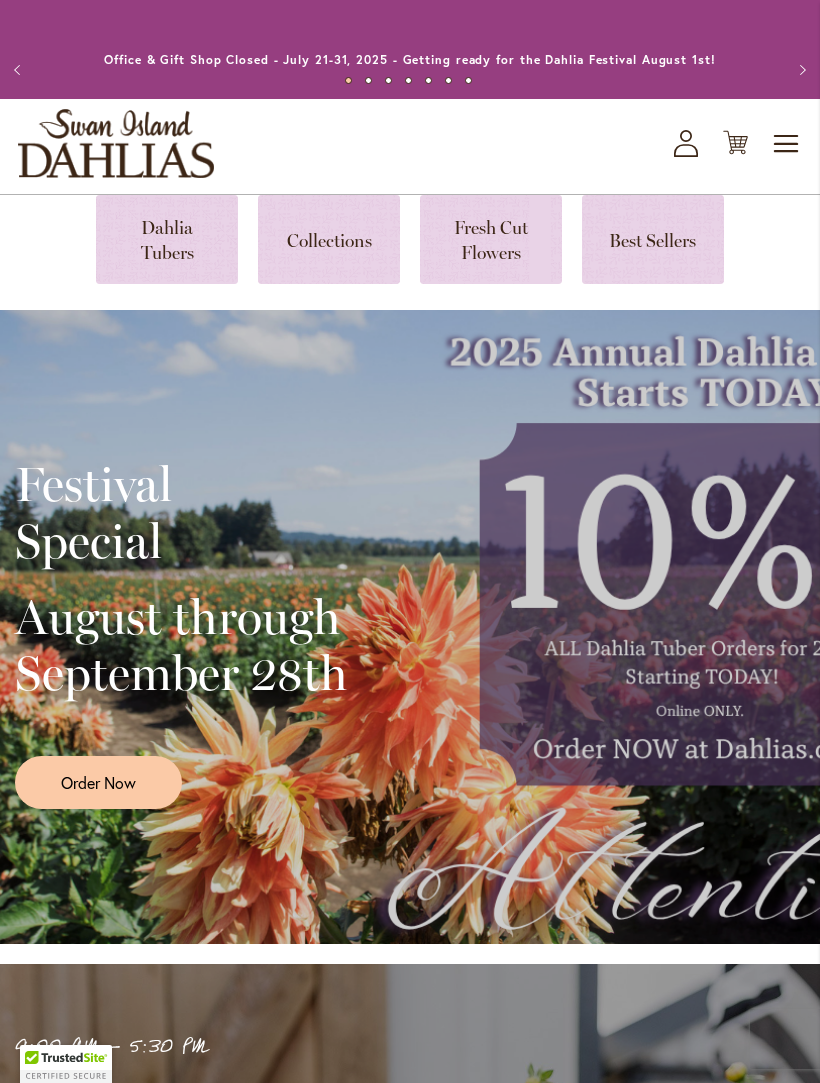 scroll, scrollTop: 0, scrollLeft: 0, axis: both 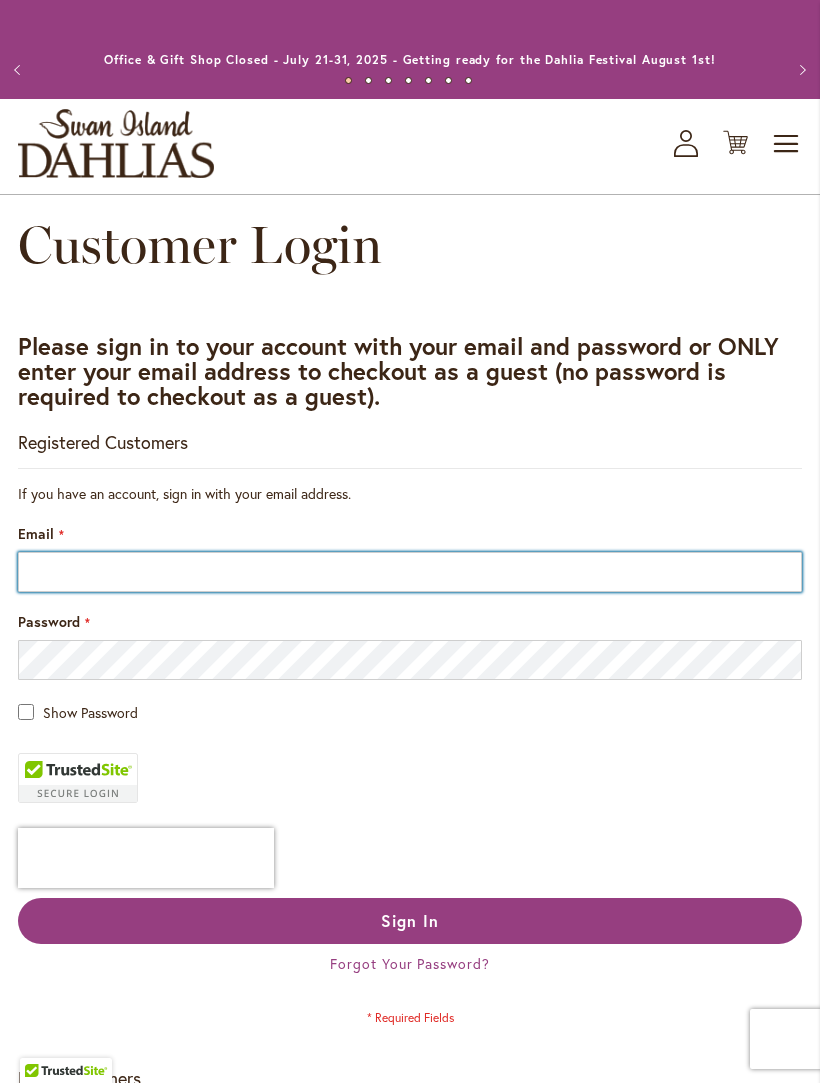 click on "Email" at bounding box center [410, 572] 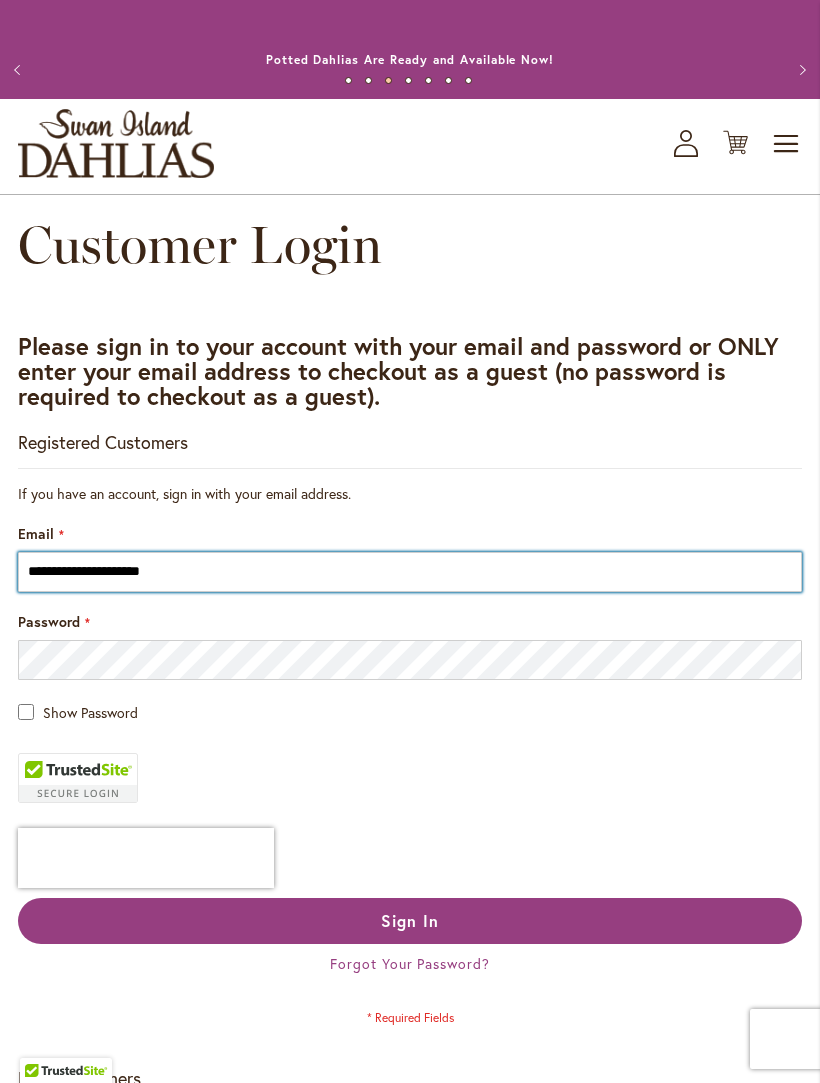type on "**********" 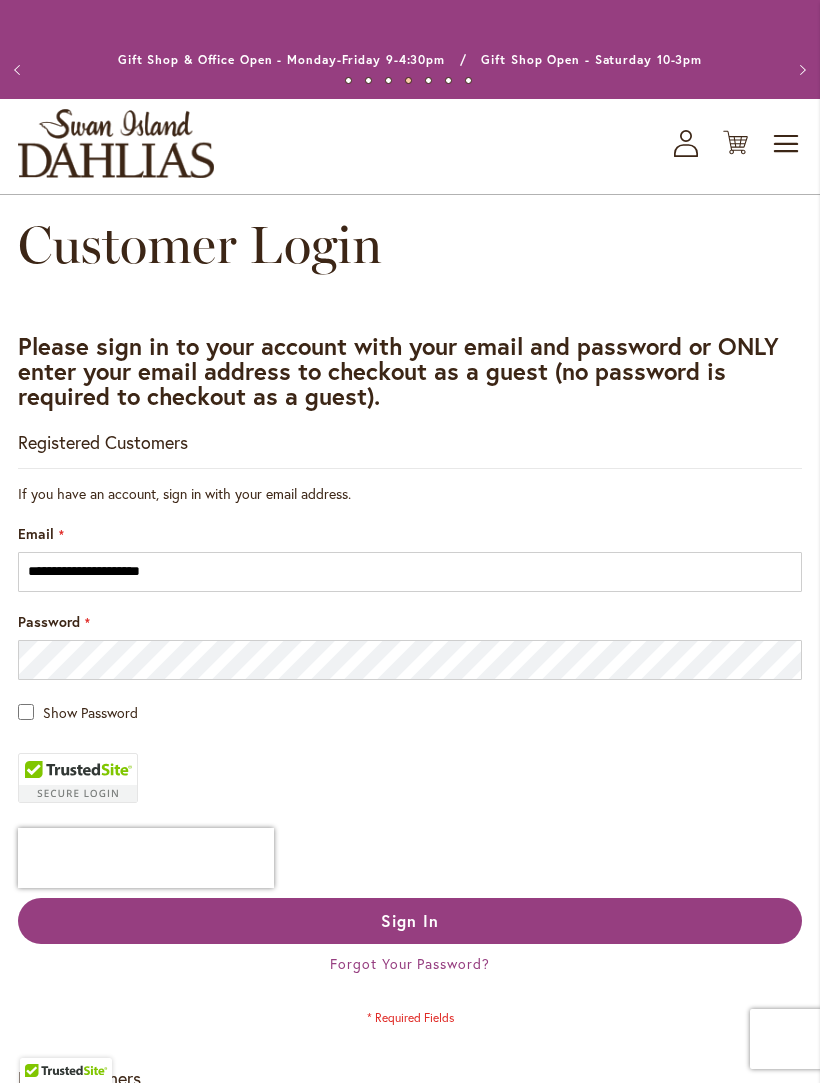 click on "Show Password" at bounding box center [90, 712] 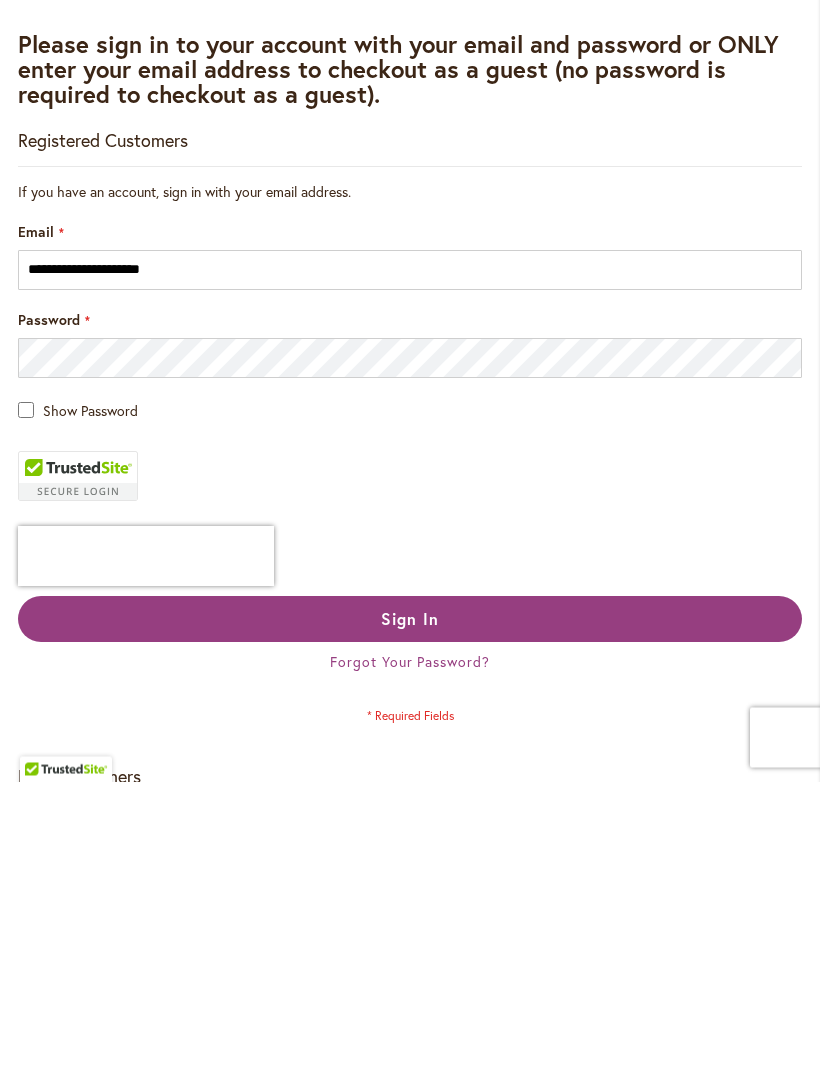 click on "Sign In" at bounding box center (410, 921) 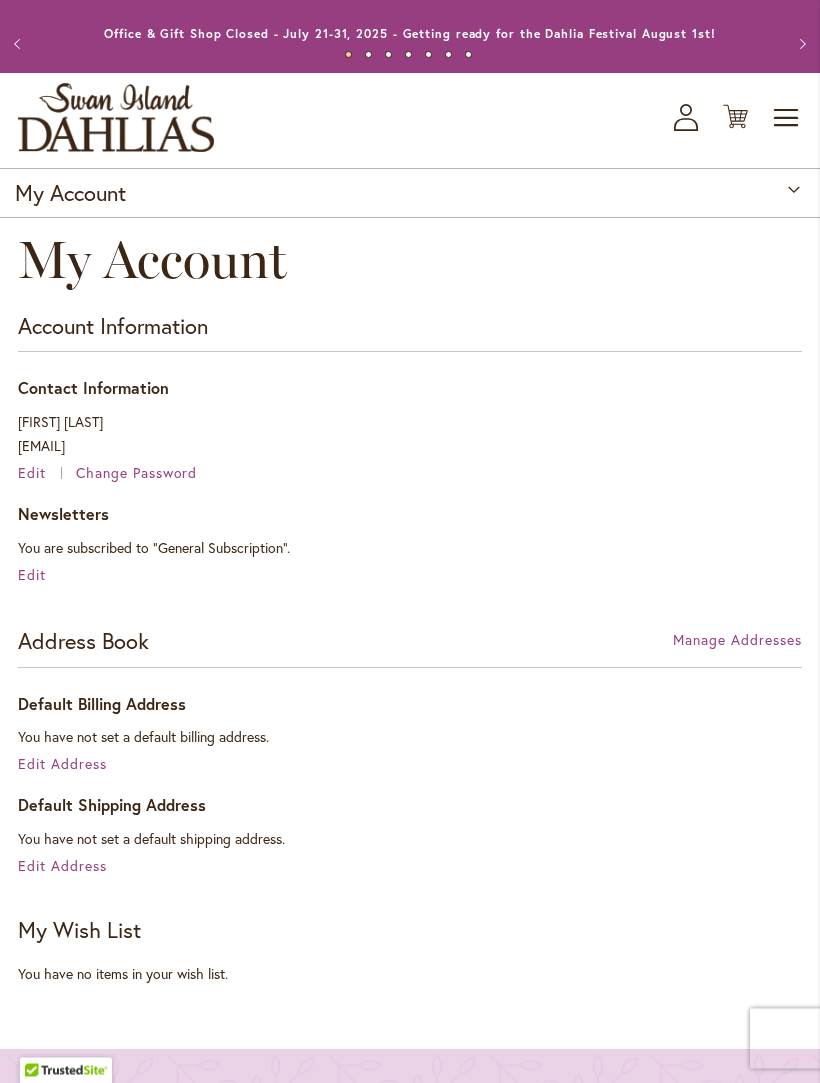 scroll, scrollTop: 0, scrollLeft: 0, axis: both 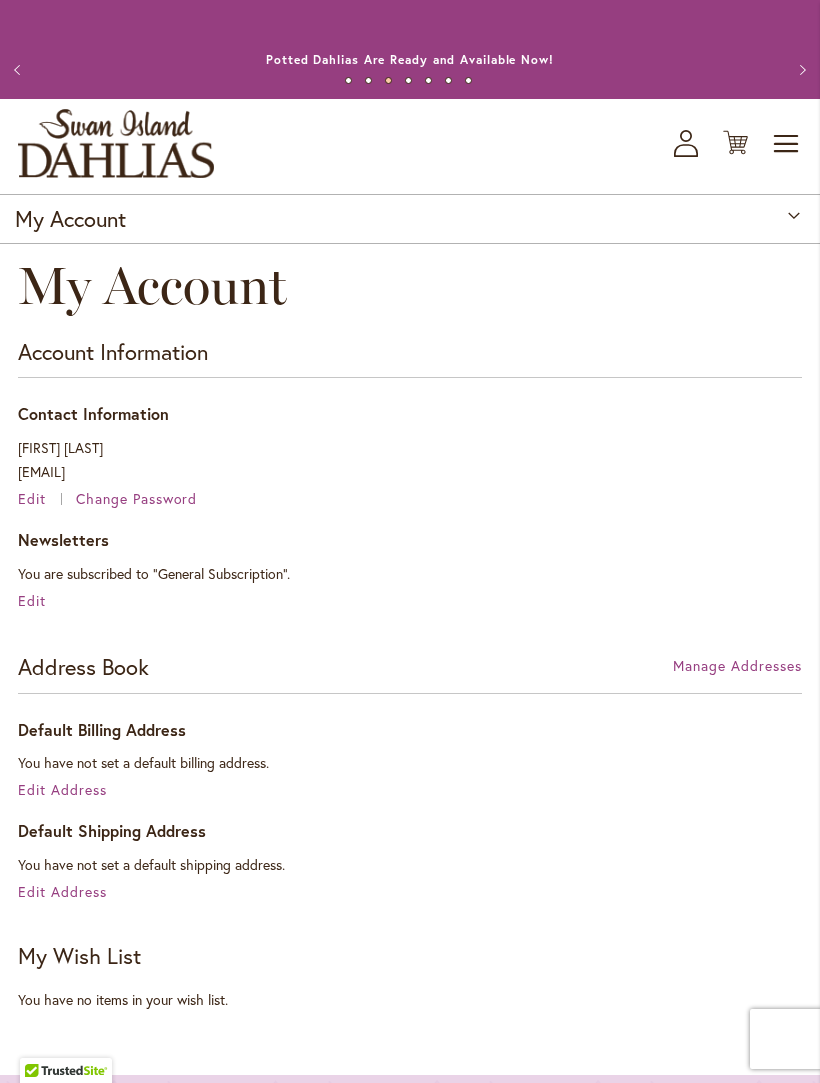 click on "My Account" at bounding box center [410, 219] 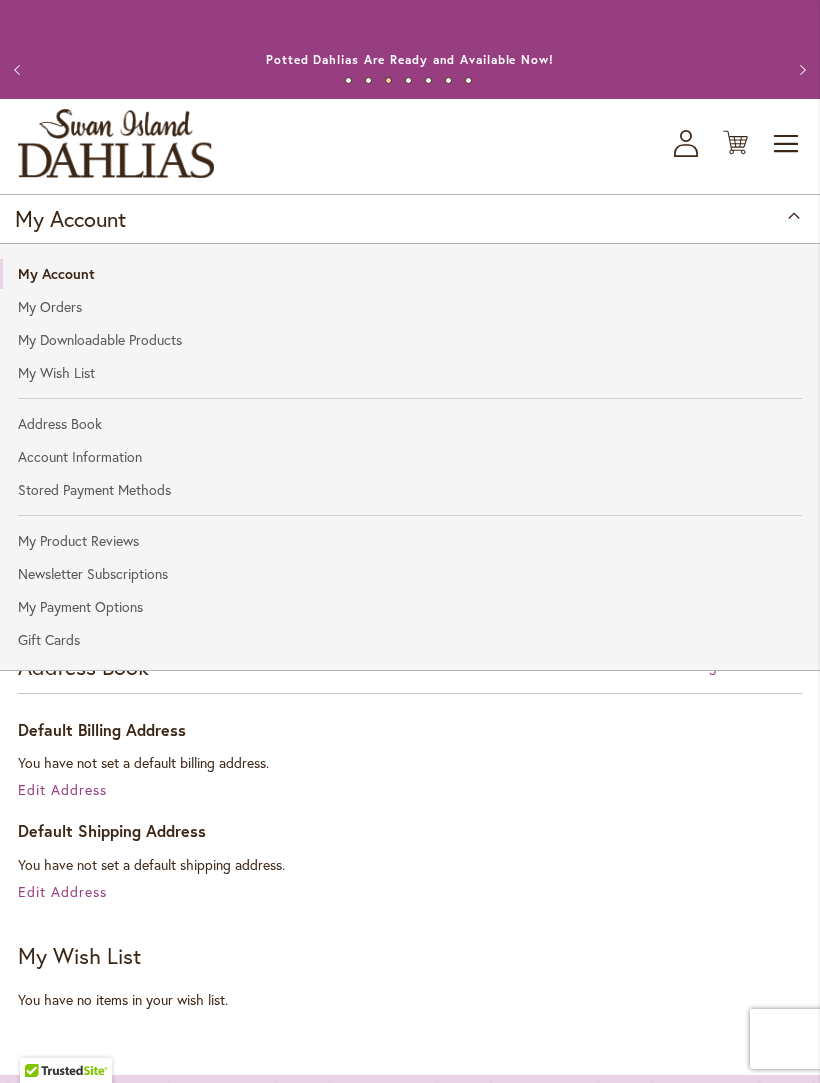 click on "My Account" at bounding box center [410, 219] 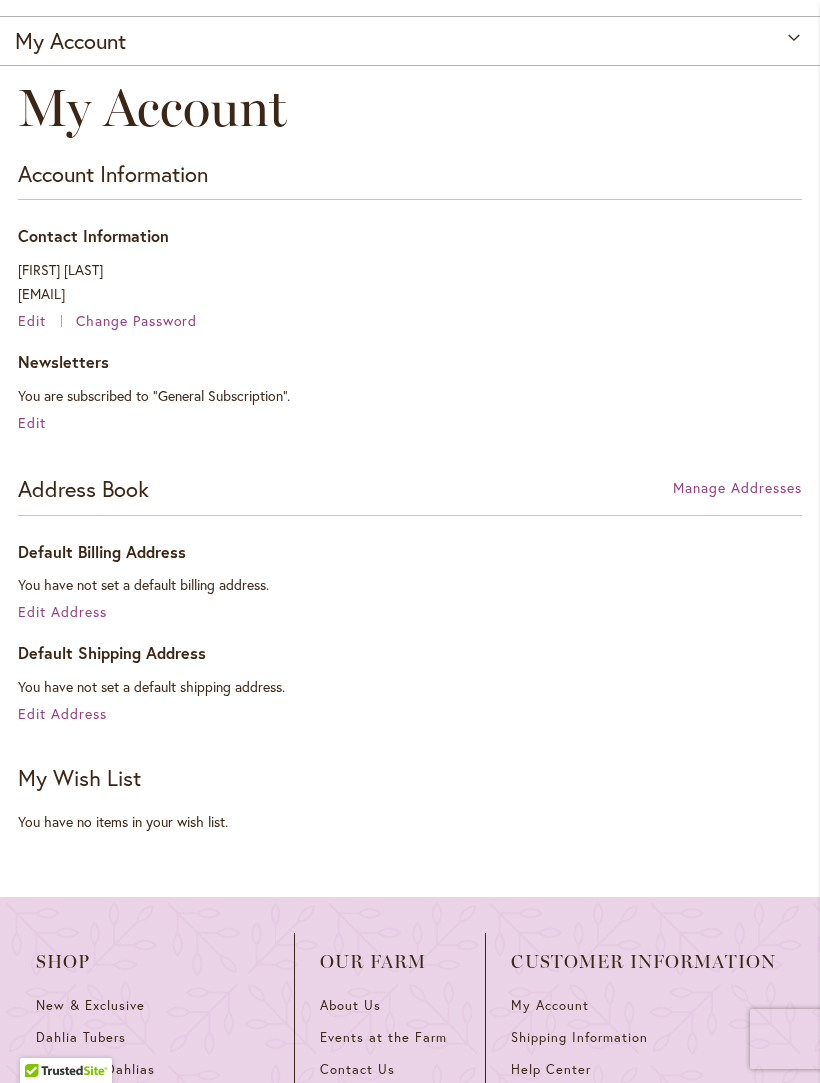 scroll, scrollTop: 0, scrollLeft: 0, axis: both 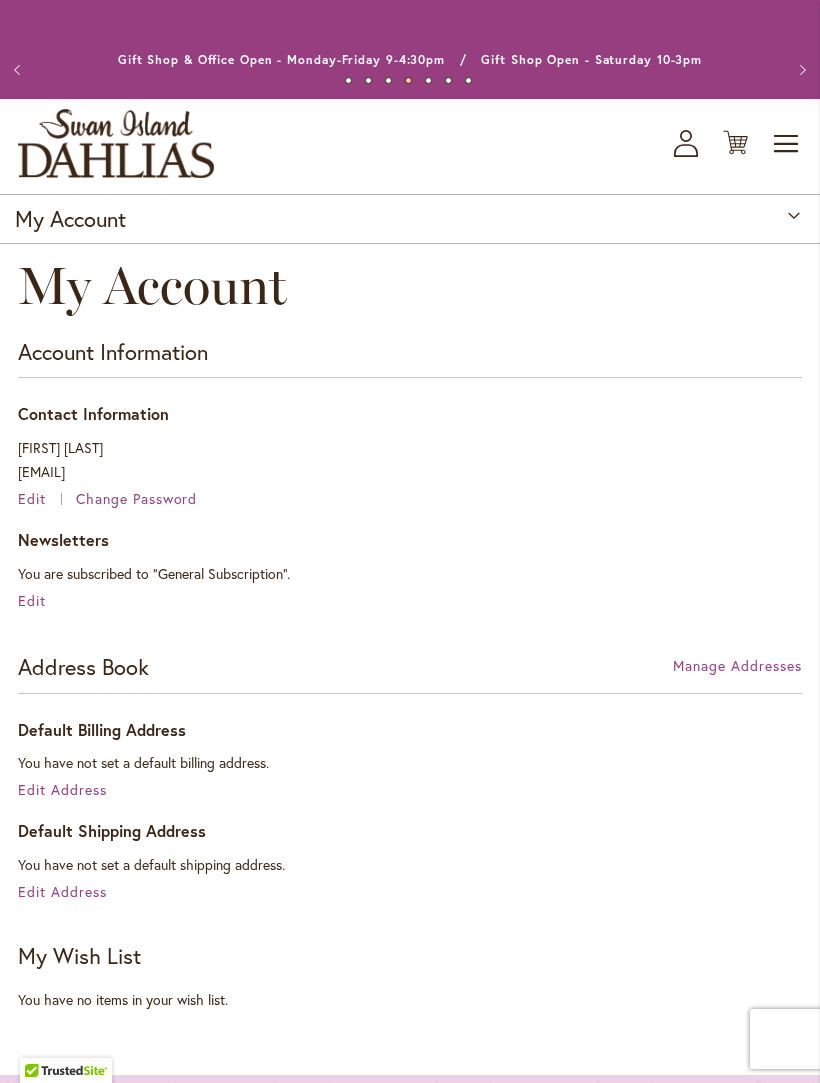 click on "Next" at bounding box center [800, 70] 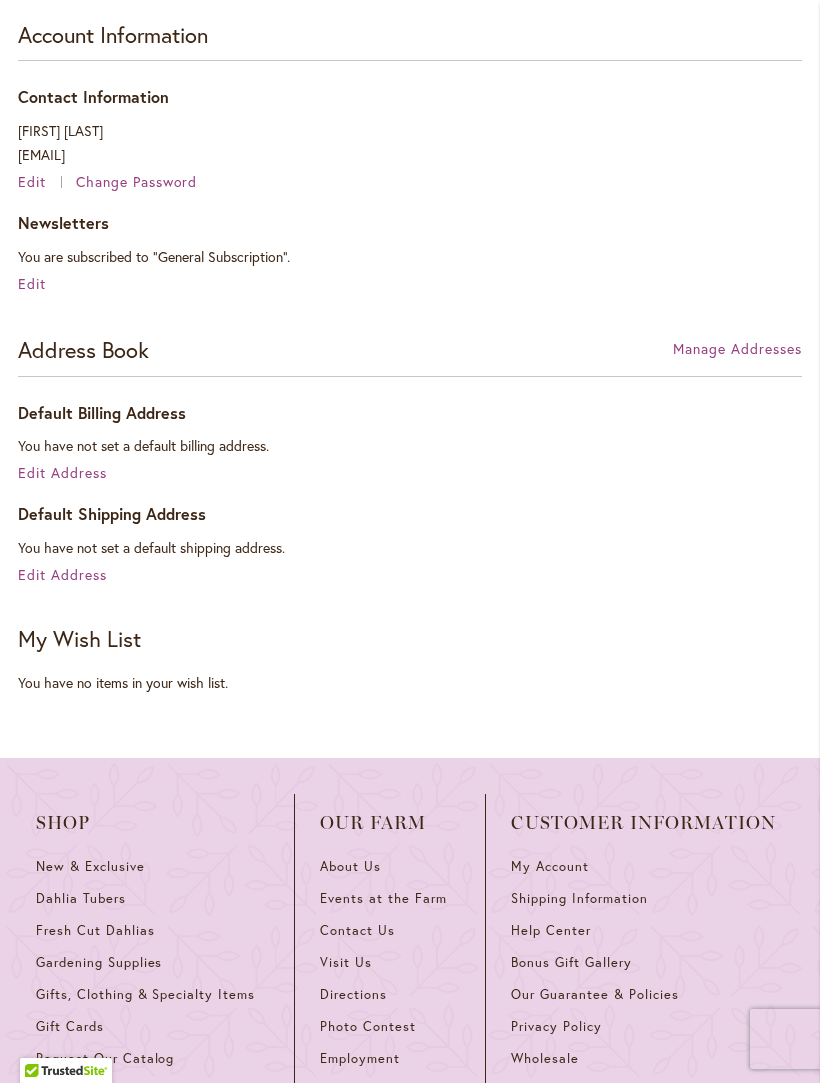 scroll, scrollTop: 334, scrollLeft: 0, axis: vertical 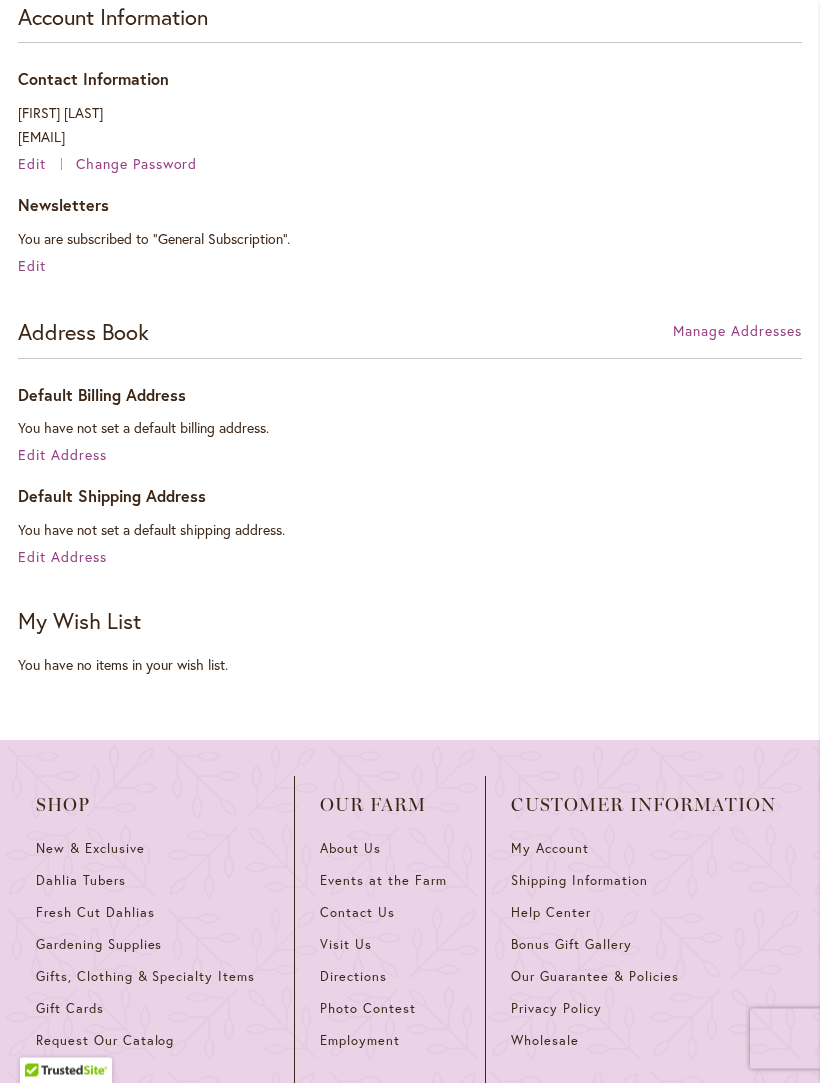 click on "Dahlia Tubers" at bounding box center (81, 881) 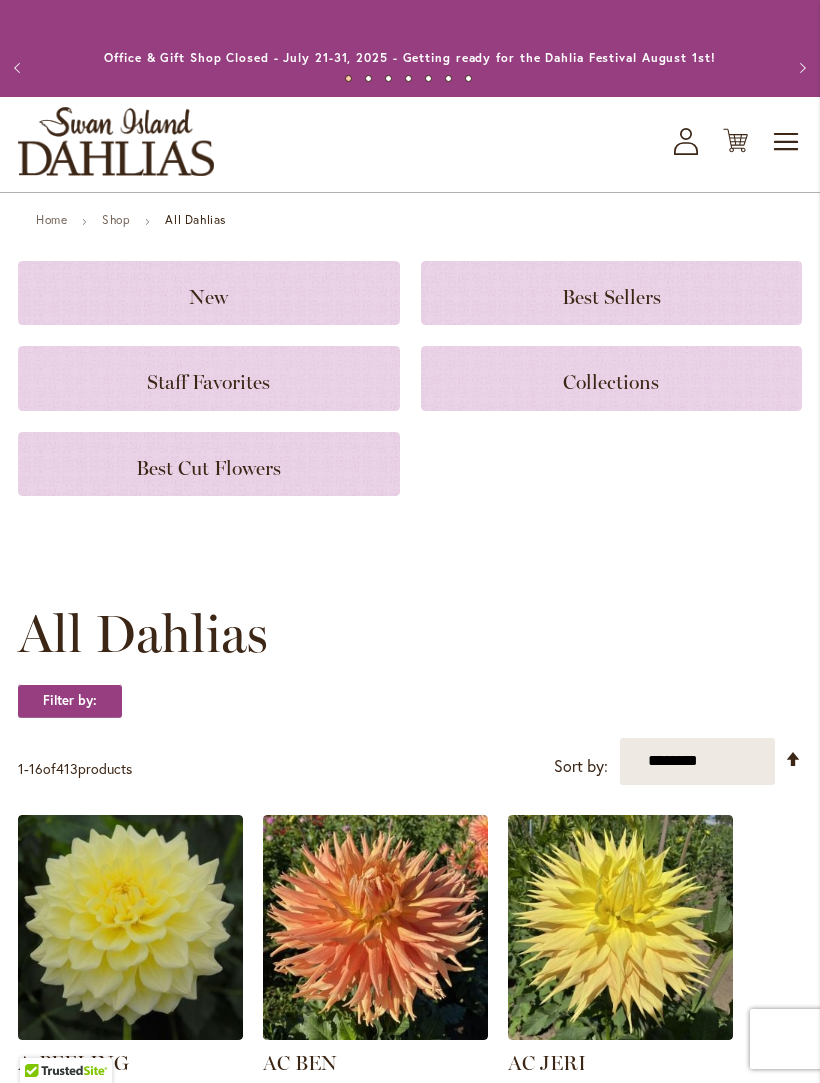 scroll, scrollTop: 0, scrollLeft: 0, axis: both 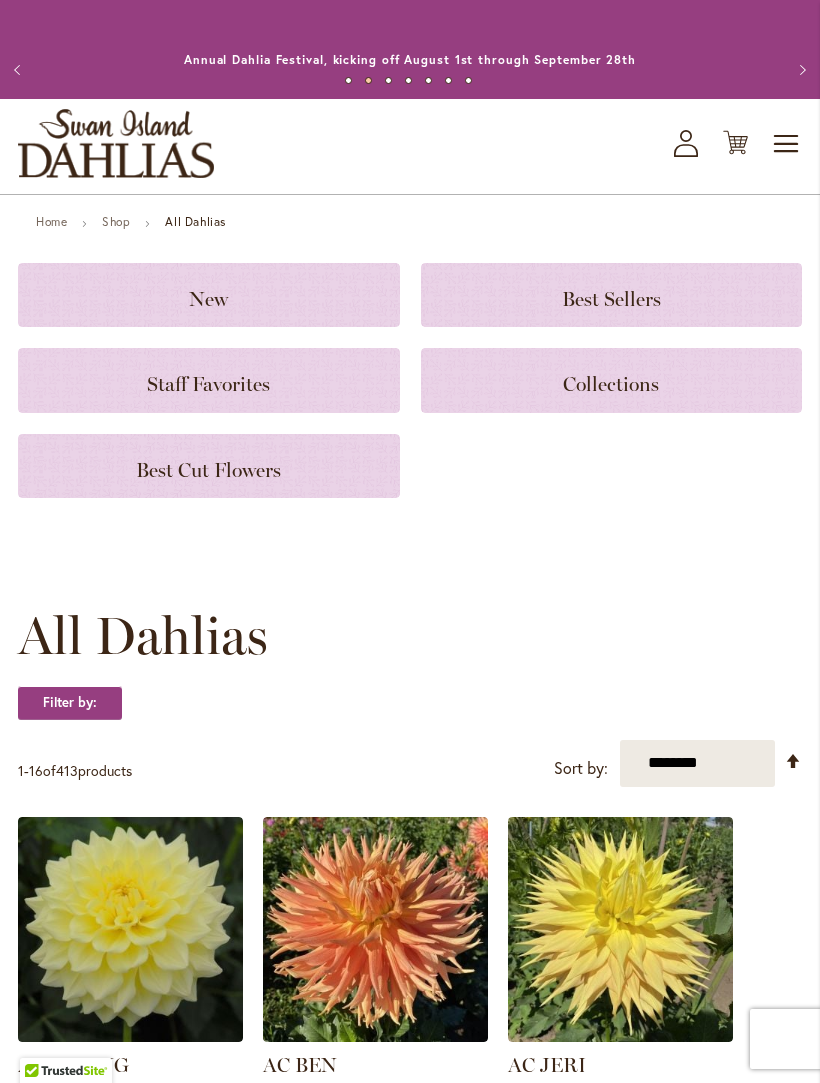 click on "Next" at bounding box center (800, 70) 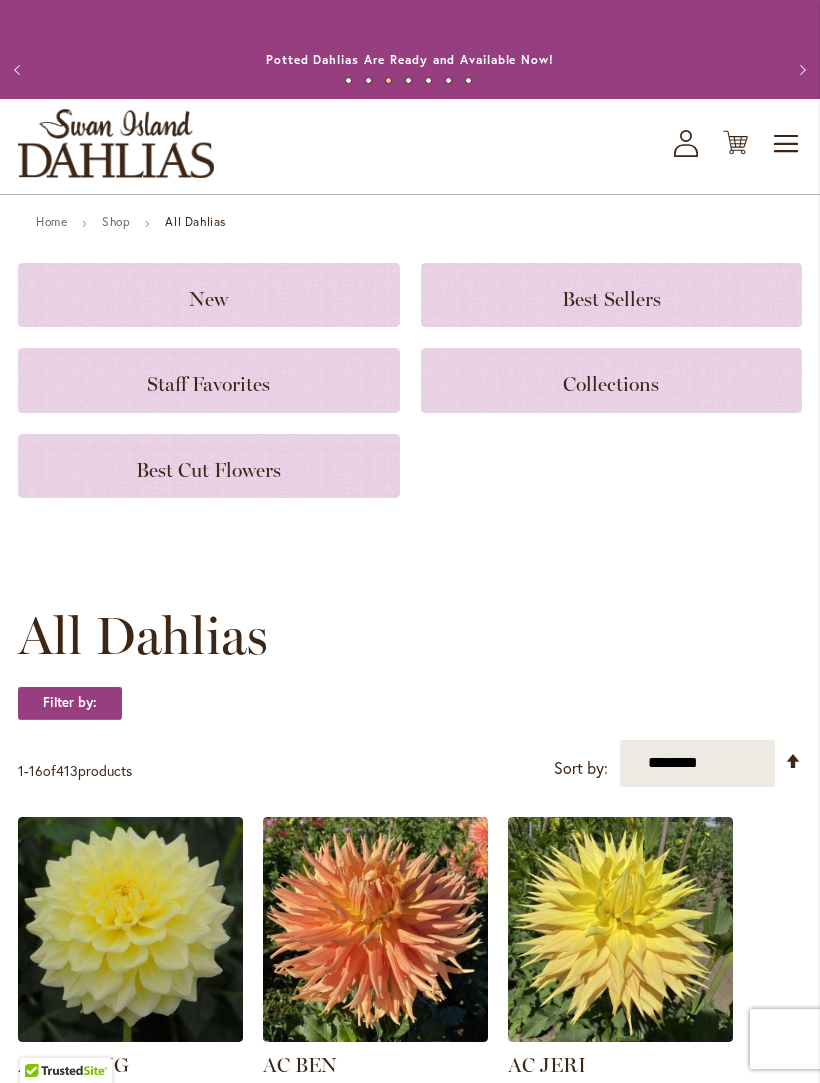 click on "Next" at bounding box center (800, 70) 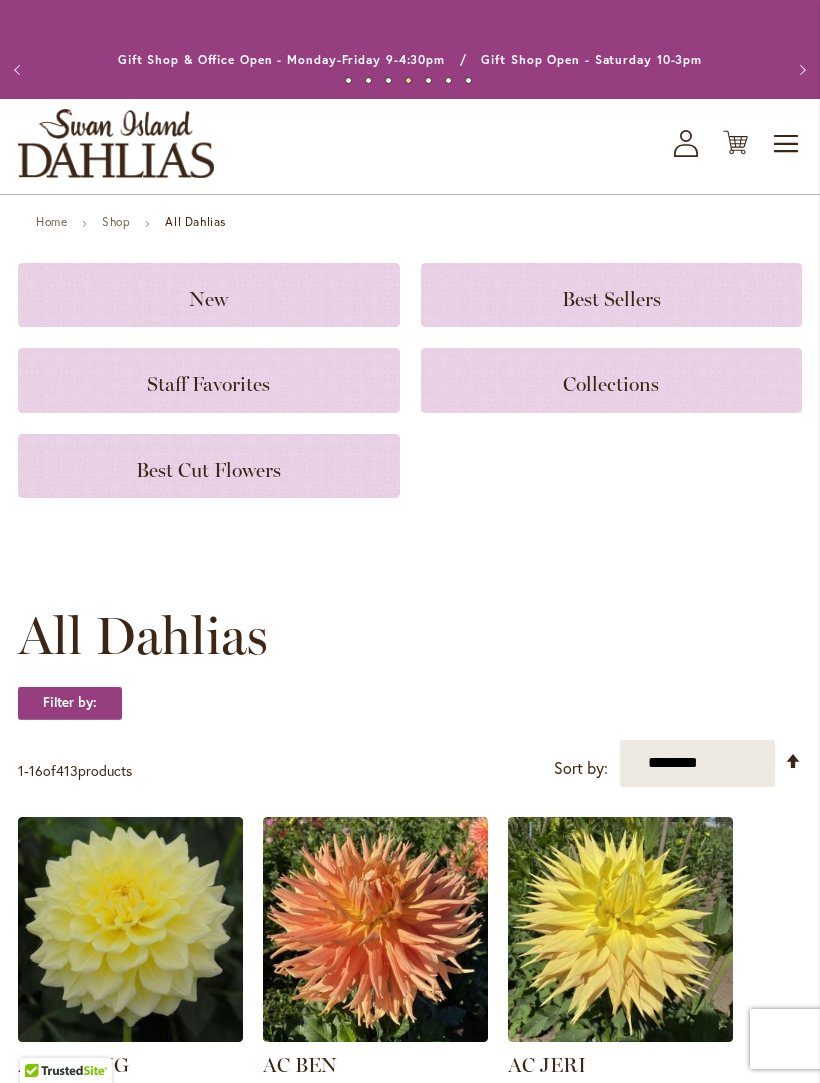 click on "Toggle Nav" at bounding box center (787, 144) 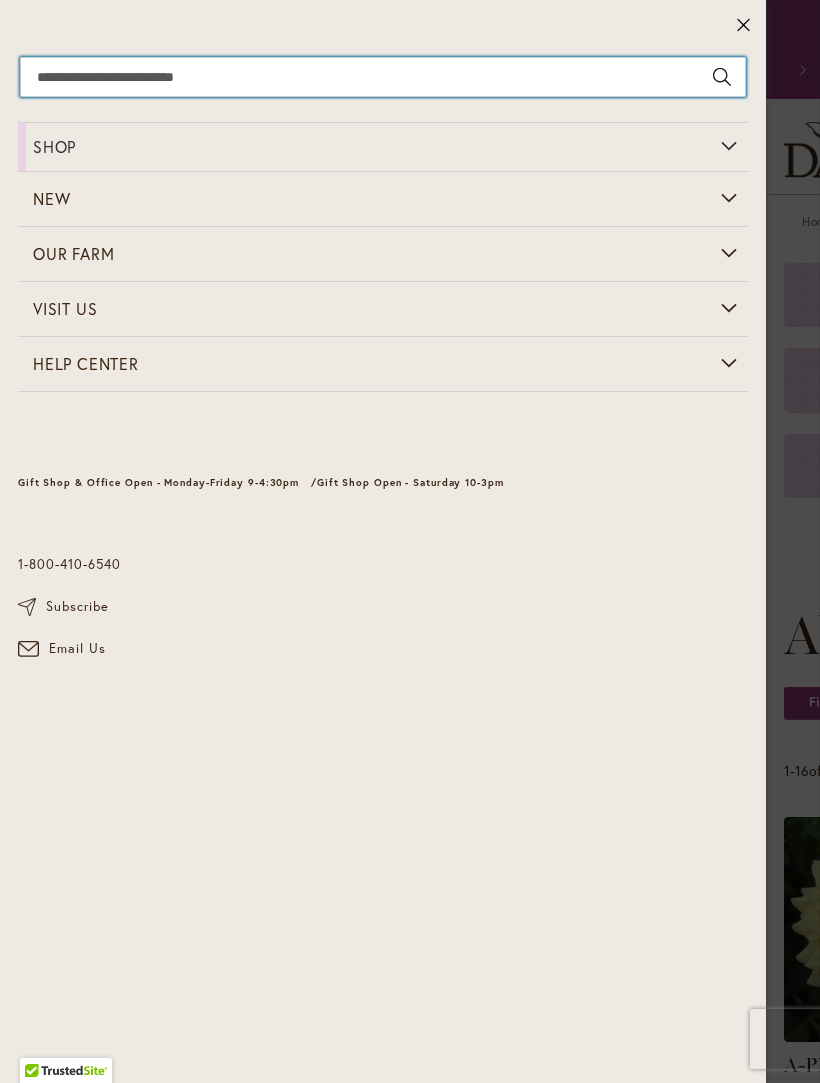 click on "Search" at bounding box center (383, 77) 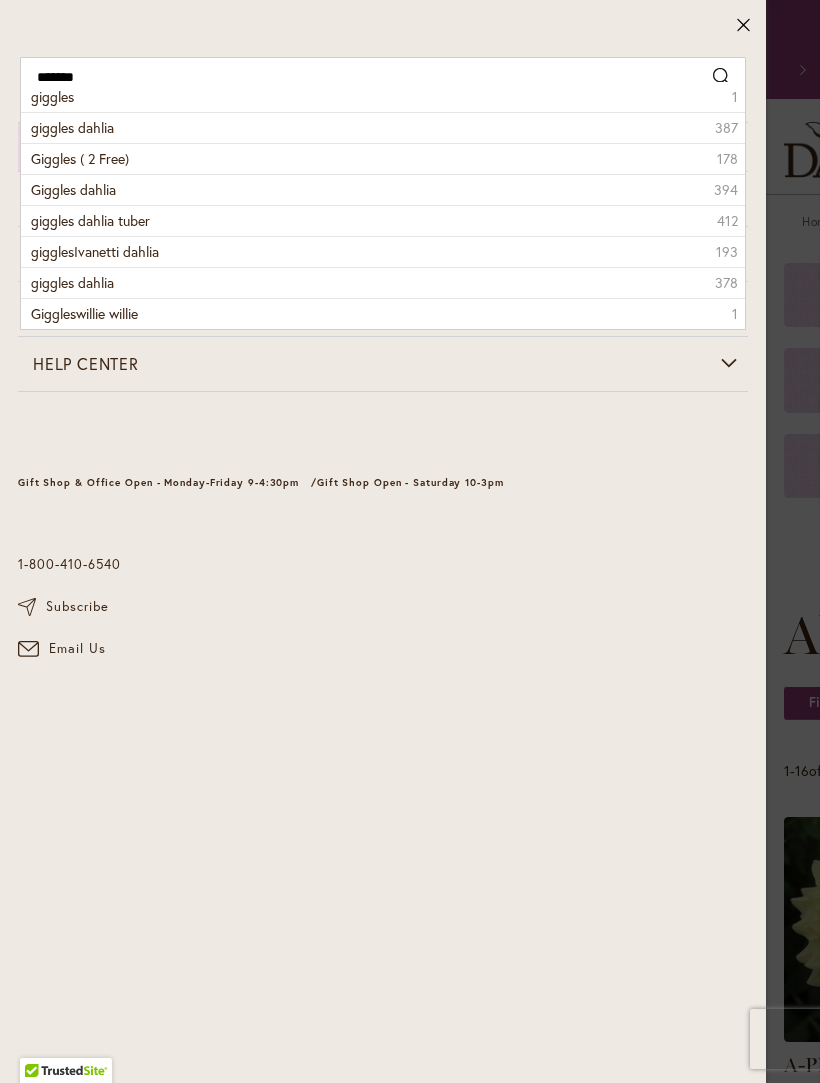click on "giggles dahlia" at bounding box center [72, 127] 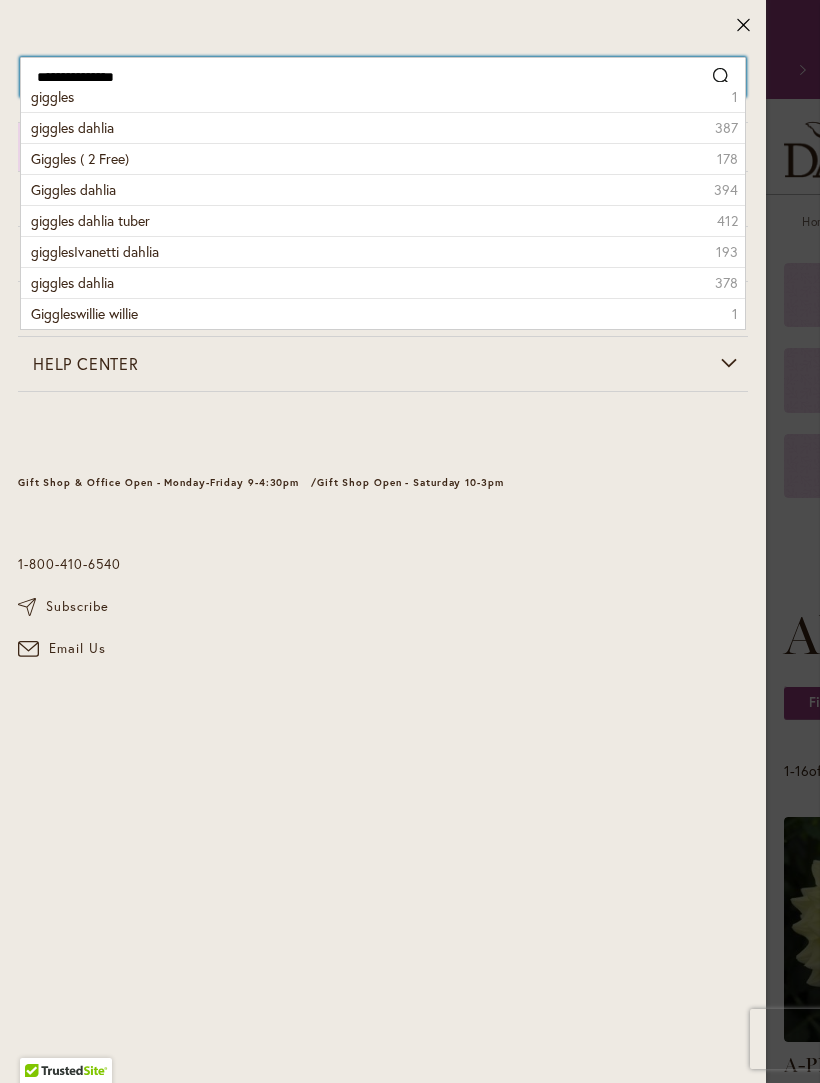 type on "**********" 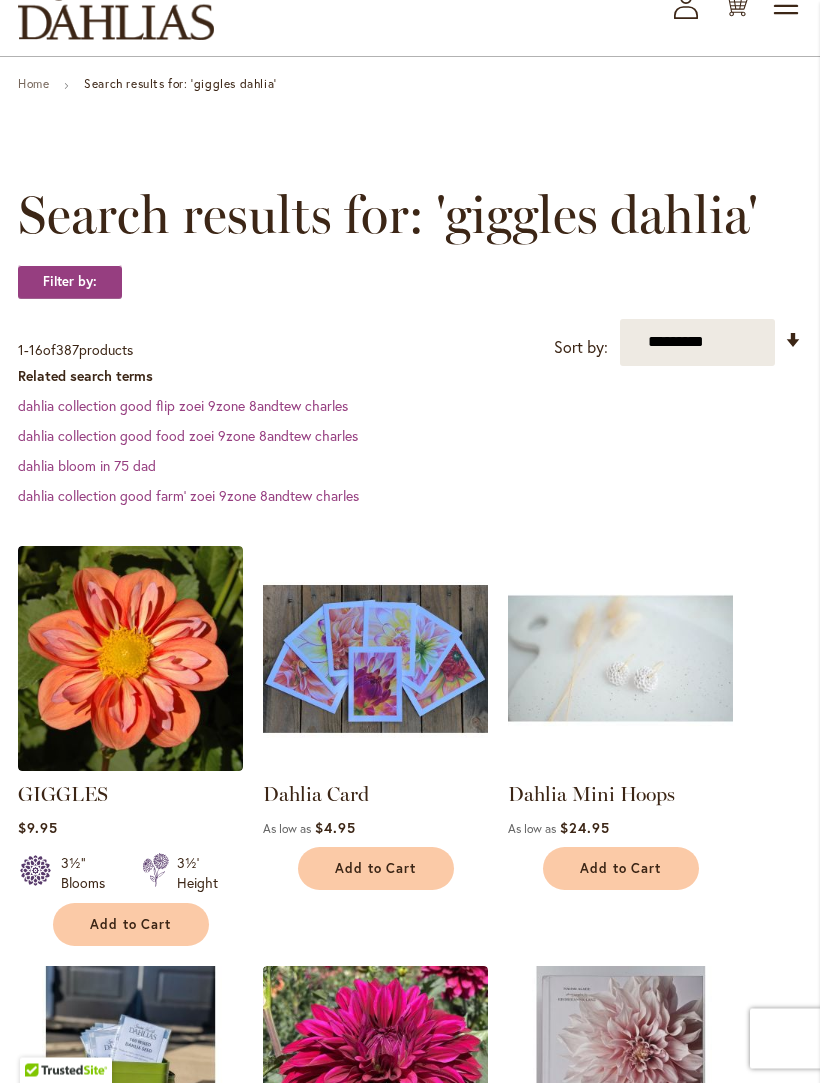 scroll, scrollTop: 138, scrollLeft: 0, axis: vertical 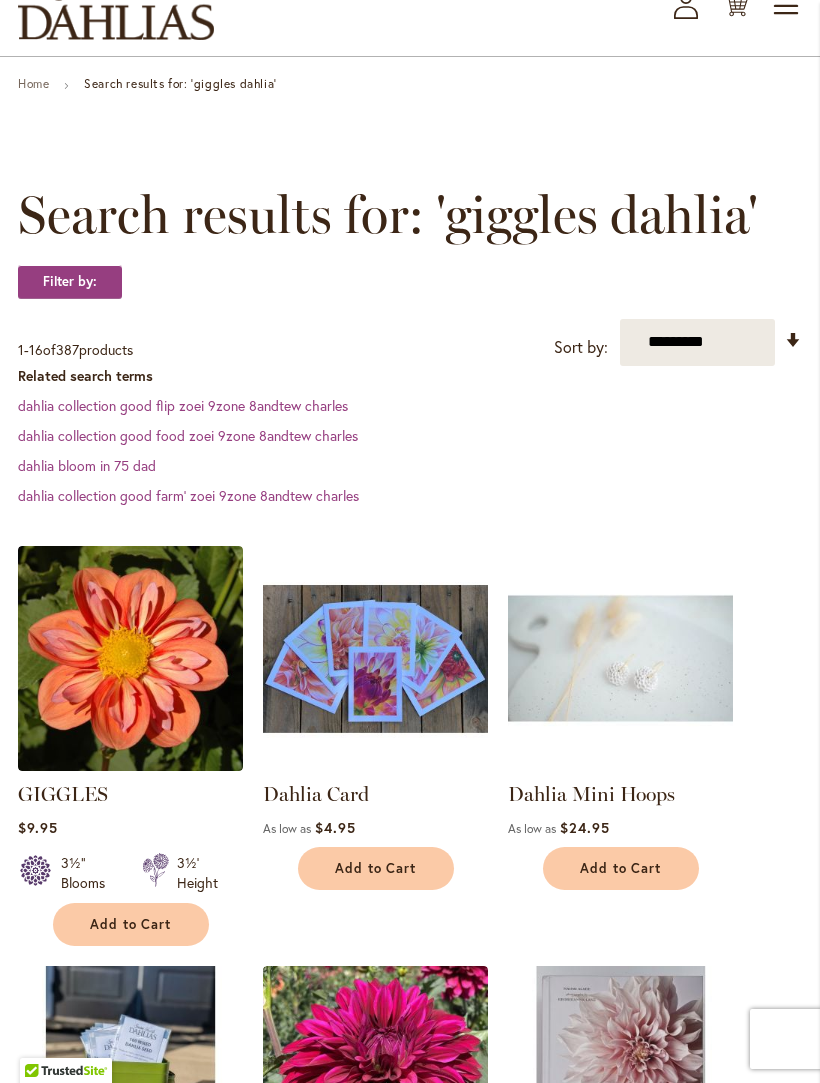 click on "Add to Cart" at bounding box center (131, 924) 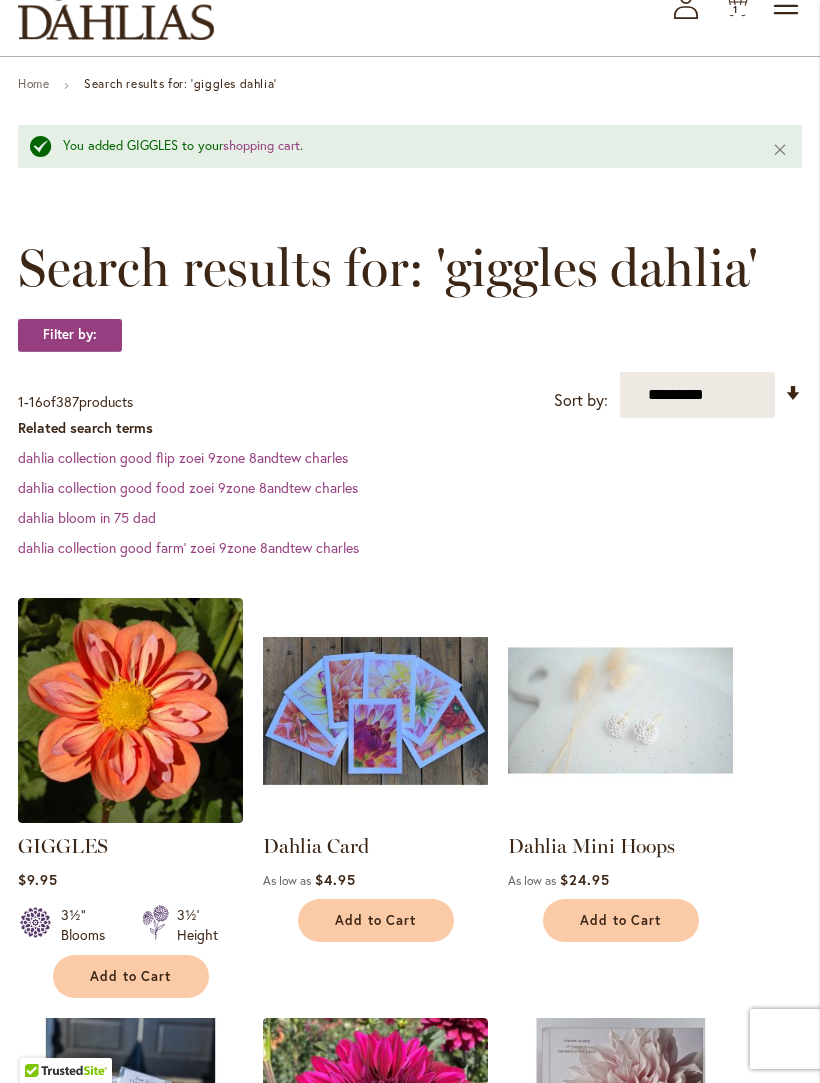 click on "Add to Cart" at bounding box center (131, 976) 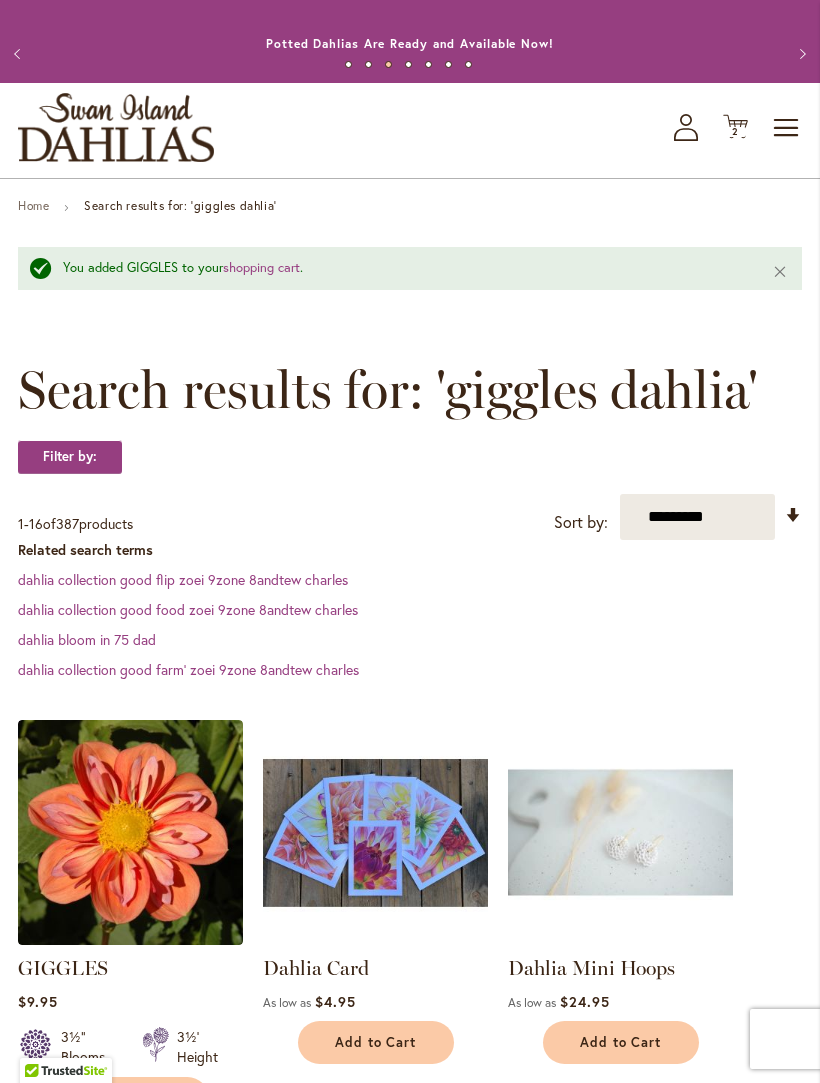 scroll, scrollTop: 15, scrollLeft: 0, axis: vertical 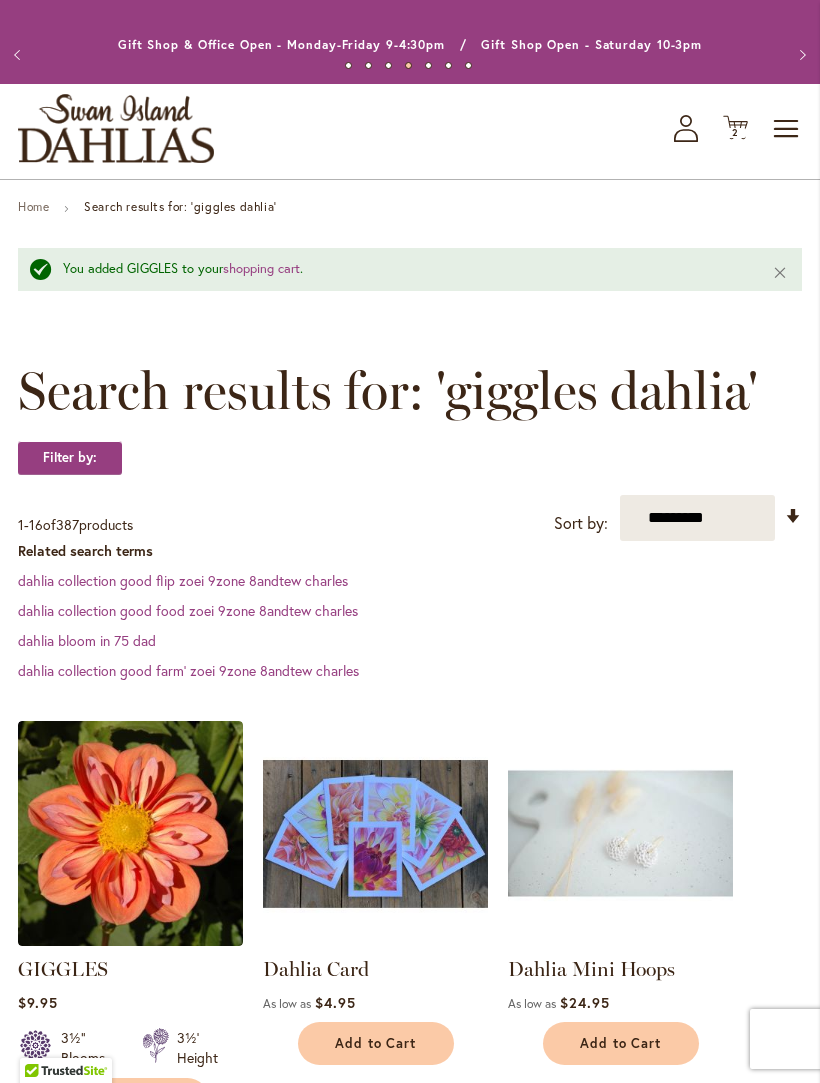 click on "Search results for: 'giggles dahlia'" at bounding box center [180, 206] 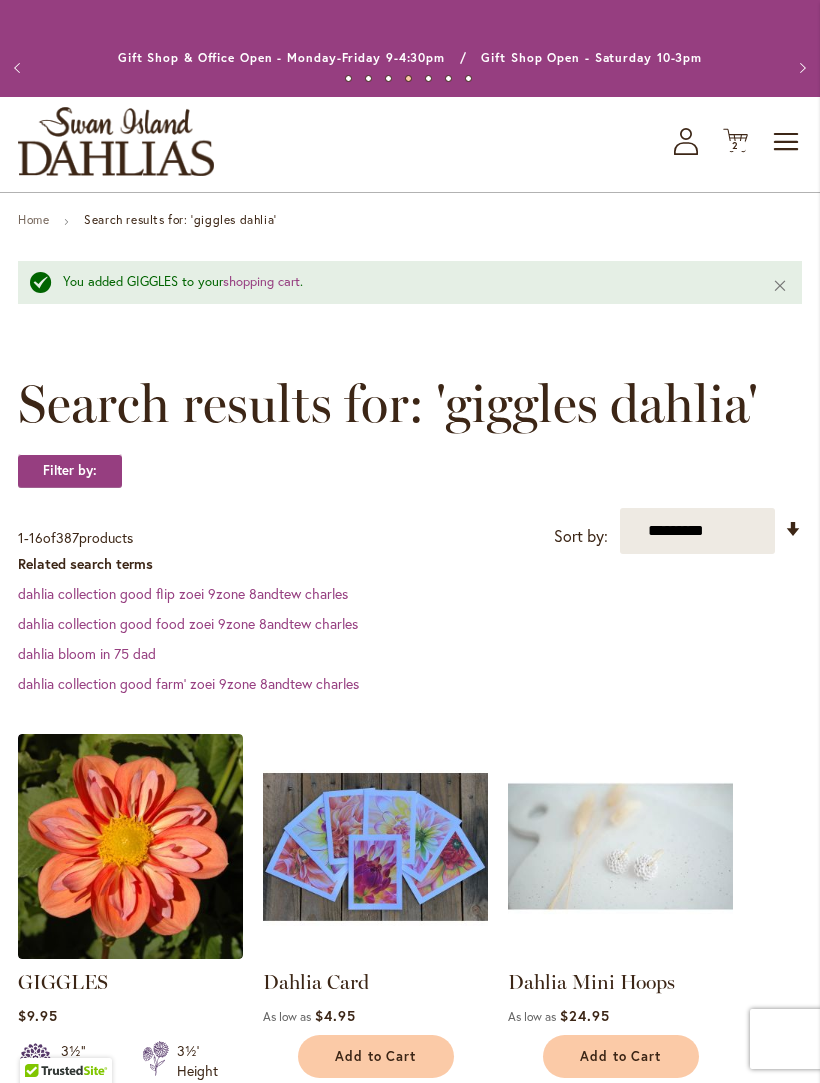 scroll, scrollTop: 0, scrollLeft: 0, axis: both 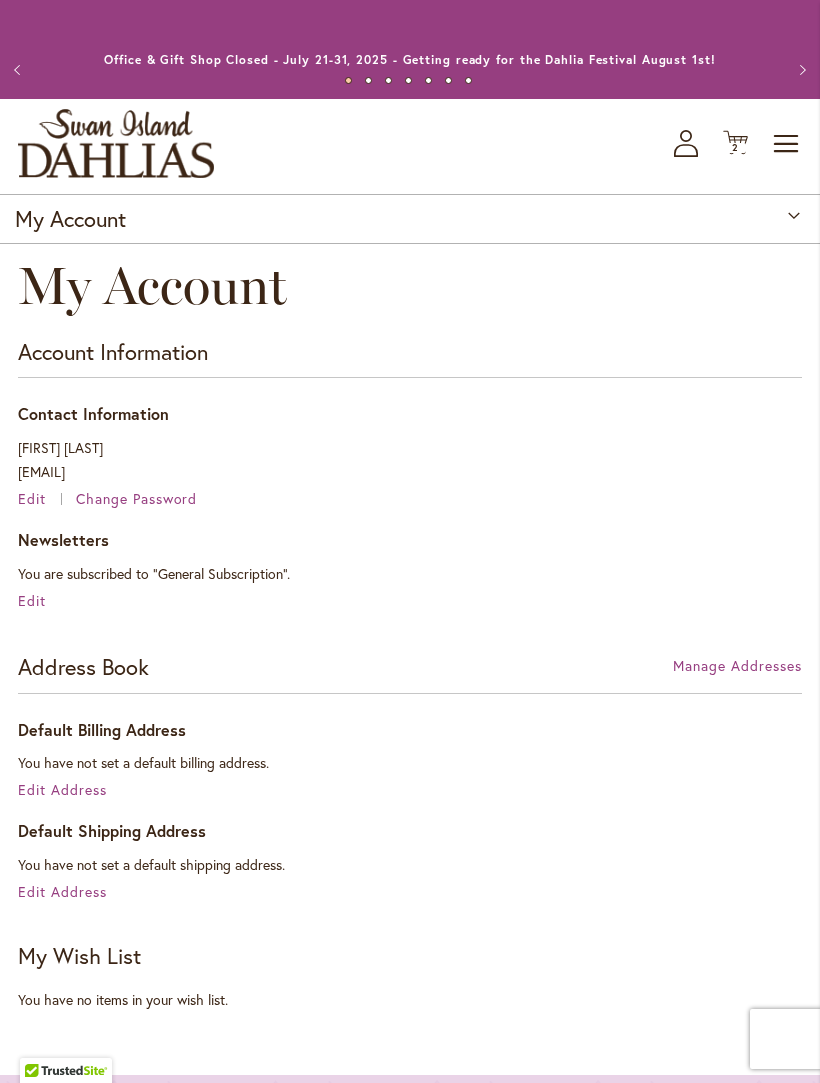 click 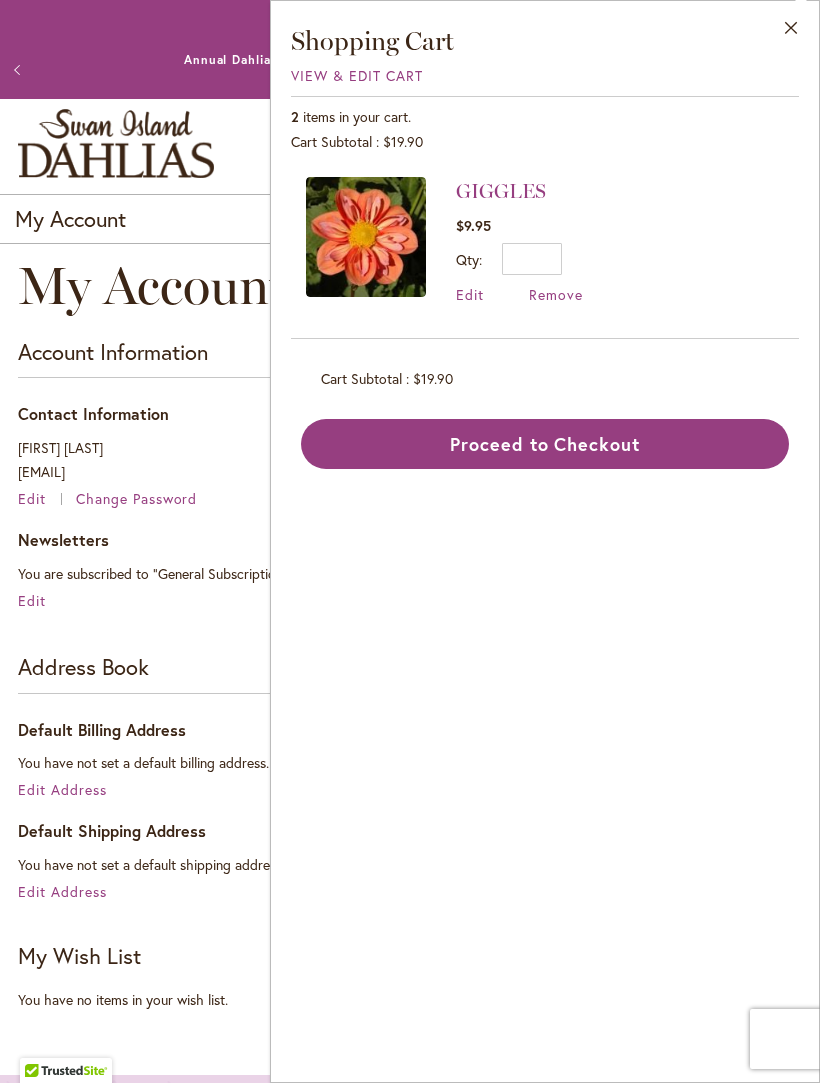 click on "Close" at bounding box center [791, 32] 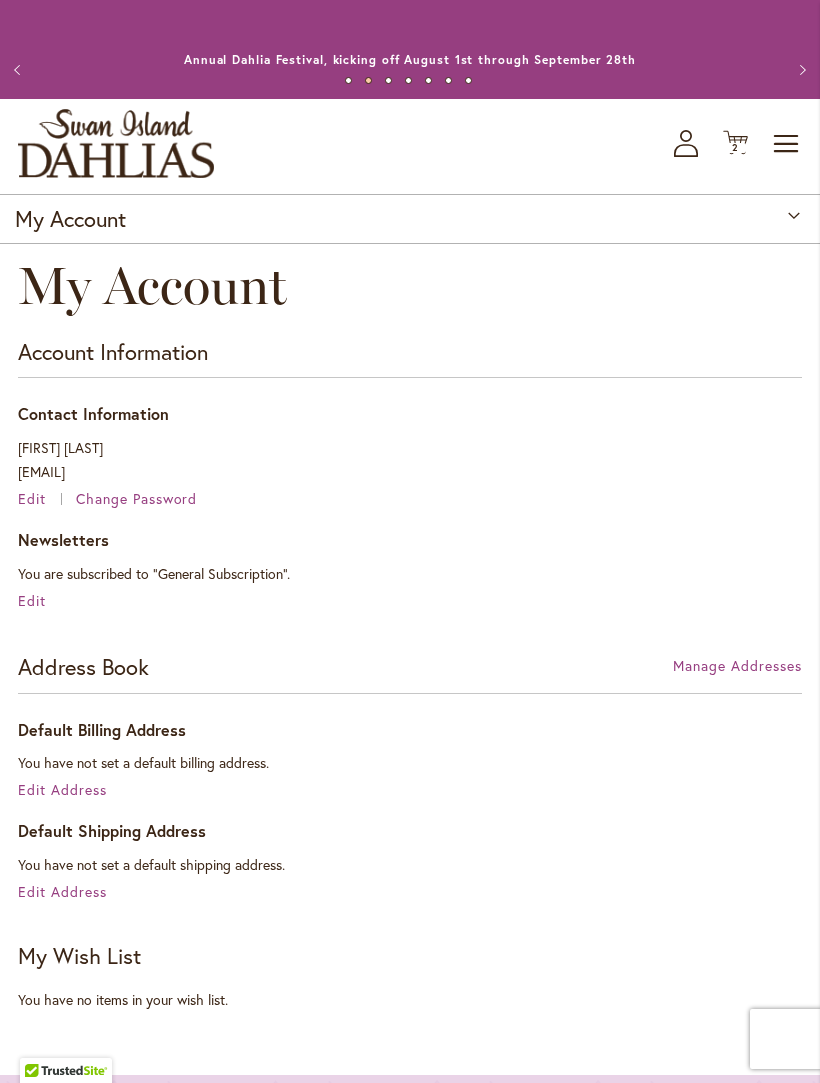 click on "Previous Office & Gift Shop Closed - July 21-31, 2025 - Getting ready for the Dahlia Festival August 1st! Annual Dahlia Festival, kicking off August 1st through September 28th Potted Dahlias Are Ready and Available Now! Gift Shop & Office Open - Monday-Friday 9-4:30pm   /   Gift Shop Open - Saturday 10-3pm Order Dahlia Tubers Starting August 1st, for Spring 2026 Delivery! Check out the Beautiful Dahlia Earrings by a local artist! Questions about Dahlia Care and Growing Beautiful Dahlias Next 1 2 3 4 5 6 7" at bounding box center [410, 49] 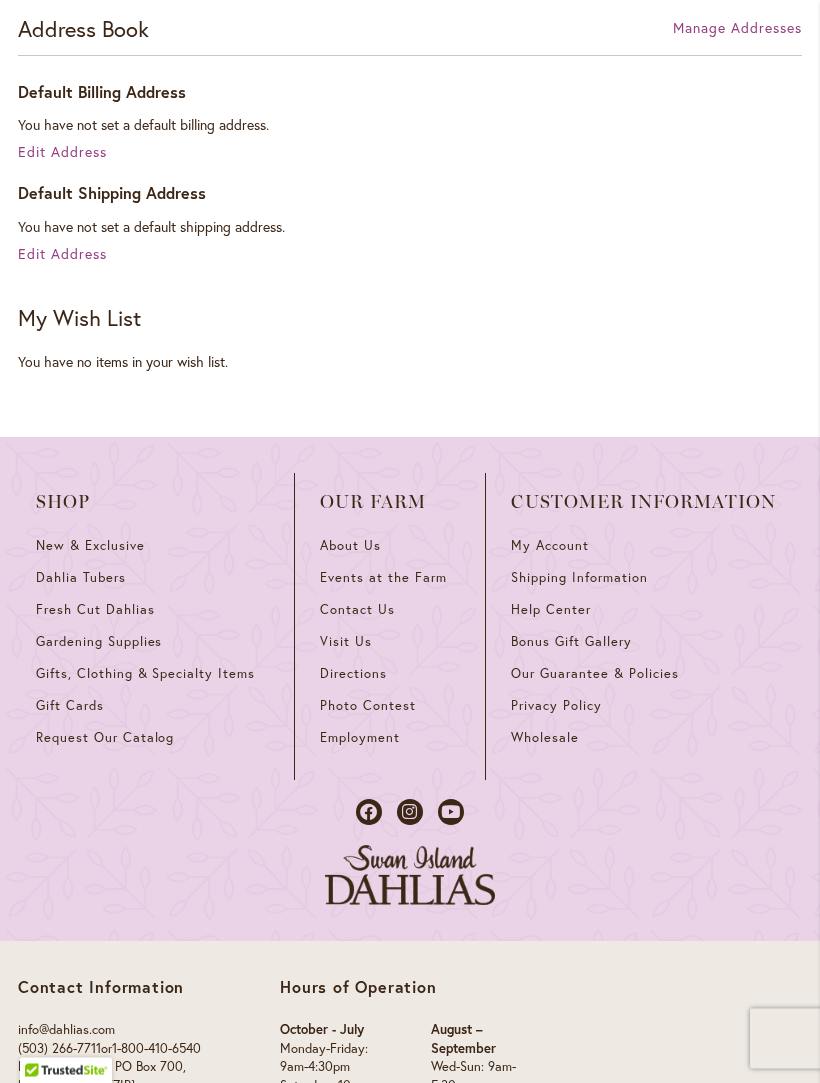 scroll, scrollTop: 746, scrollLeft: 0, axis: vertical 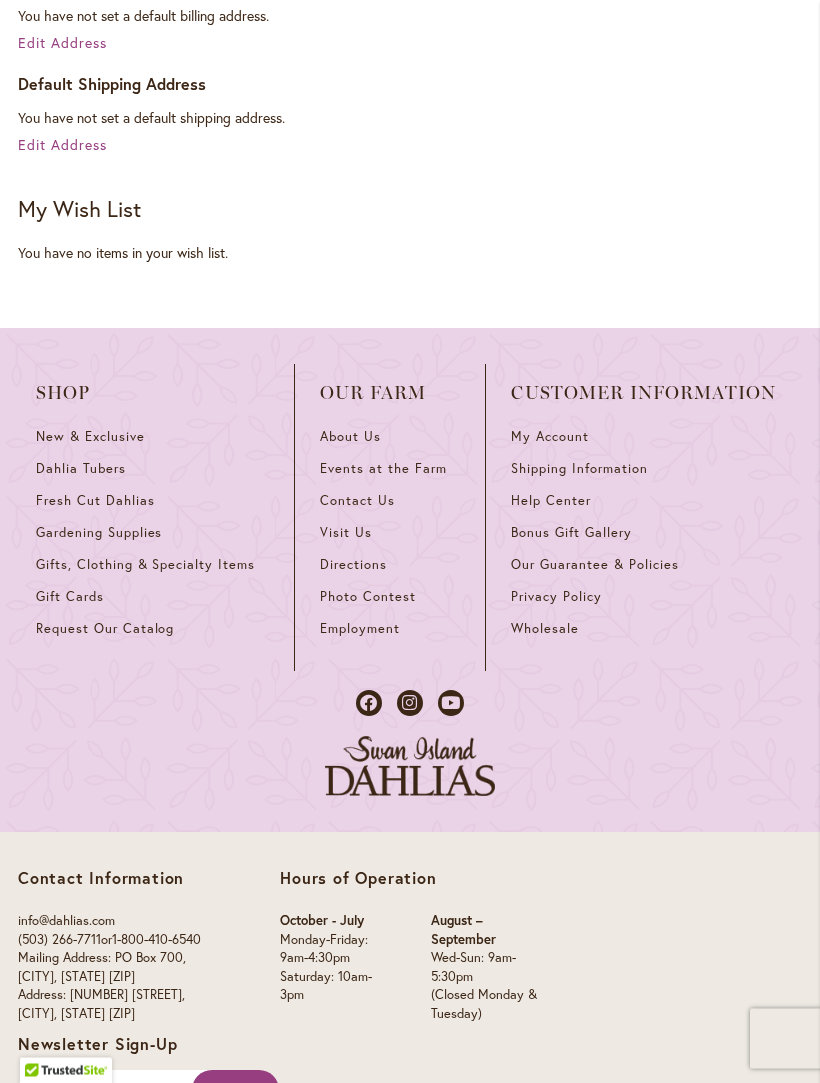 click on "Dahlia Tubers" at bounding box center (81, 469) 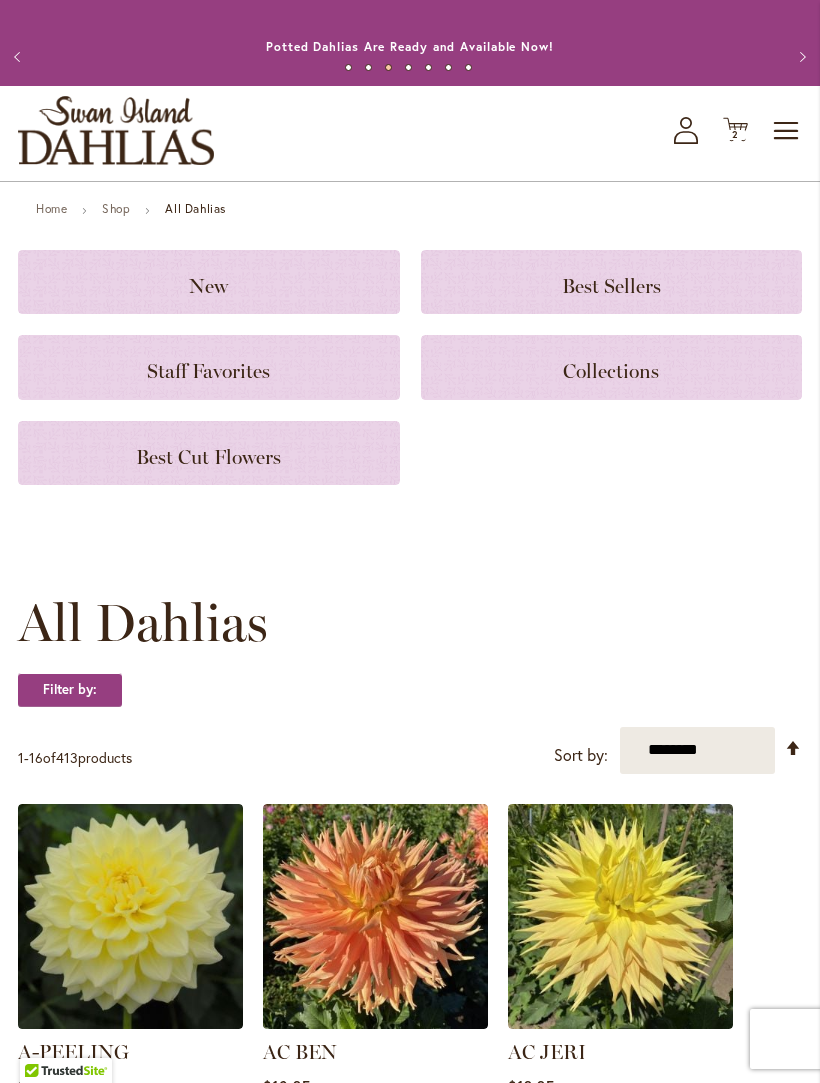 scroll, scrollTop: 19, scrollLeft: 0, axis: vertical 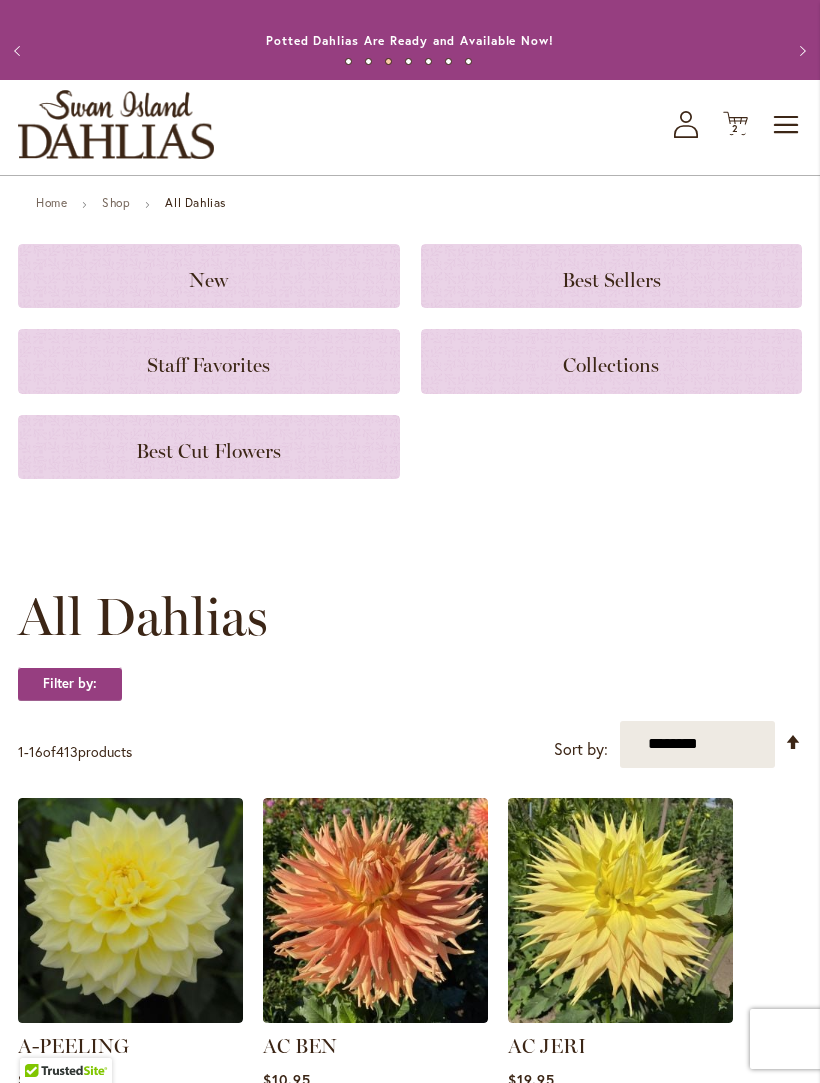 click on "**********" at bounding box center (697, 744) 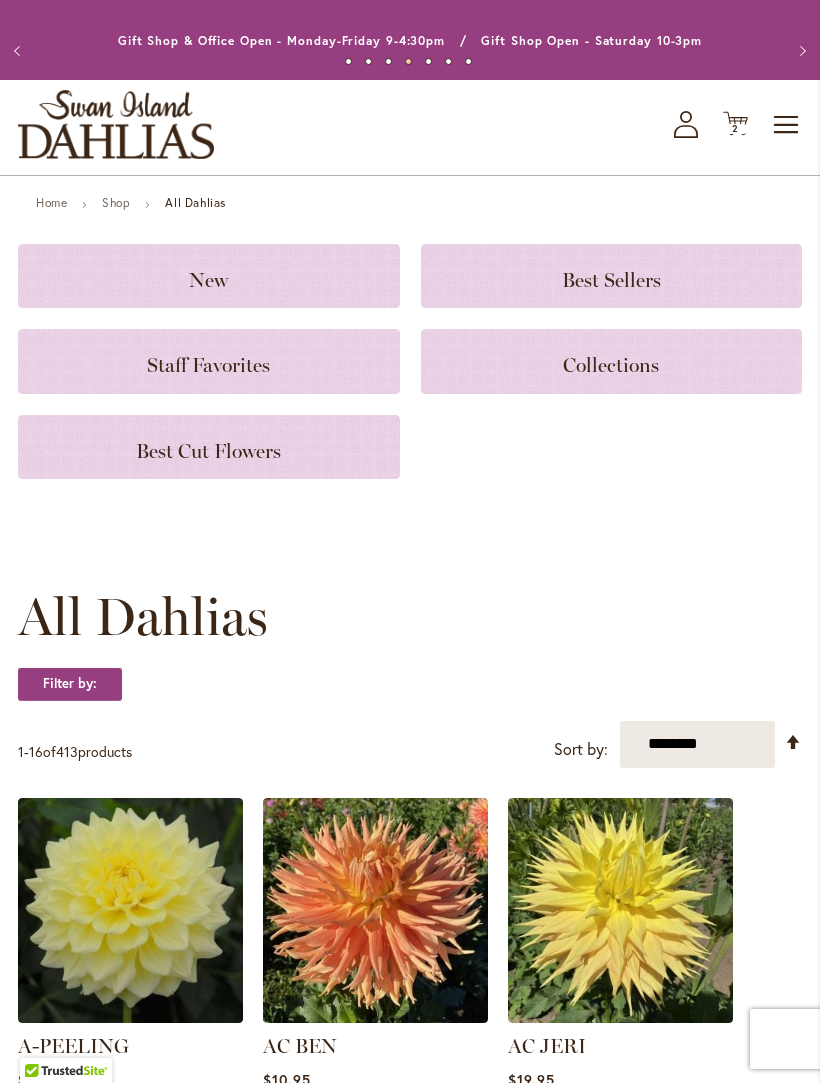 click on "All Dahlias" at bounding box center [195, 202] 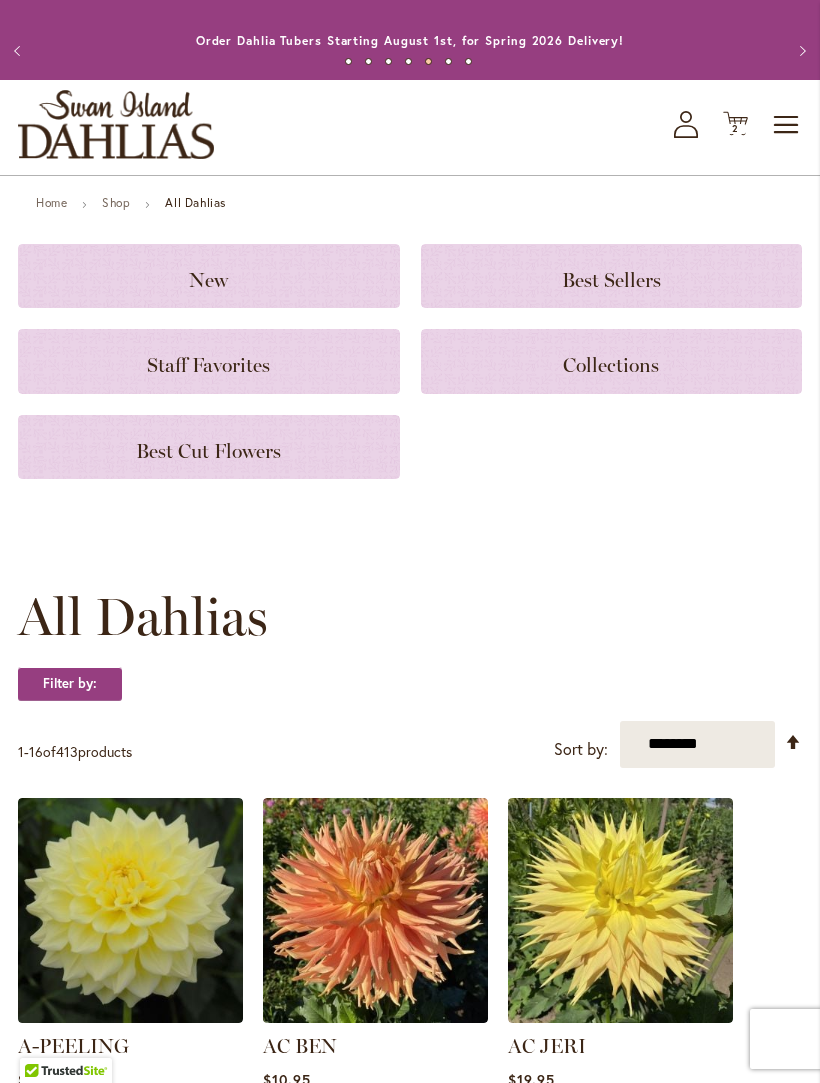 click on "Next" at bounding box center (800, 51) 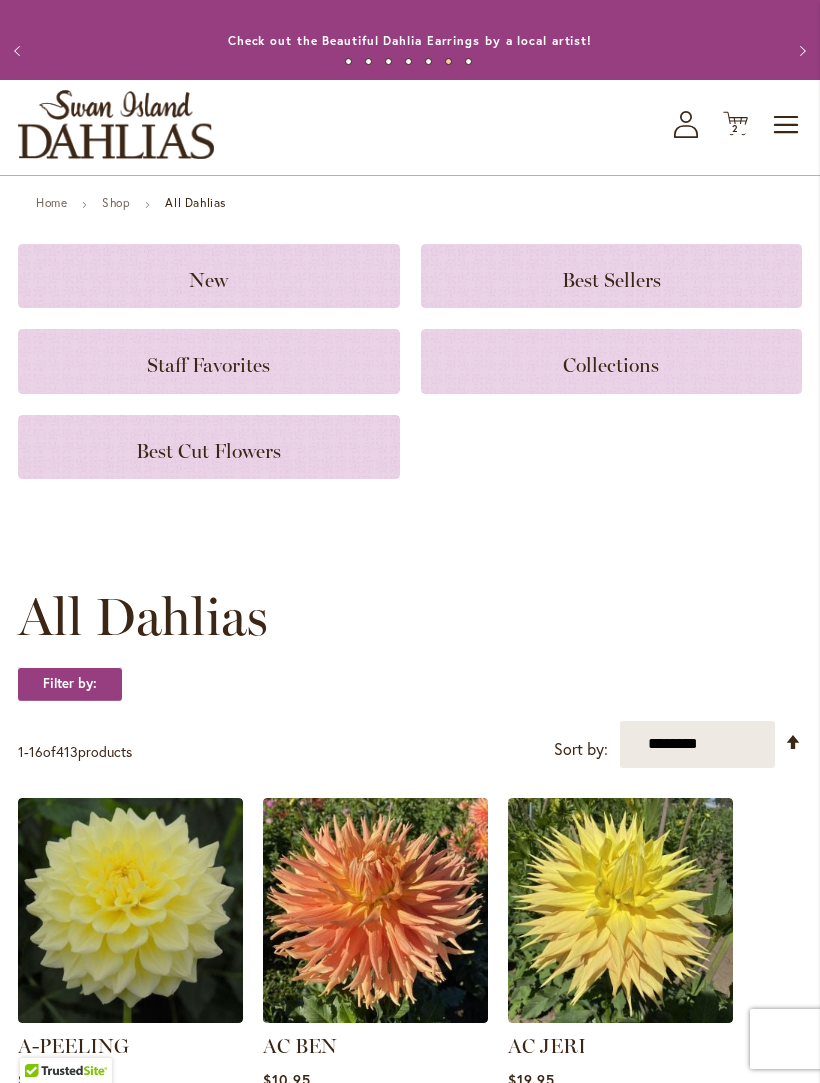 click on "Next" at bounding box center (800, 51) 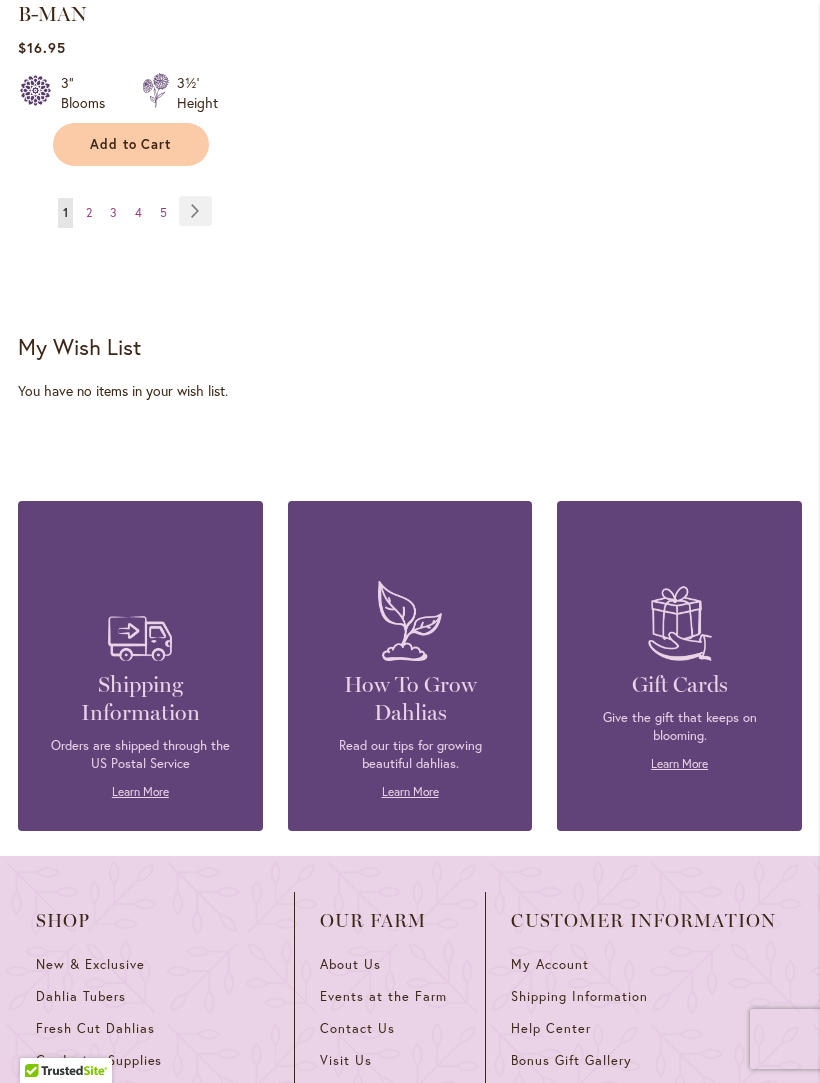 scroll, scrollTop: 3177, scrollLeft: 0, axis: vertical 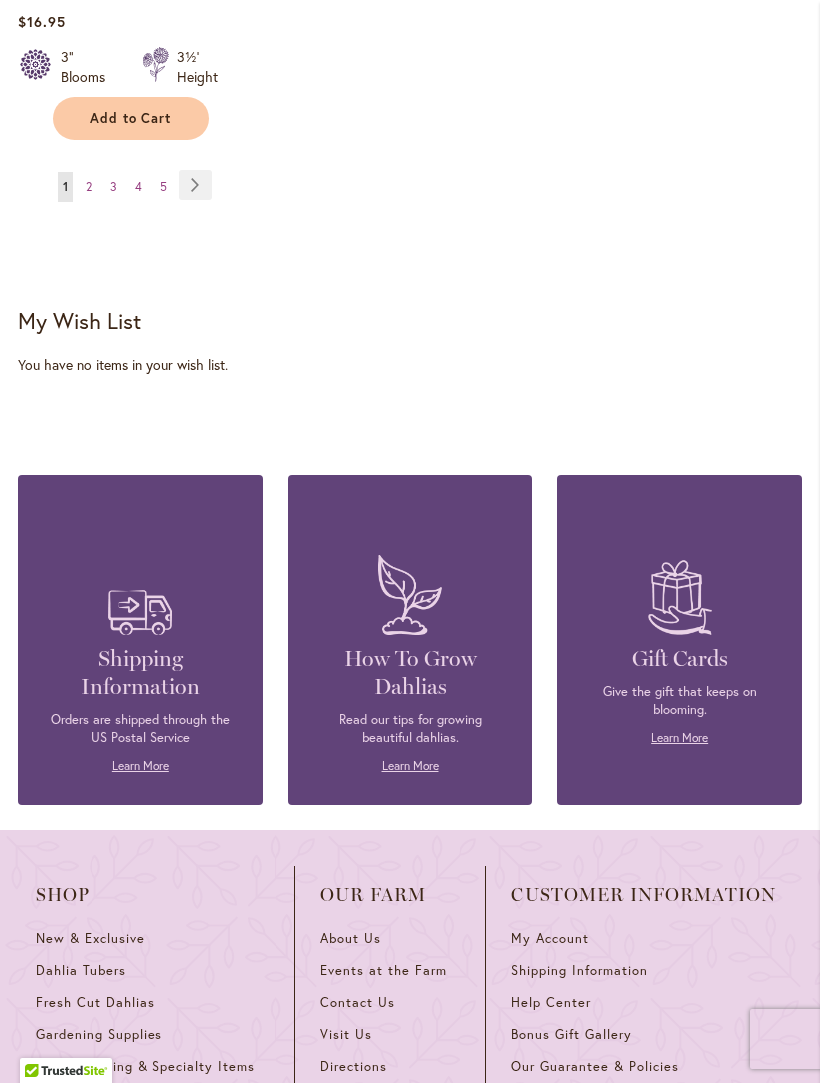click on "Dahlia Tubers" at bounding box center [81, 970] 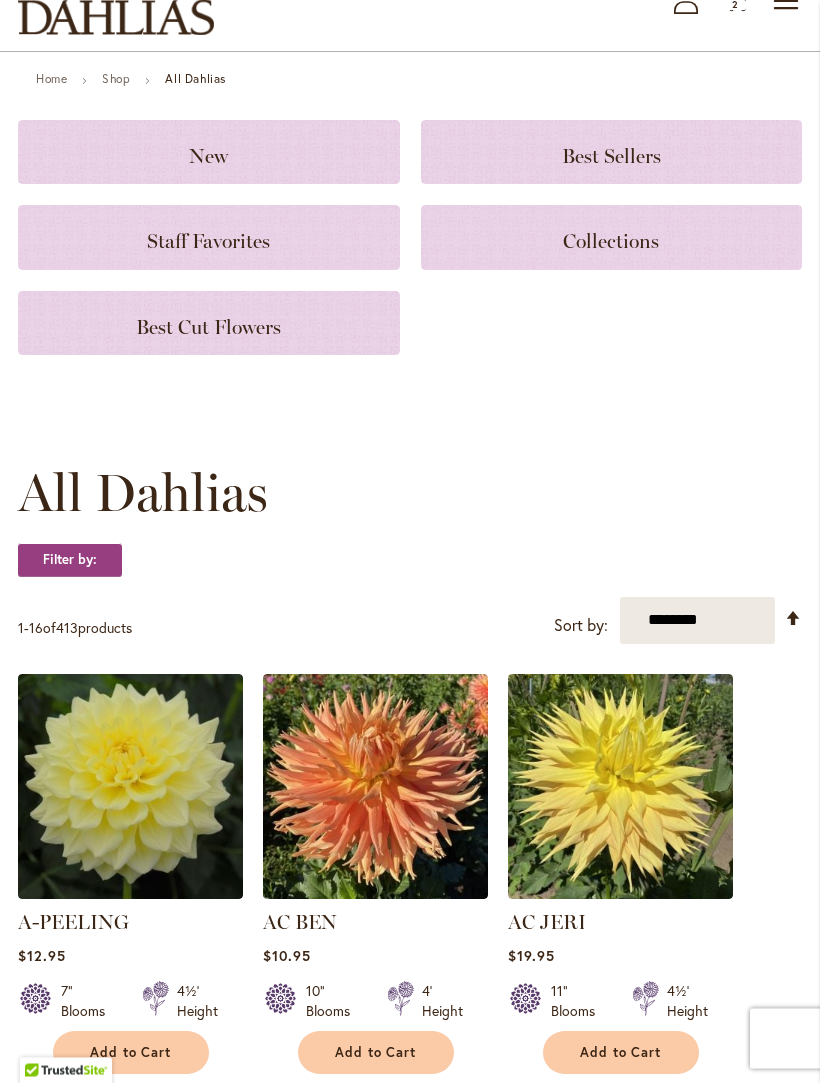 scroll, scrollTop: 0, scrollLeft: 0, axis: both 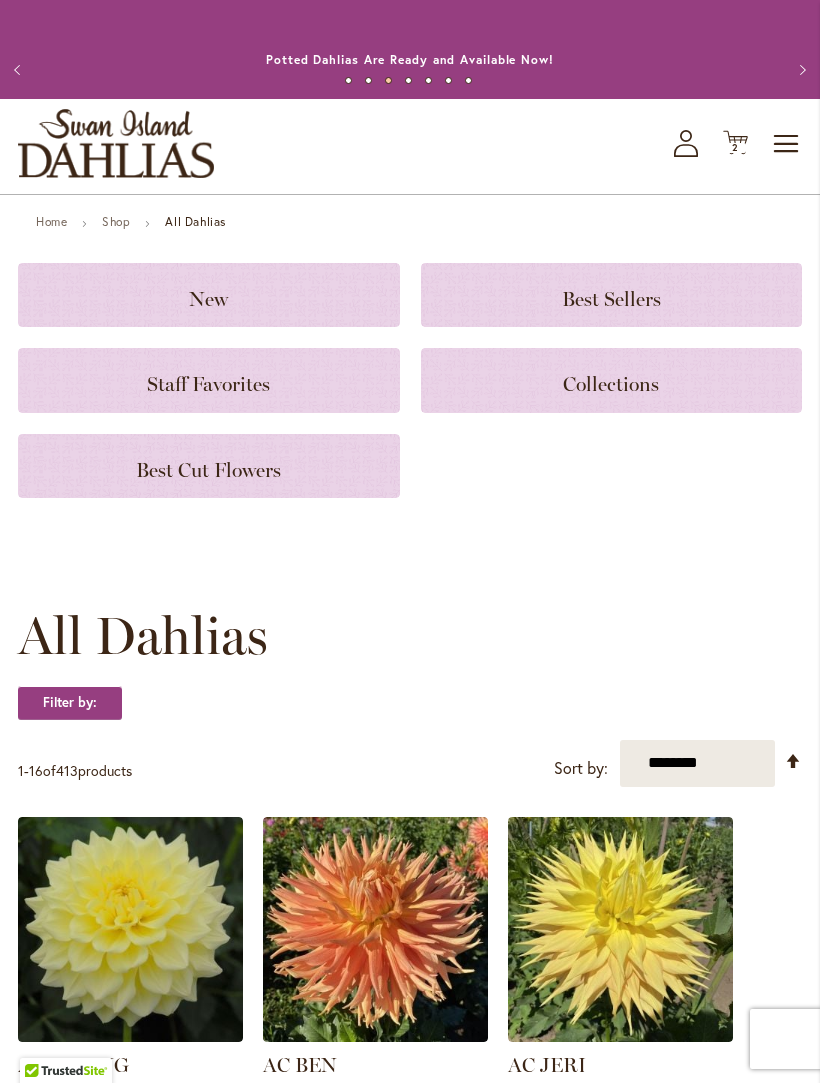 click on "Toggle Nav" at bounding box center [787, 144] 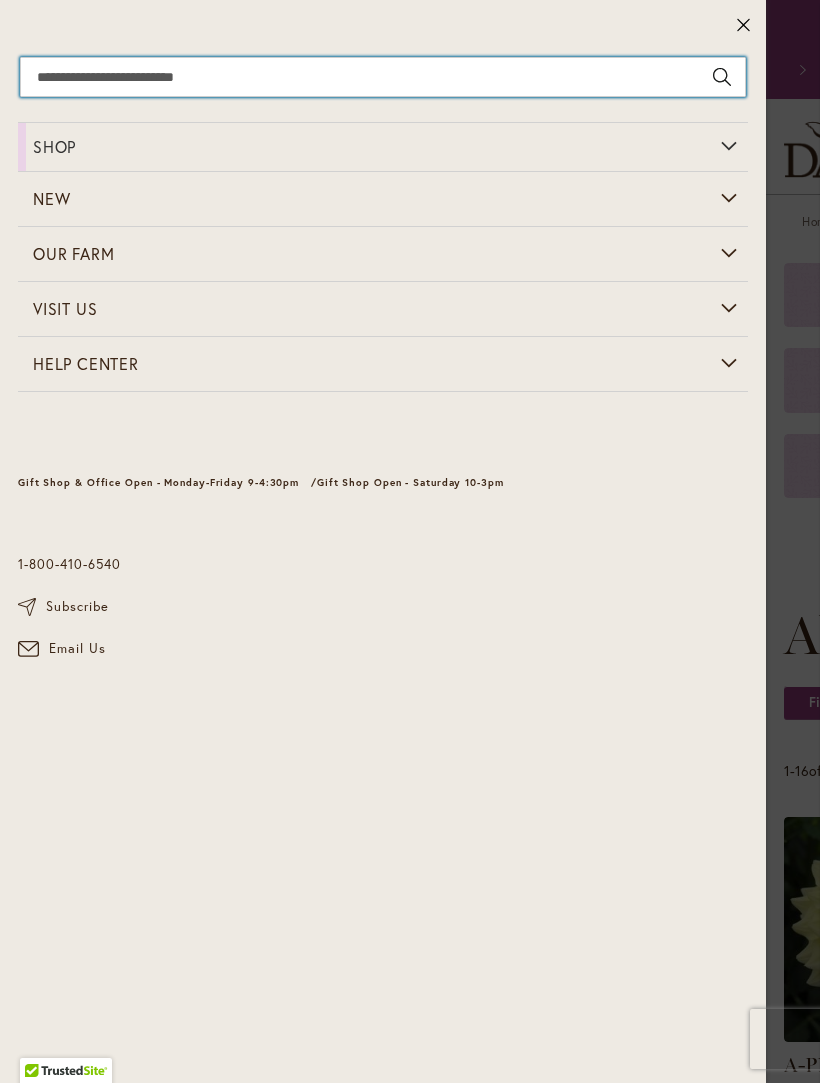 click on "Search" at bounding box center (383, 77) 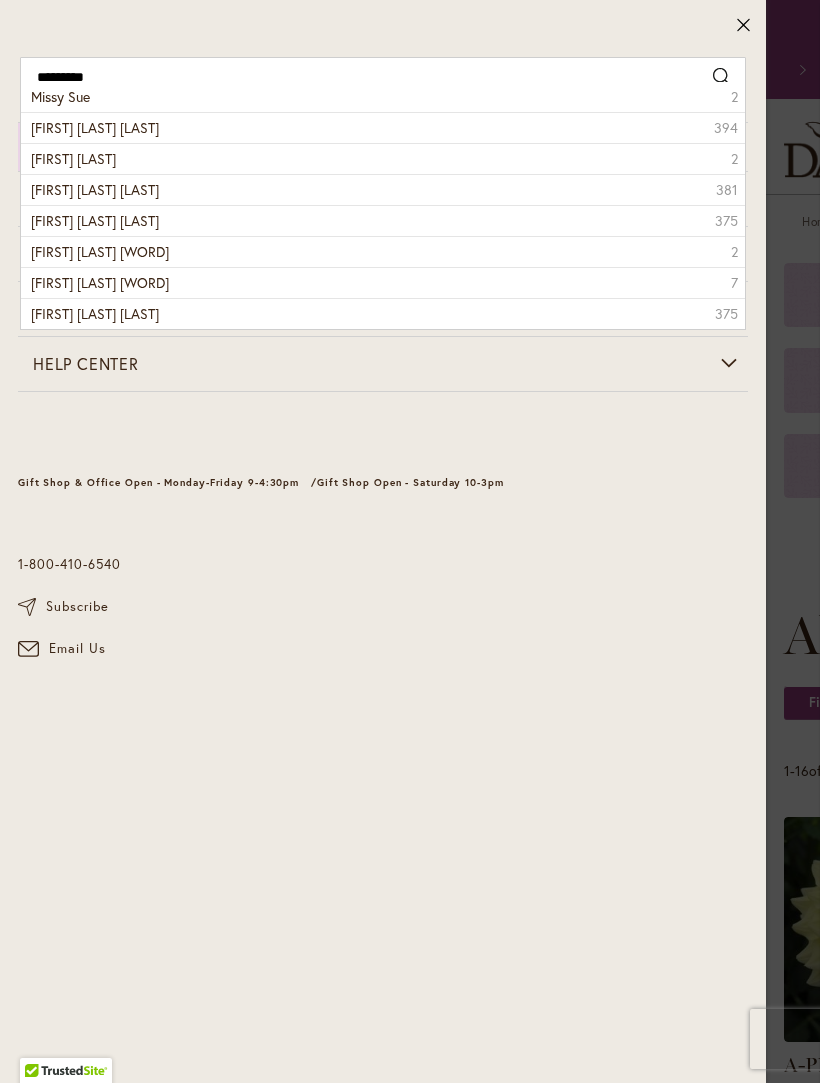 click on "Missy sue dahlia" at bounding box center [95, 127] 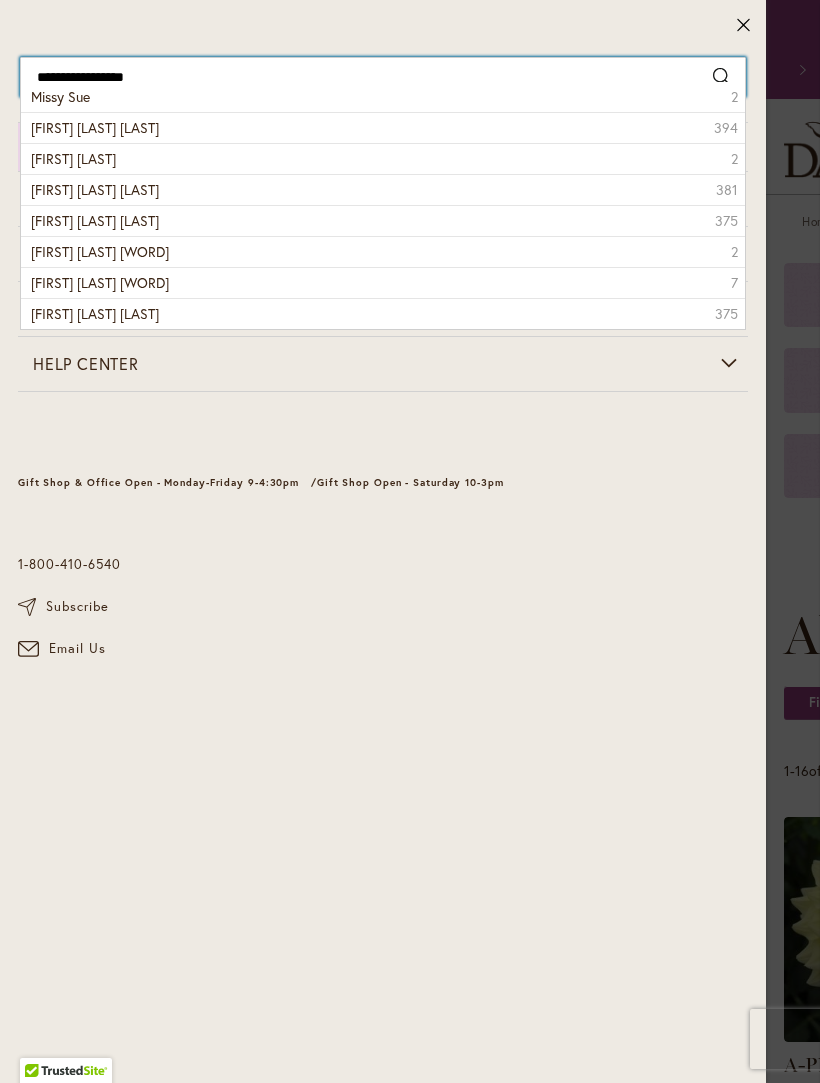 type on "**********" 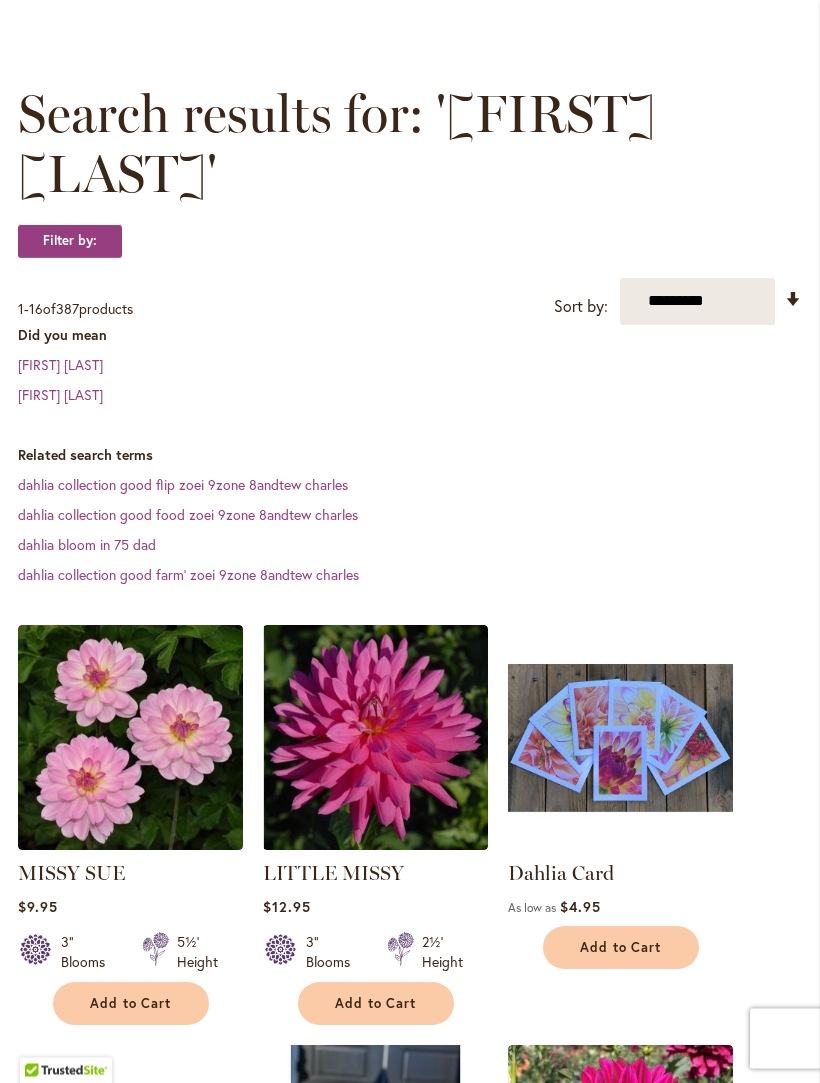 scroll, scrollTop: 239, scrollLeft: 0, axis: vertical 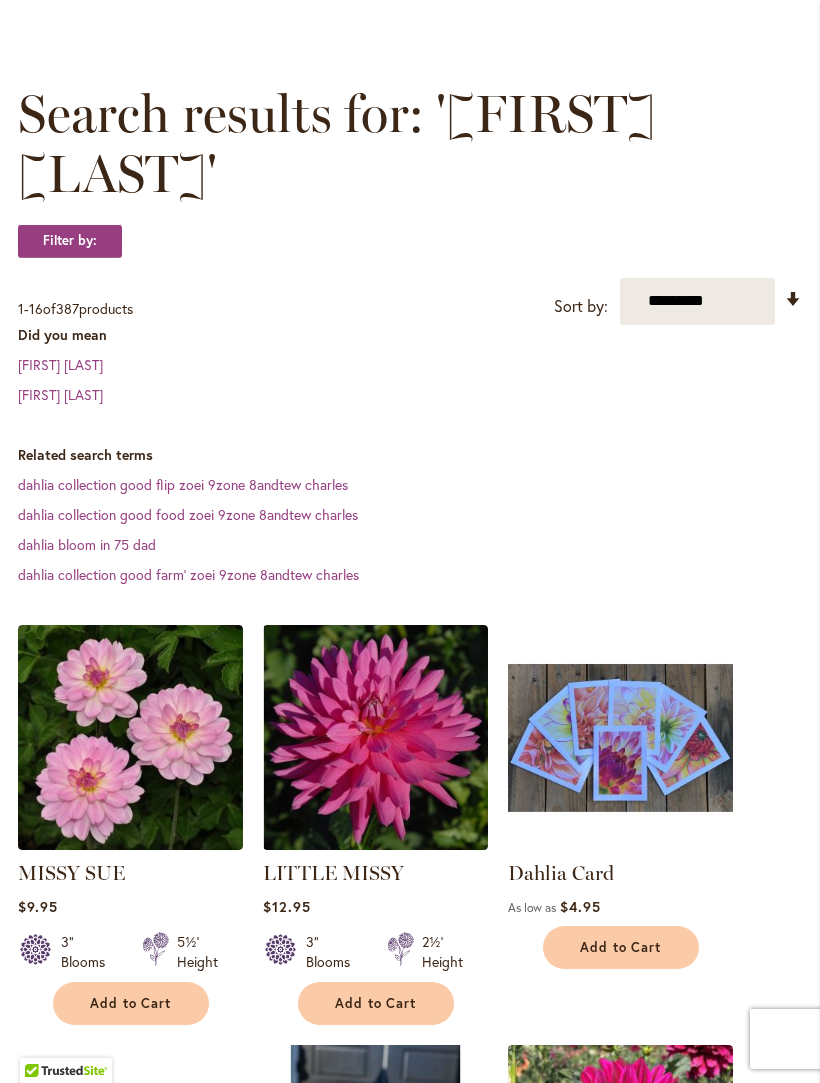 click on "Add to Cart" at bounding box center (131, 1003) 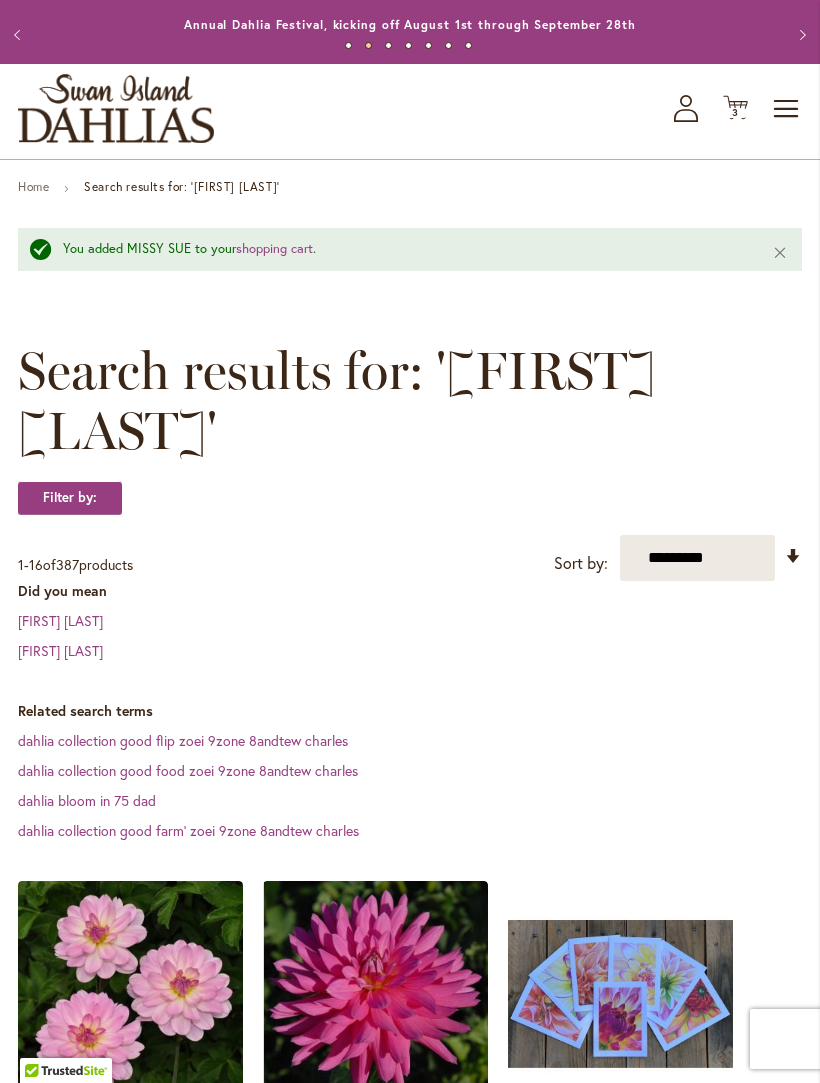 scroll, scrollTop: 0, scrollLeft: 0, axis: both 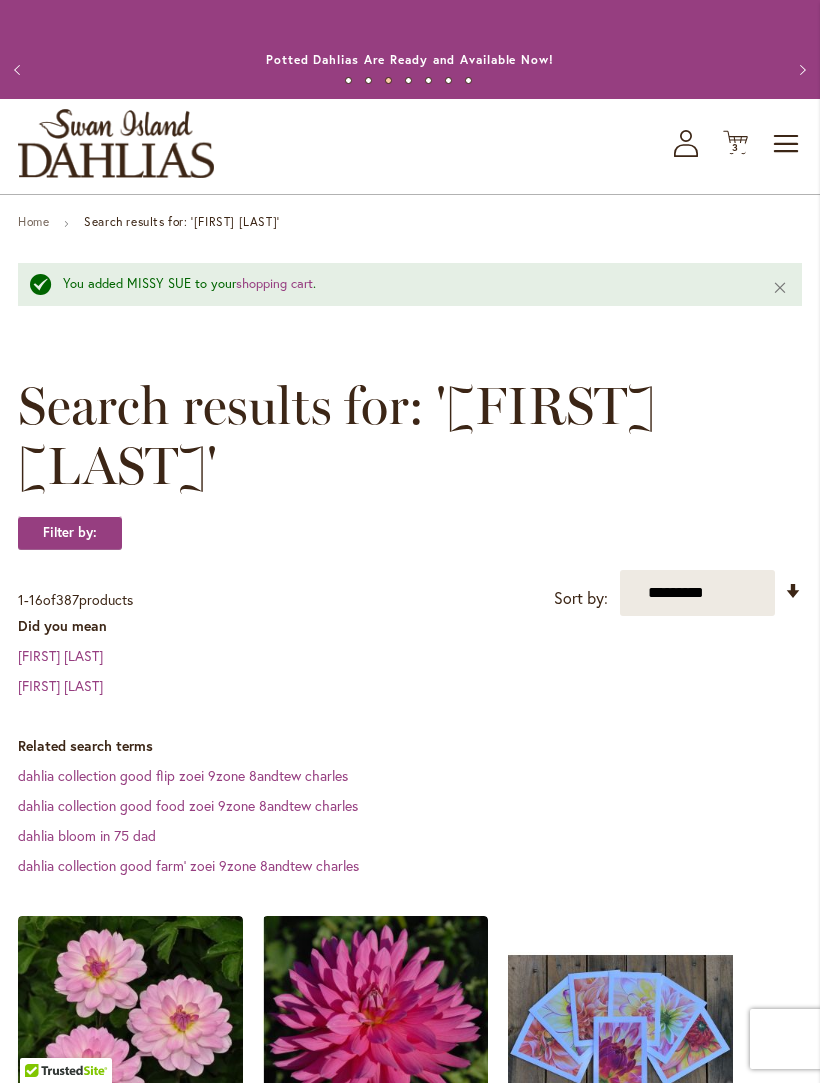 click on "Toggle Nav" at bounding box center (787, 144) 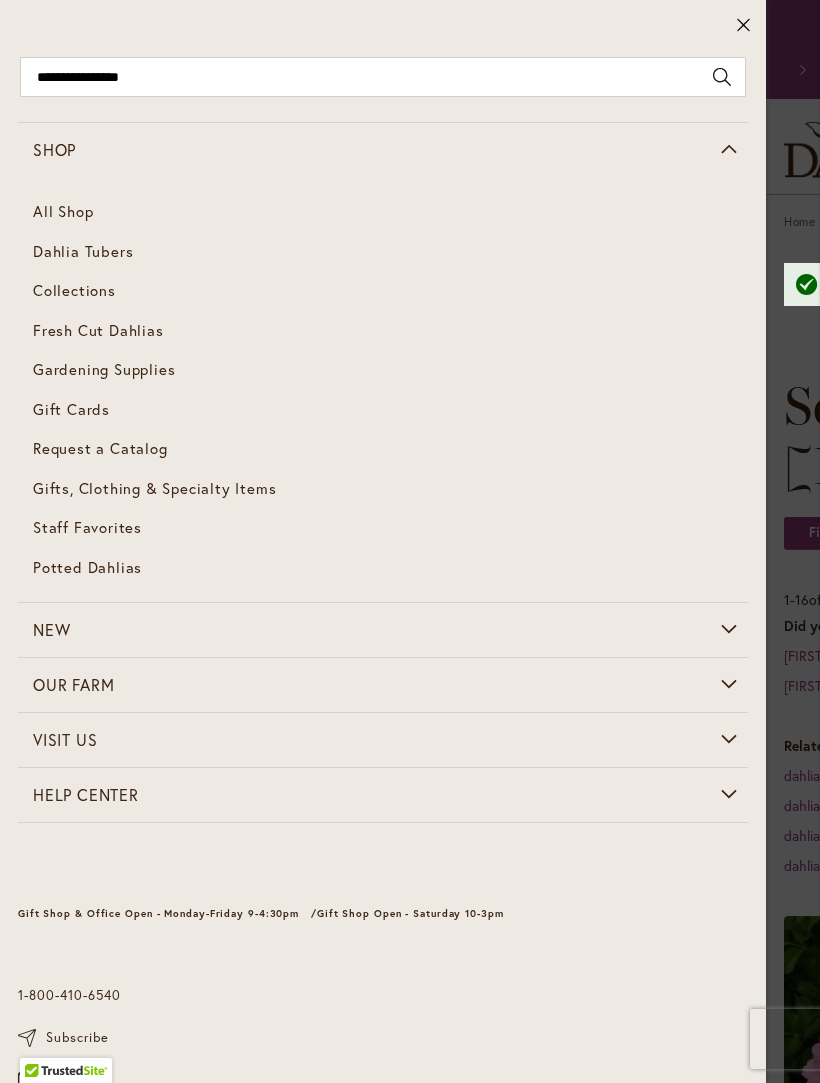 click on "Dahlia Tubers" at bounding box center (383, 252) 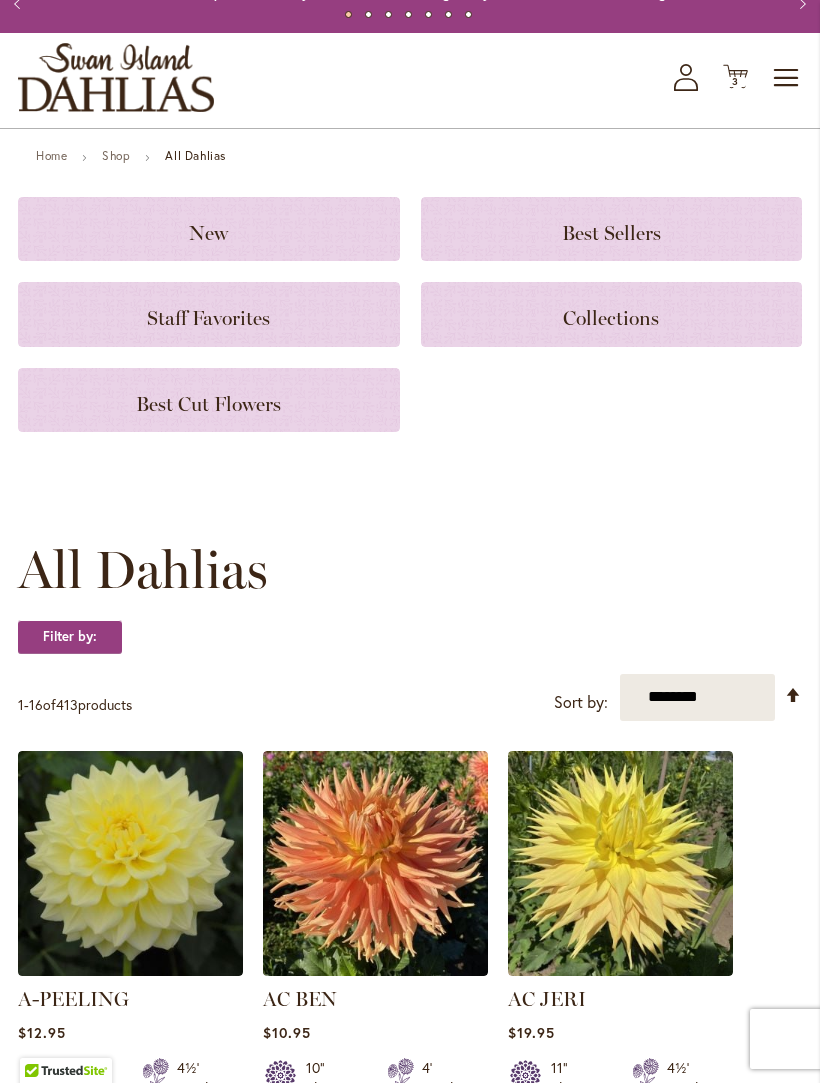 scroll, scrollTop: 0, scrollLeft: 0, axis: both 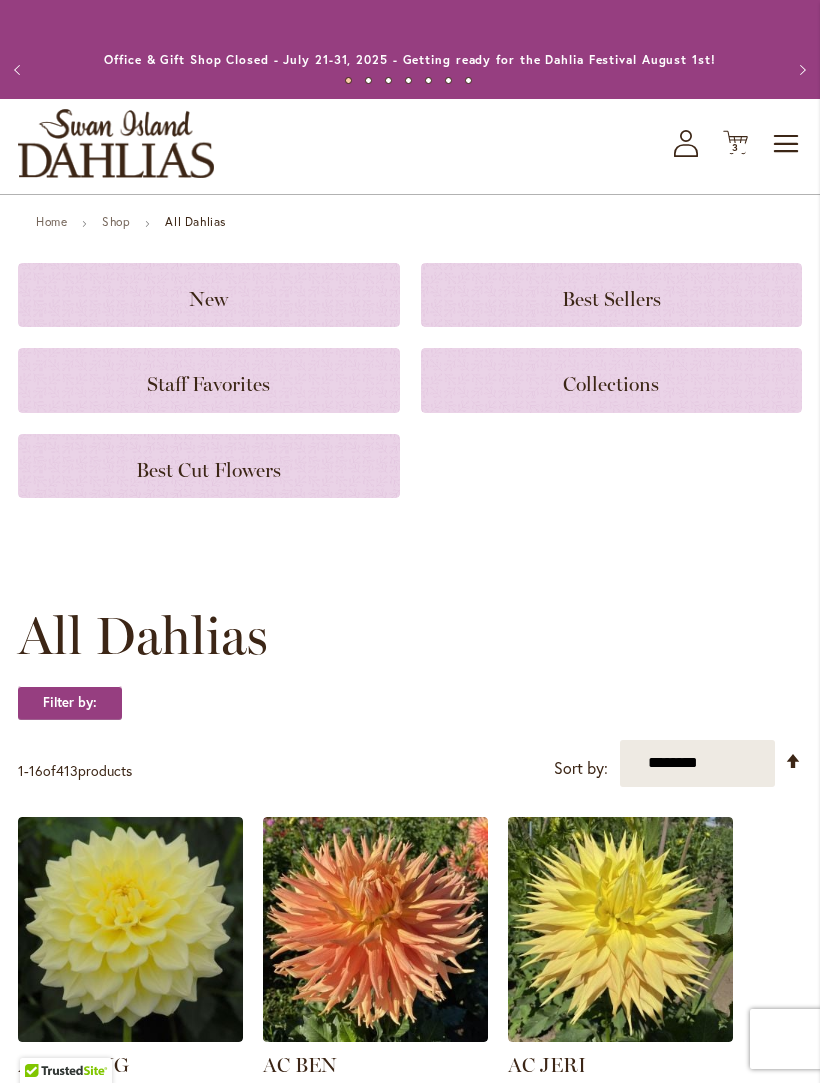 click on "Toggle Nav" at bounding box center (787, 144) 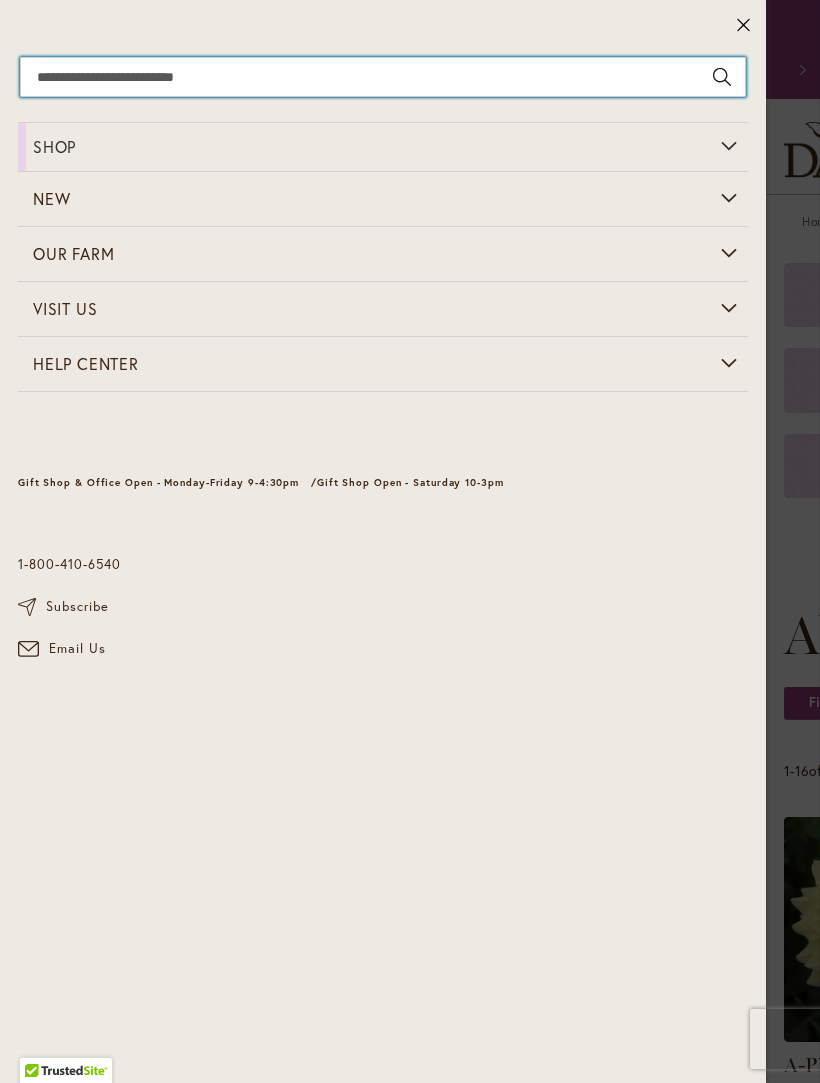 click on "Search" at bounding box center (383, 77) 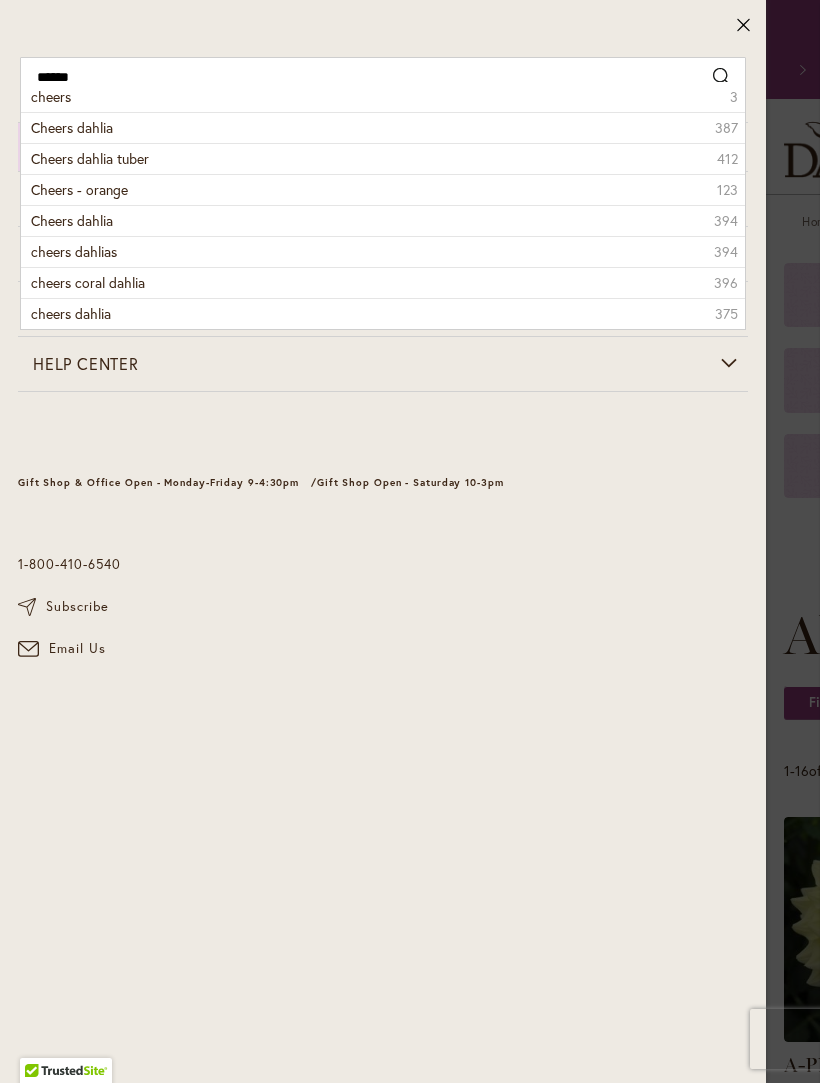 click on "Cheers dahlia" at bounding box center (72, 127) 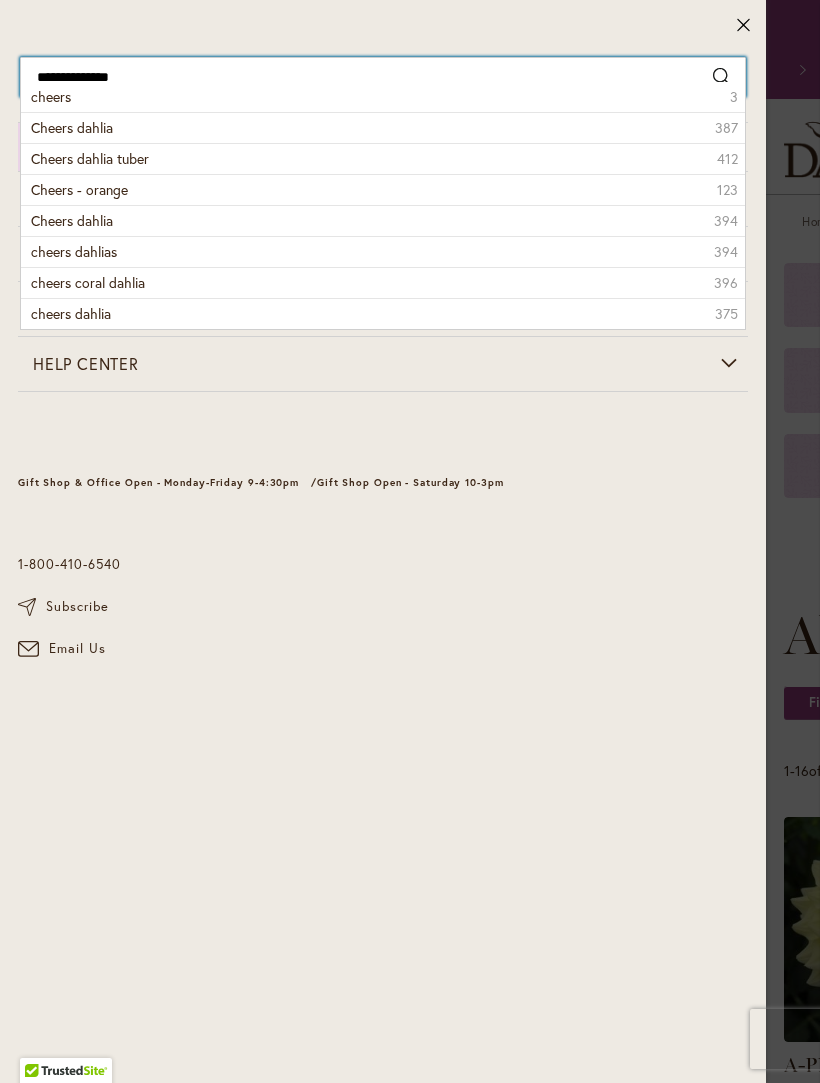 type on "**********" 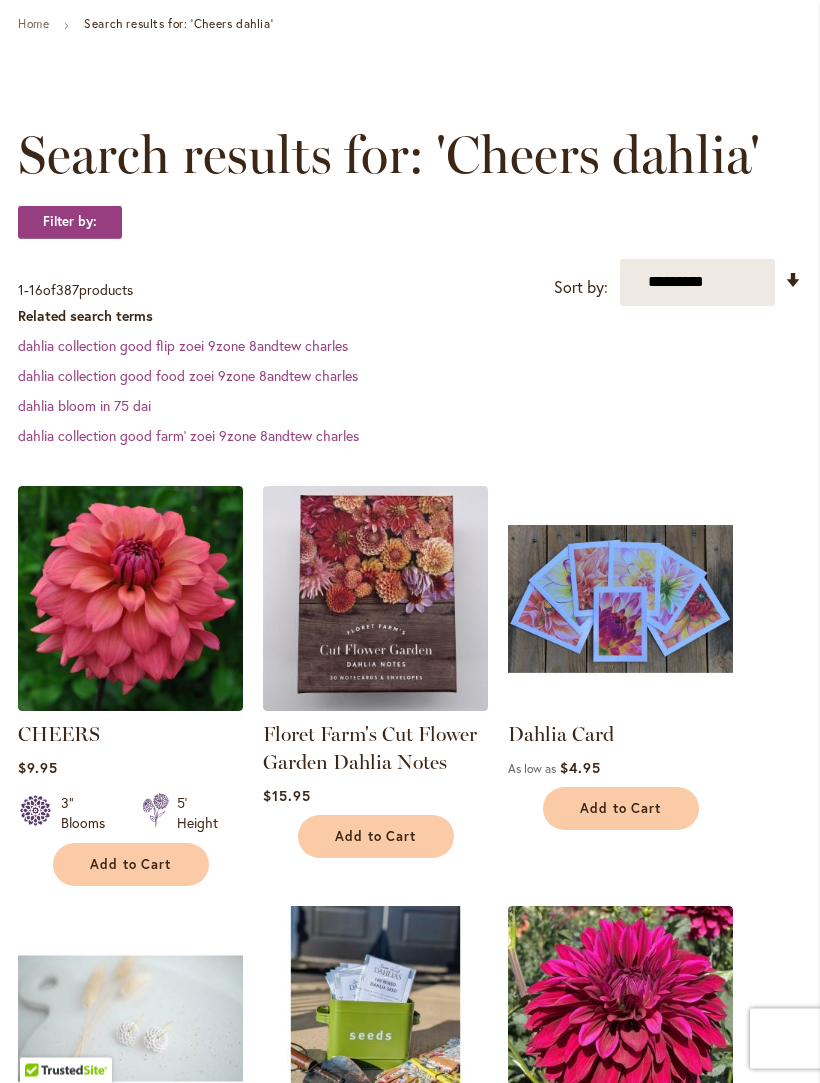 scroll, scrollTop: 202, scrollLeft: 0, axis: vertical 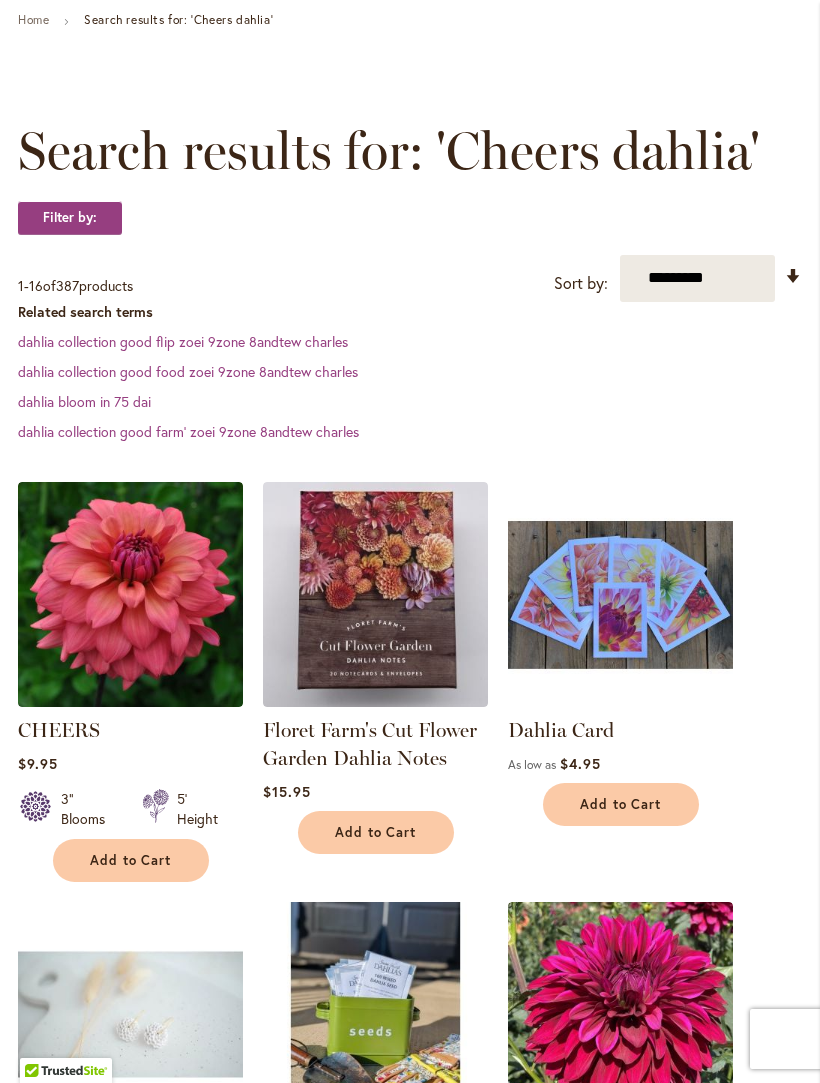 click on "Add to Cart" at bounding box center (131, 860) 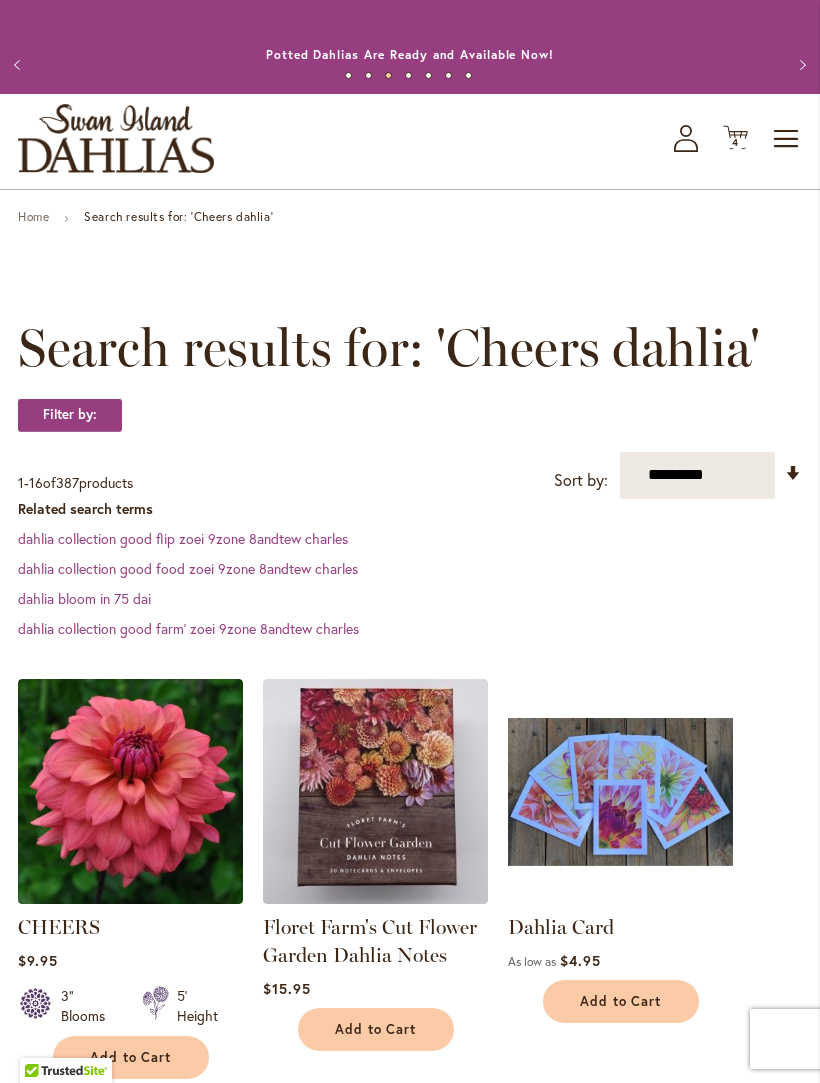 scroll, scrollTop: 0, scrollLeft: 0, axis: both 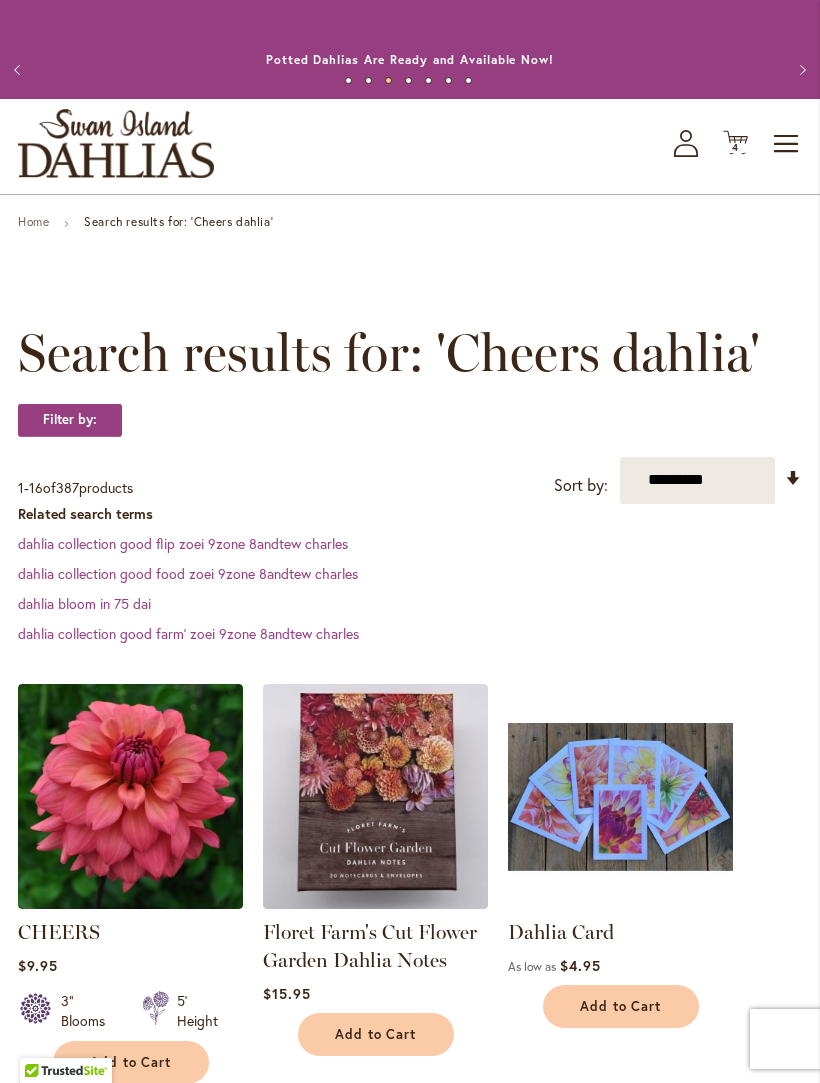 click on "Search results for: 'Cheers dahlia'
Filter by:
Filter By:
Category
Shop
387
items
All Dahlias
305
items
22" at bounding box center [410, 390] 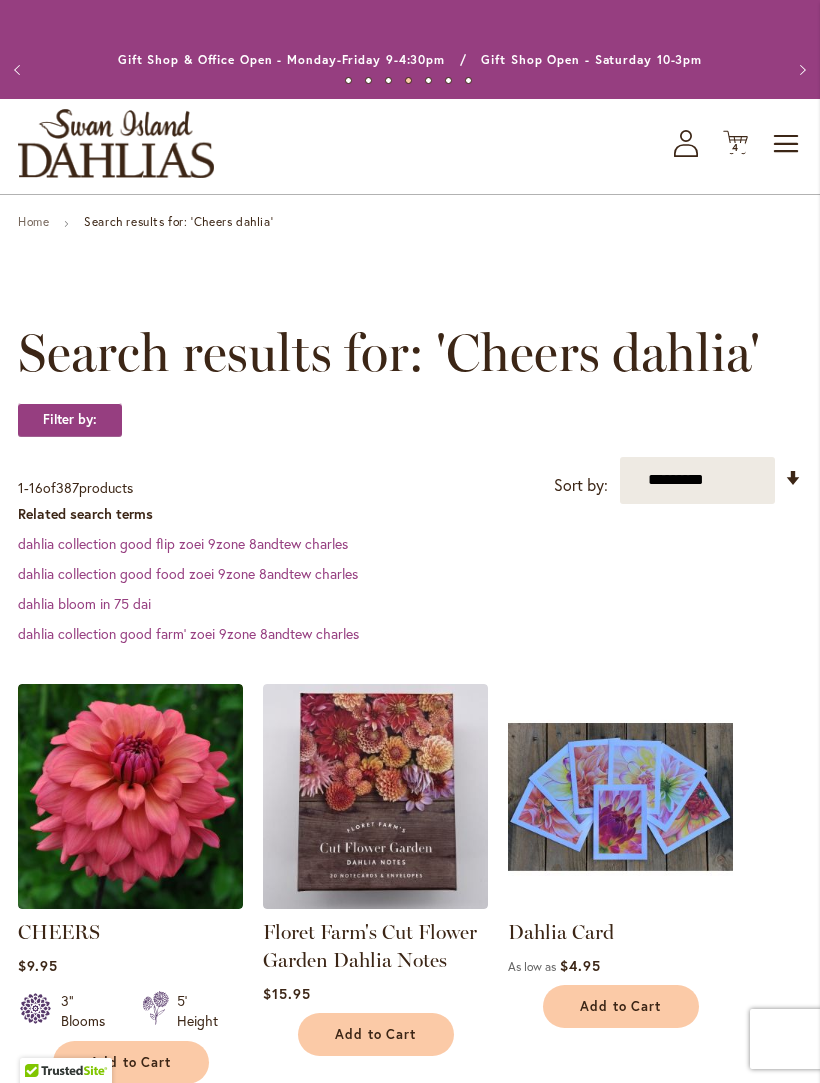click on "Toggle Nav" at bounding box center (787, 144) 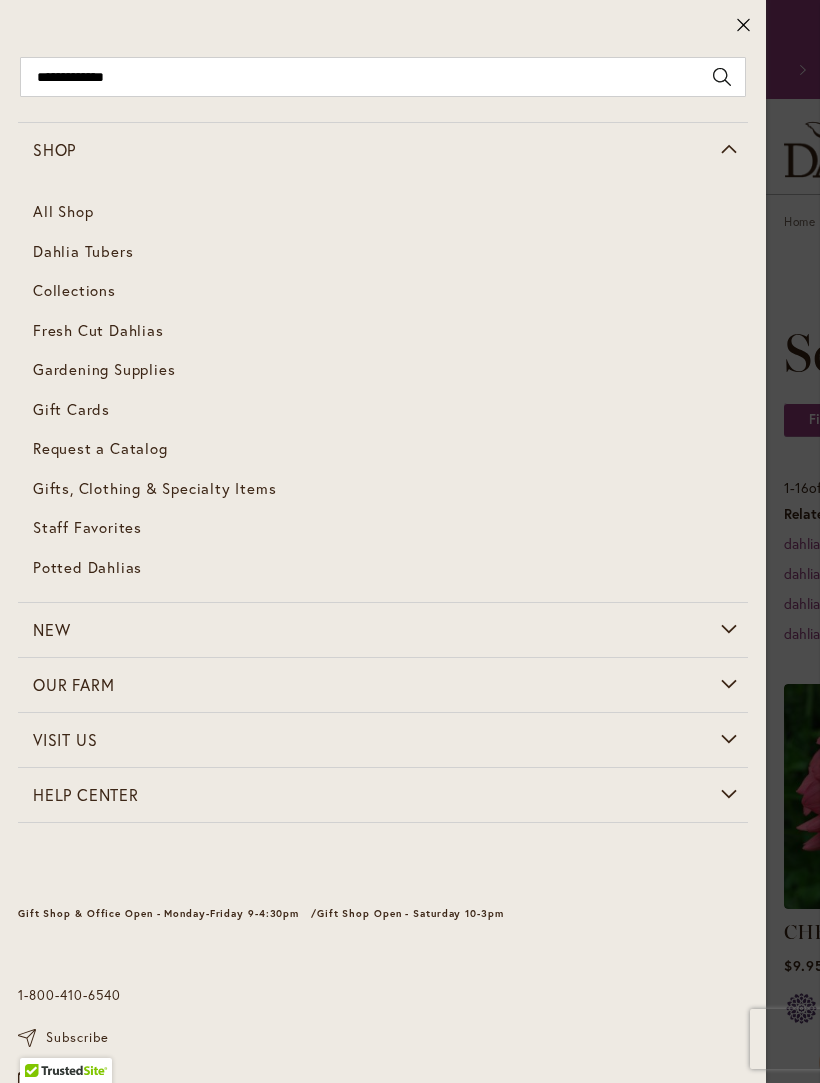 click on "Dahlia Tubers" at bounding box center [83, 251] 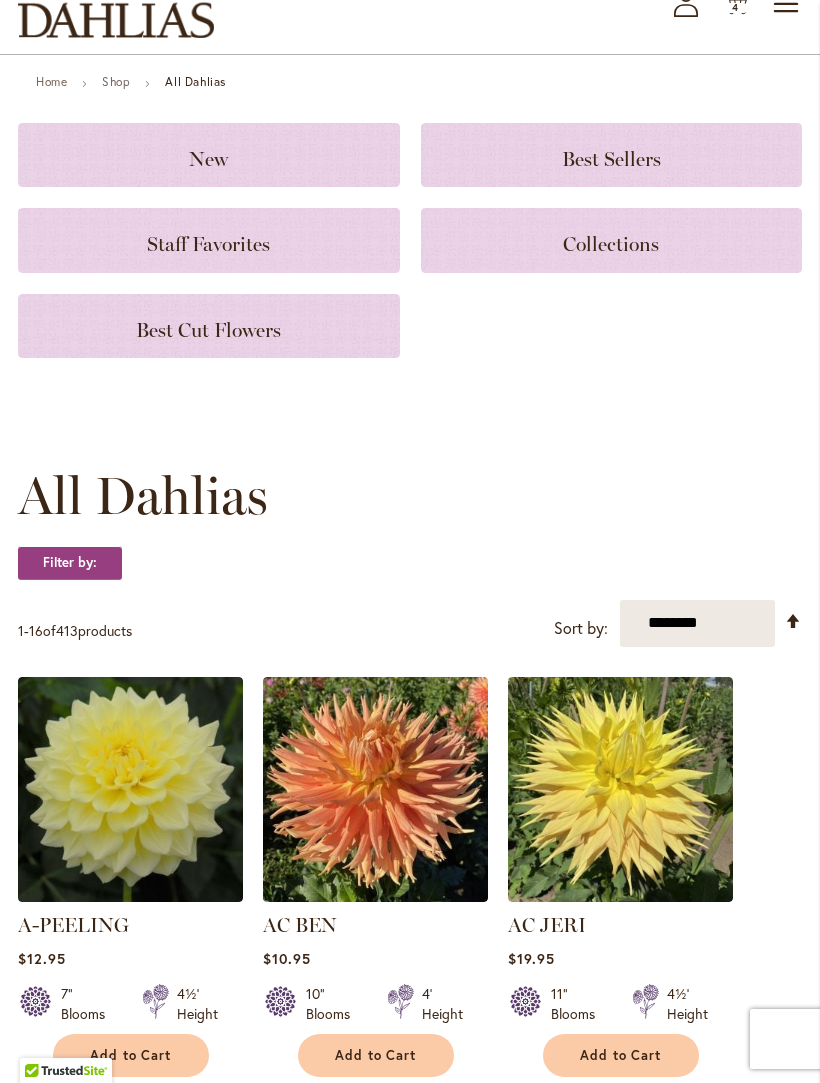 scroll, scrollTop: 0, scrollLeft: 0, axis: both 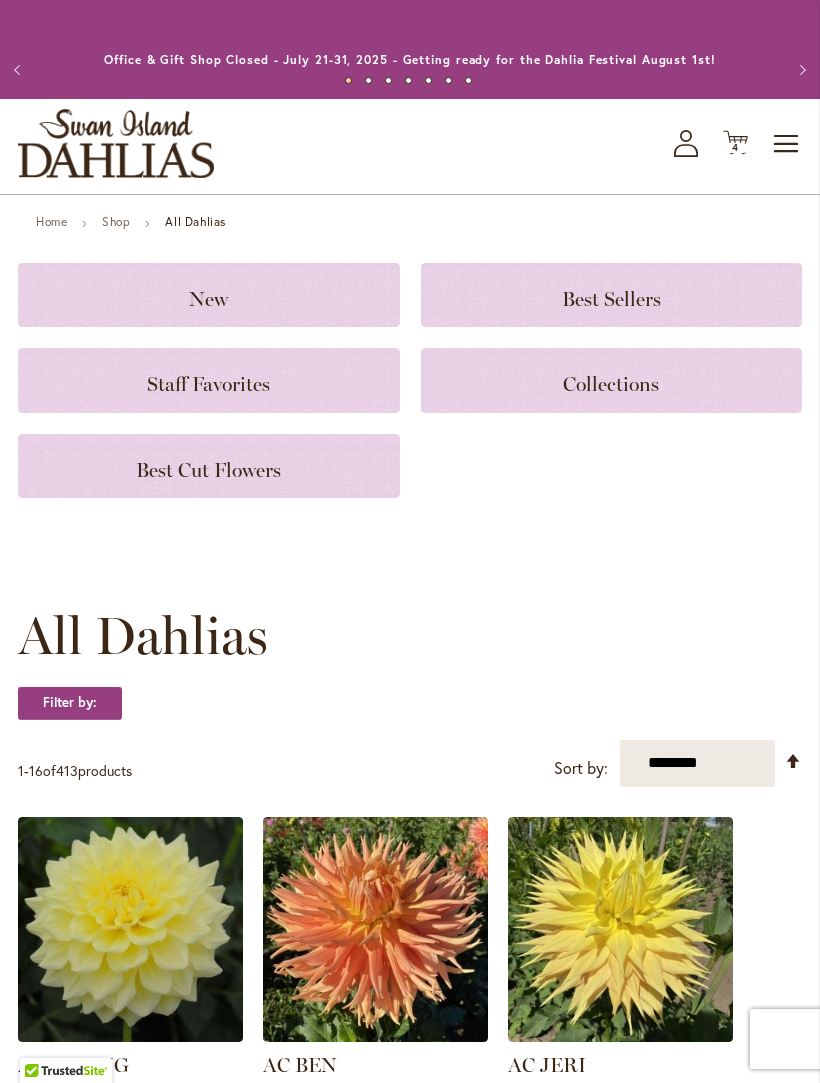 click on "Toggle Nav" at bounding box center (787, 144) 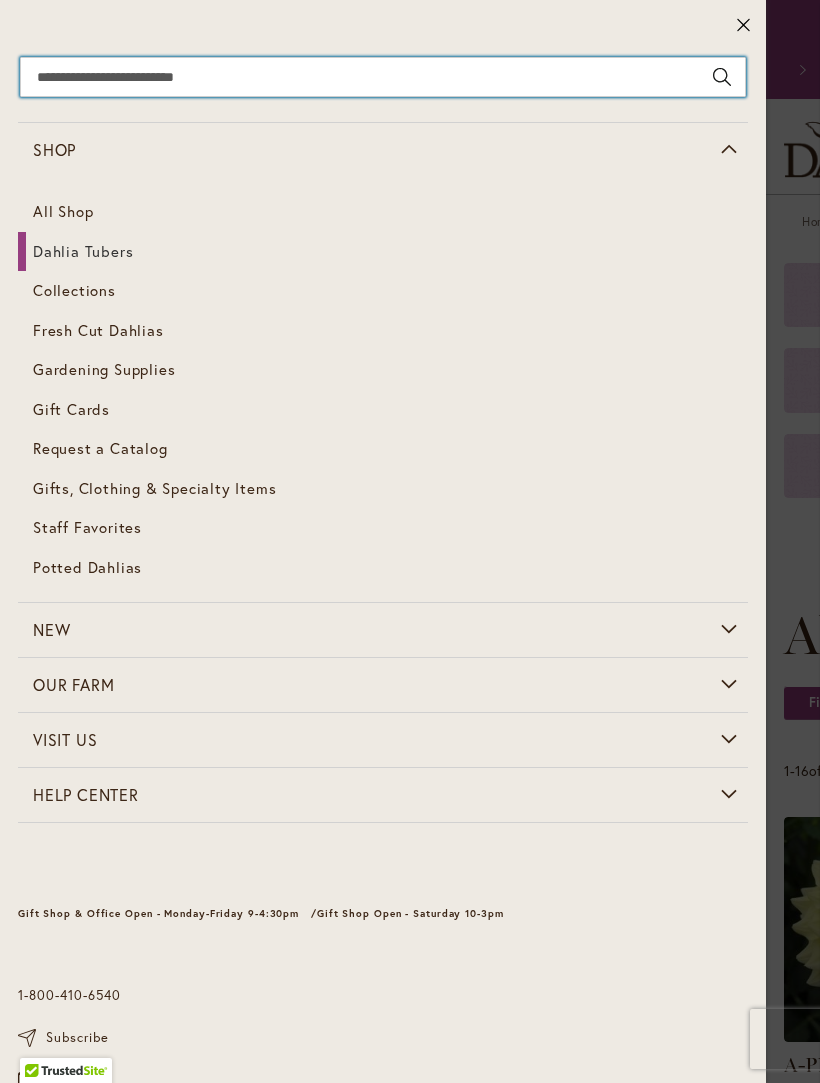 click on "Search" at bounding box center [383, 77] 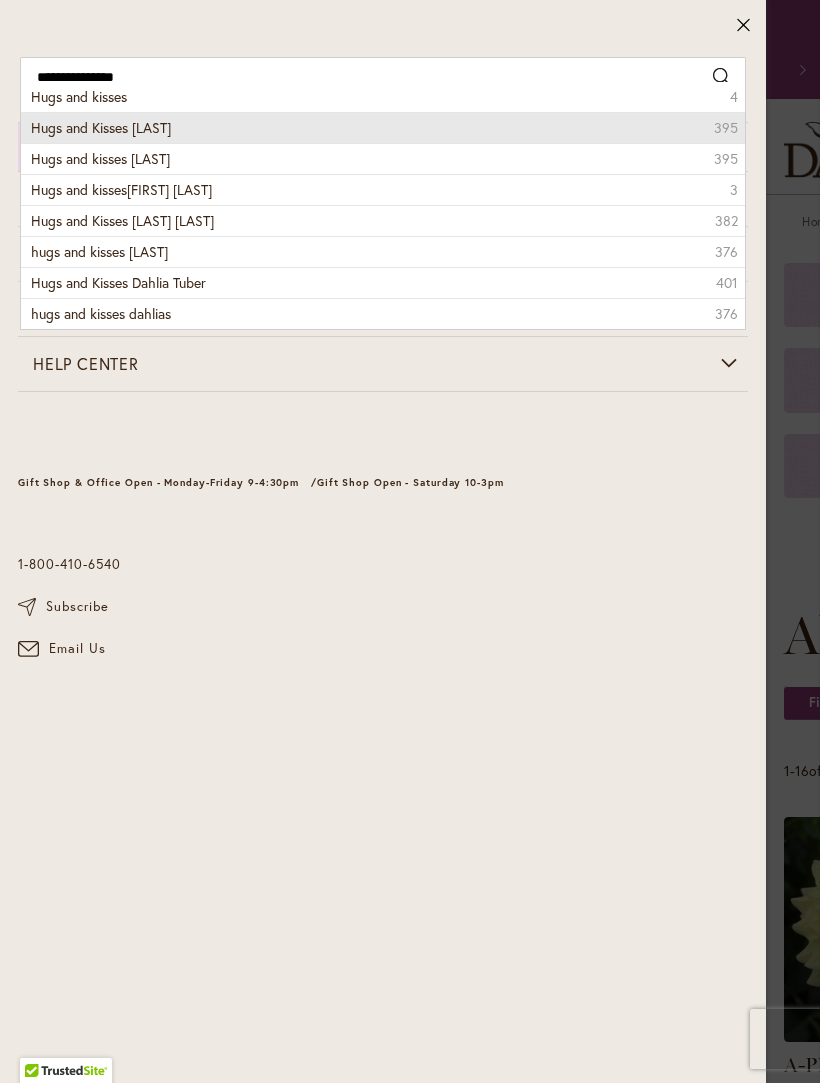 click on "Hugs and Kisses [LAST] [NUMBER]" at bounding box center (383, 127) 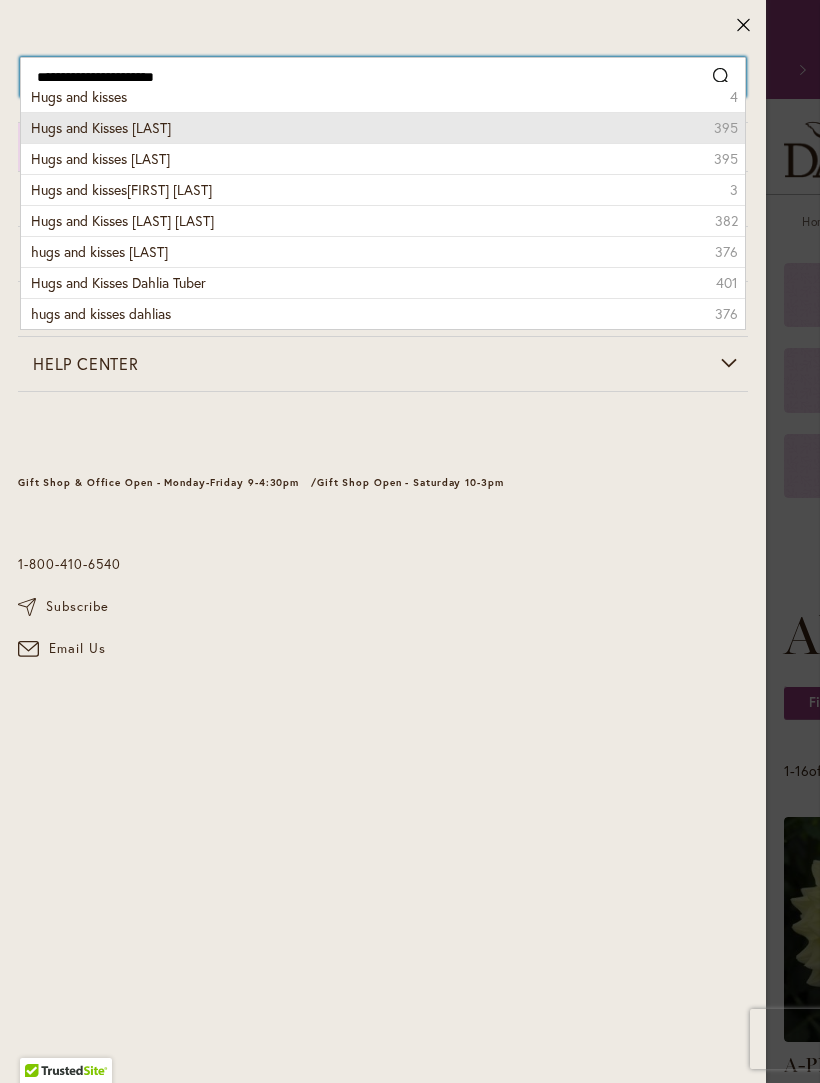 type on "**********" 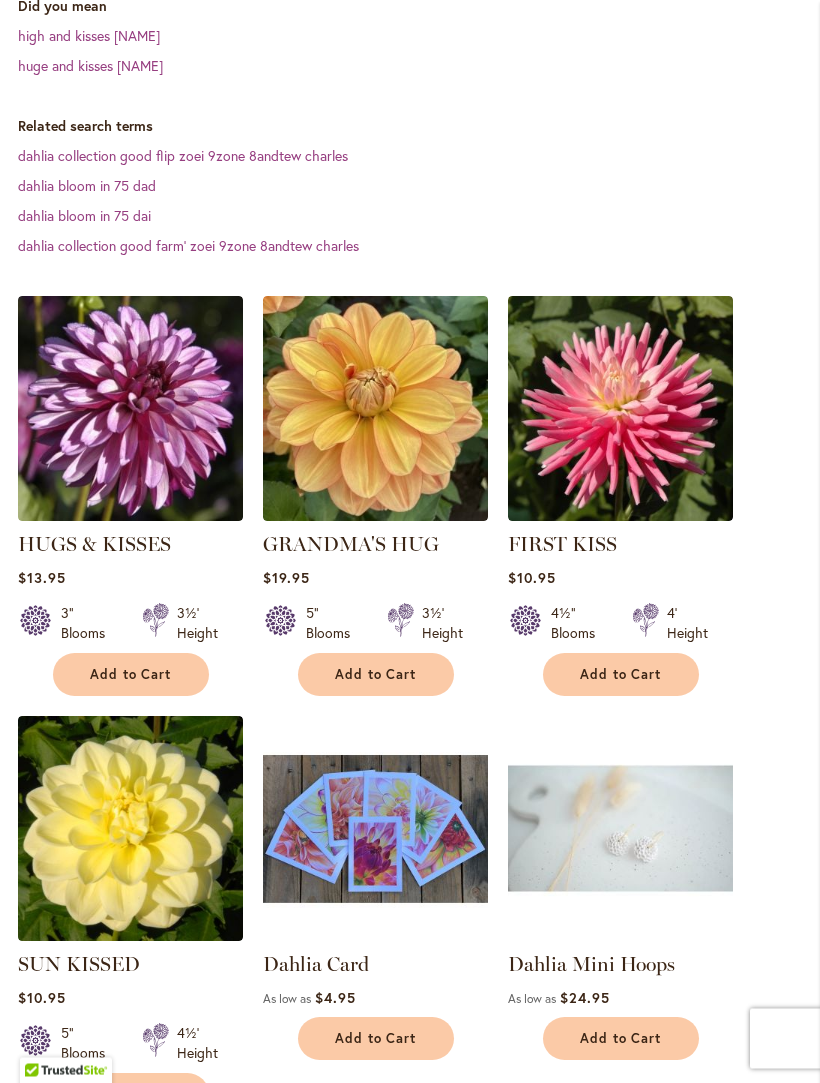 scroll, scrollTop: 568, scrollLeft: 0, axis: vertical 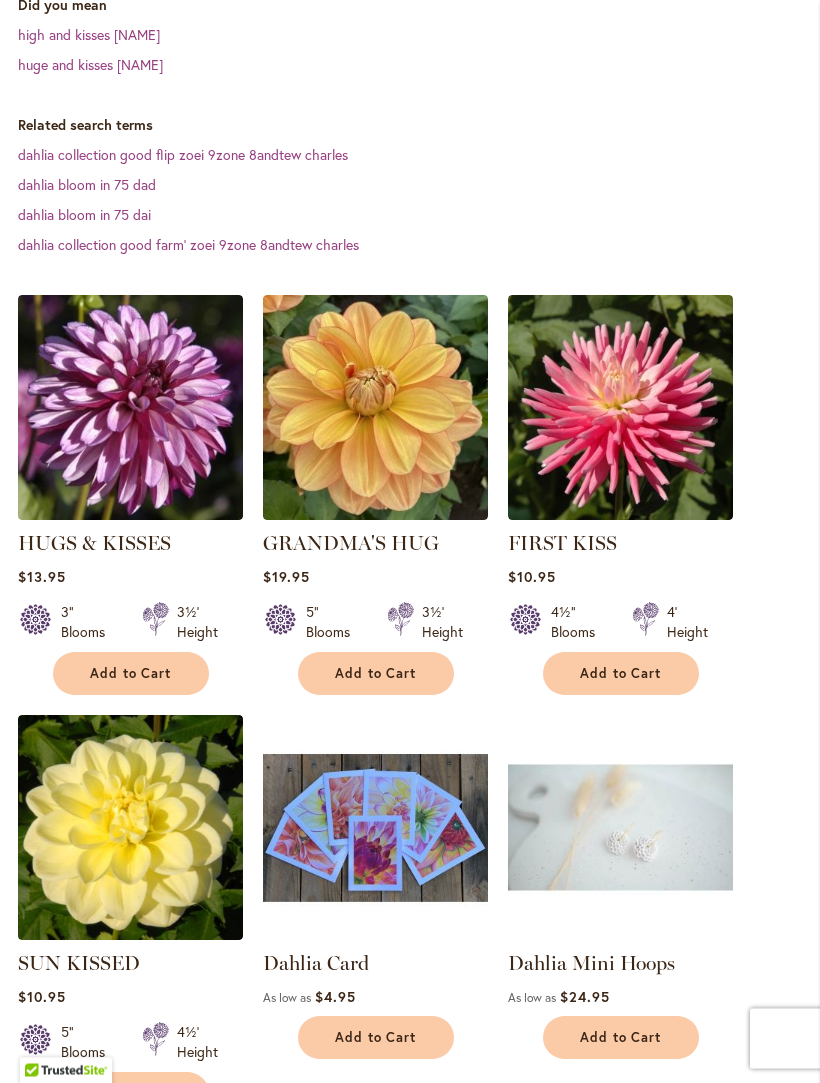 click at bounding box center [130, 408] 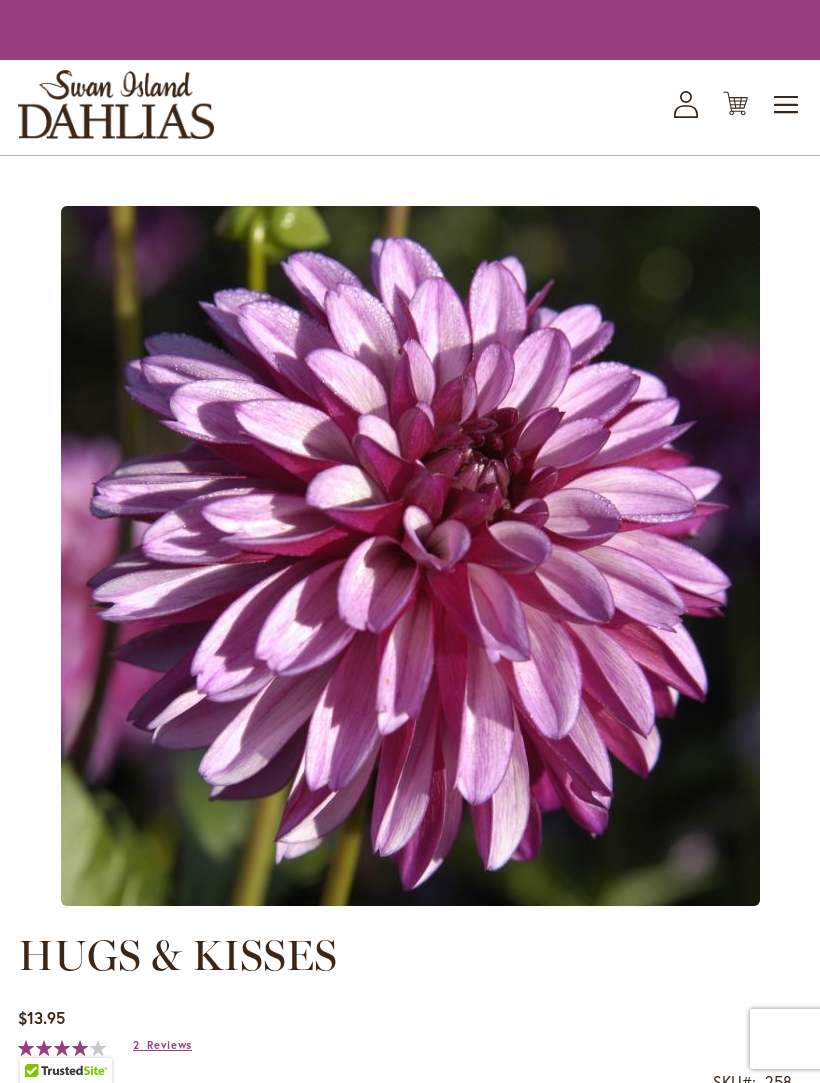 scroll, scrollTop: 0, scrollLeft: 0, axis: both 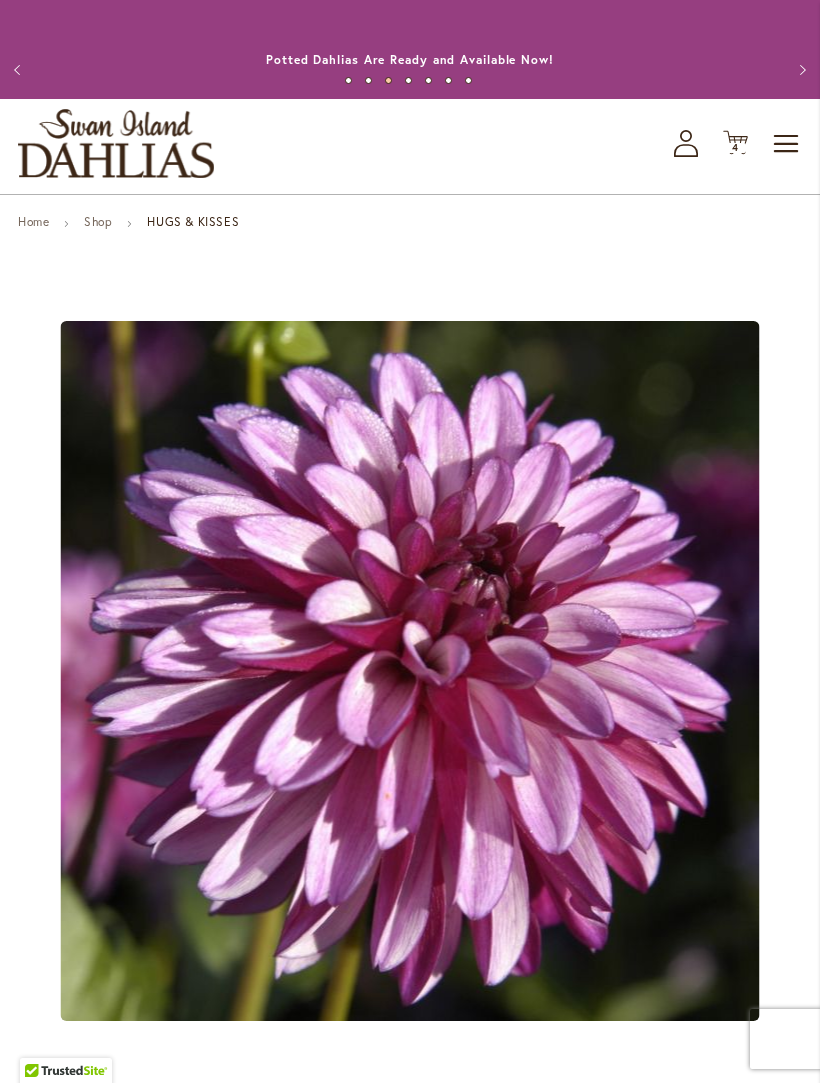 click on "Cart
.cls-1 {
fill: #231f20;
}" 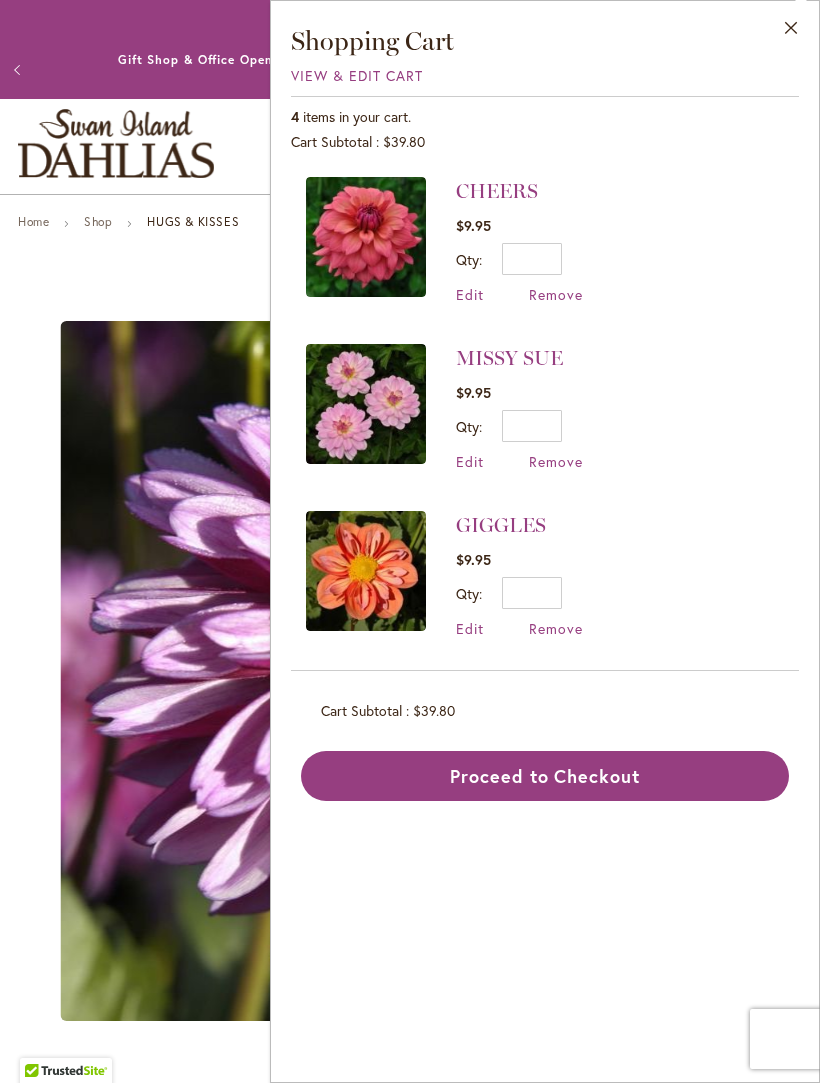 click at bounding box center (366, 237) 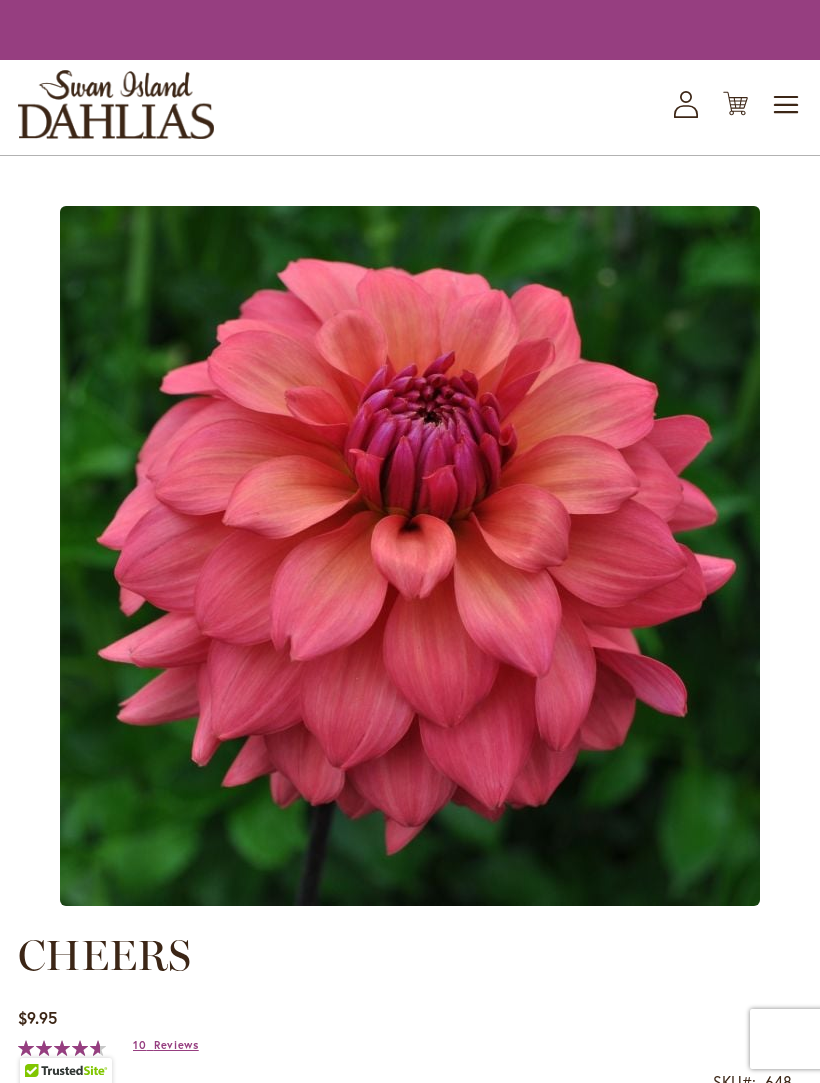 scroll, scrollTop: 0, scrollLeft: 0, axis: both 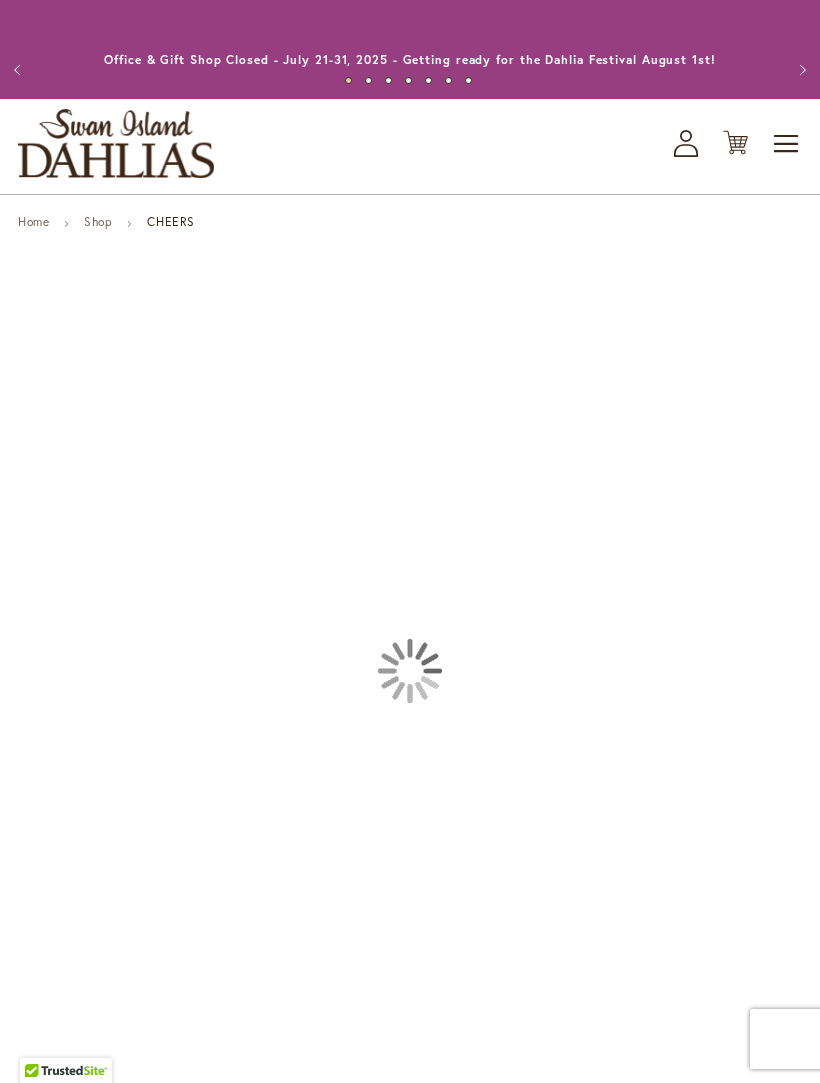 type on "******" 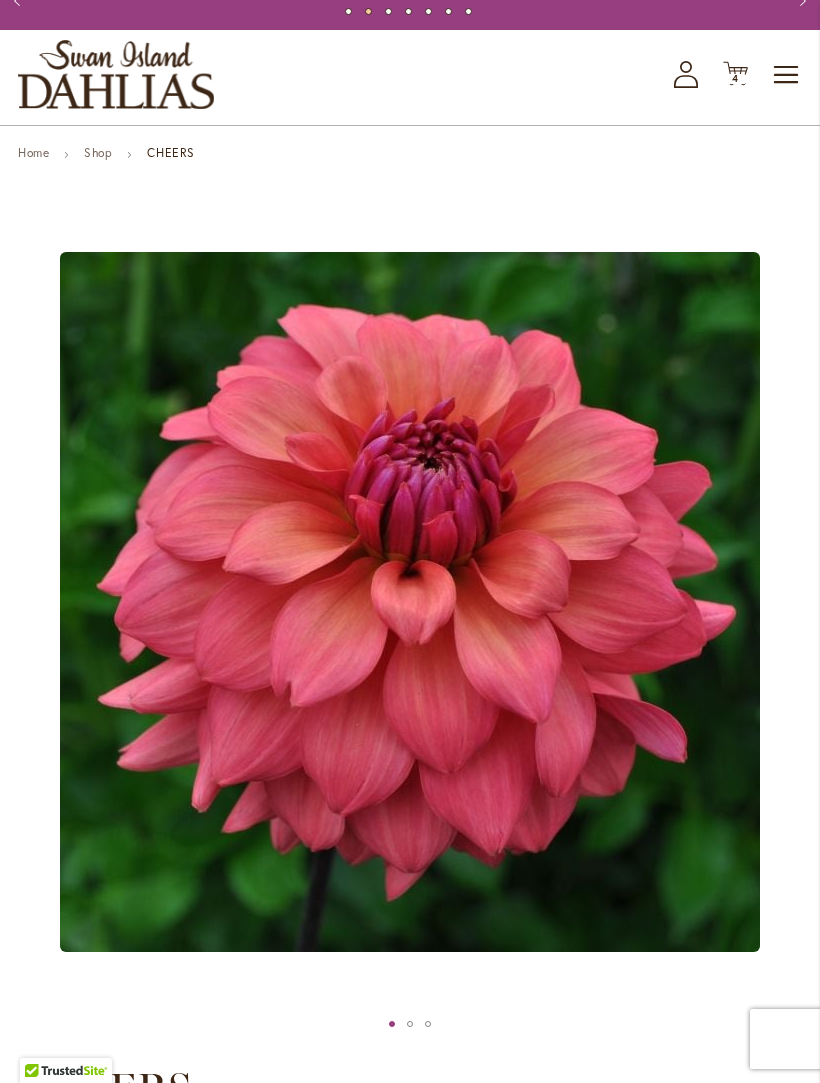 scroll, scrollTop: 0, scrollLeft: 0, axis: both 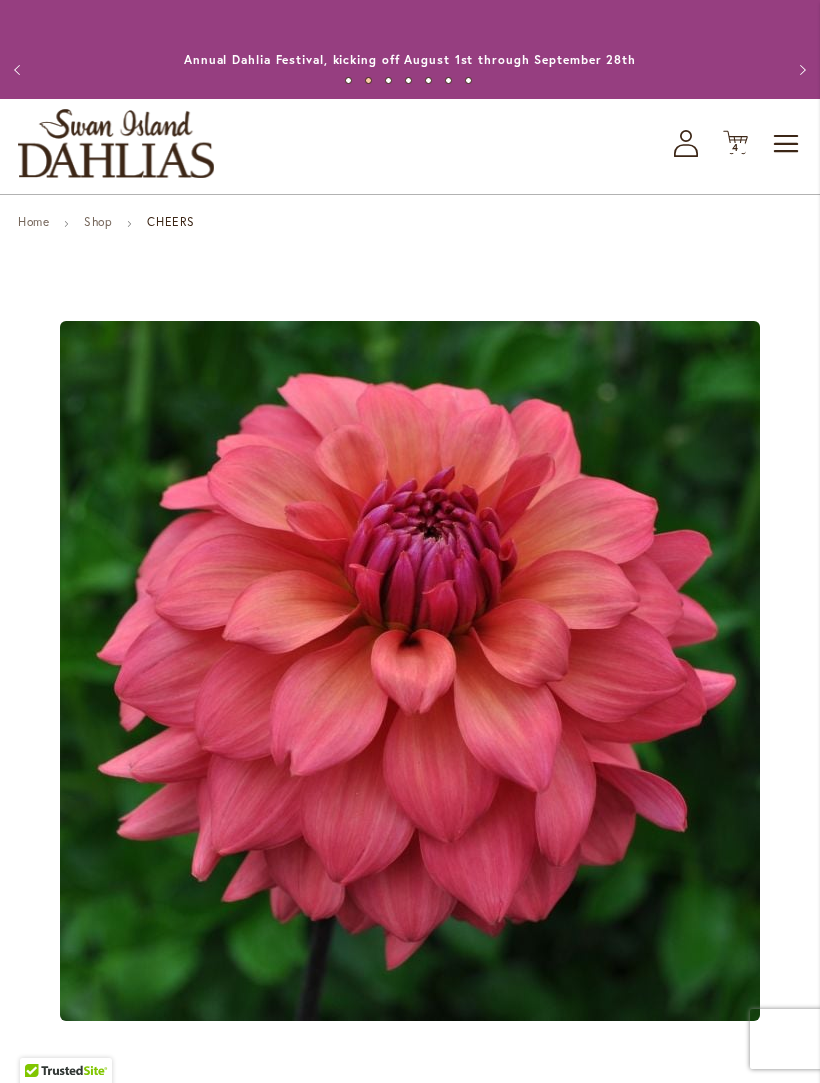 click on "4" at bounding box center (735, 147) 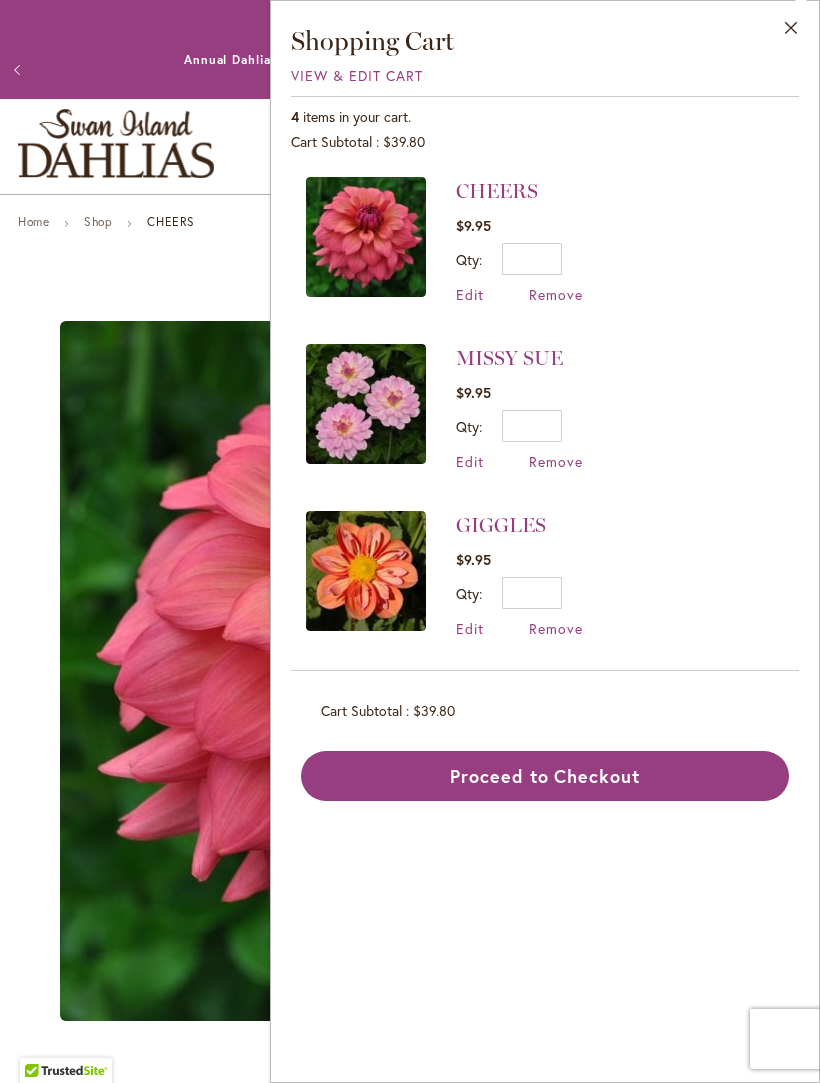 click at bounding box center (366, 404) 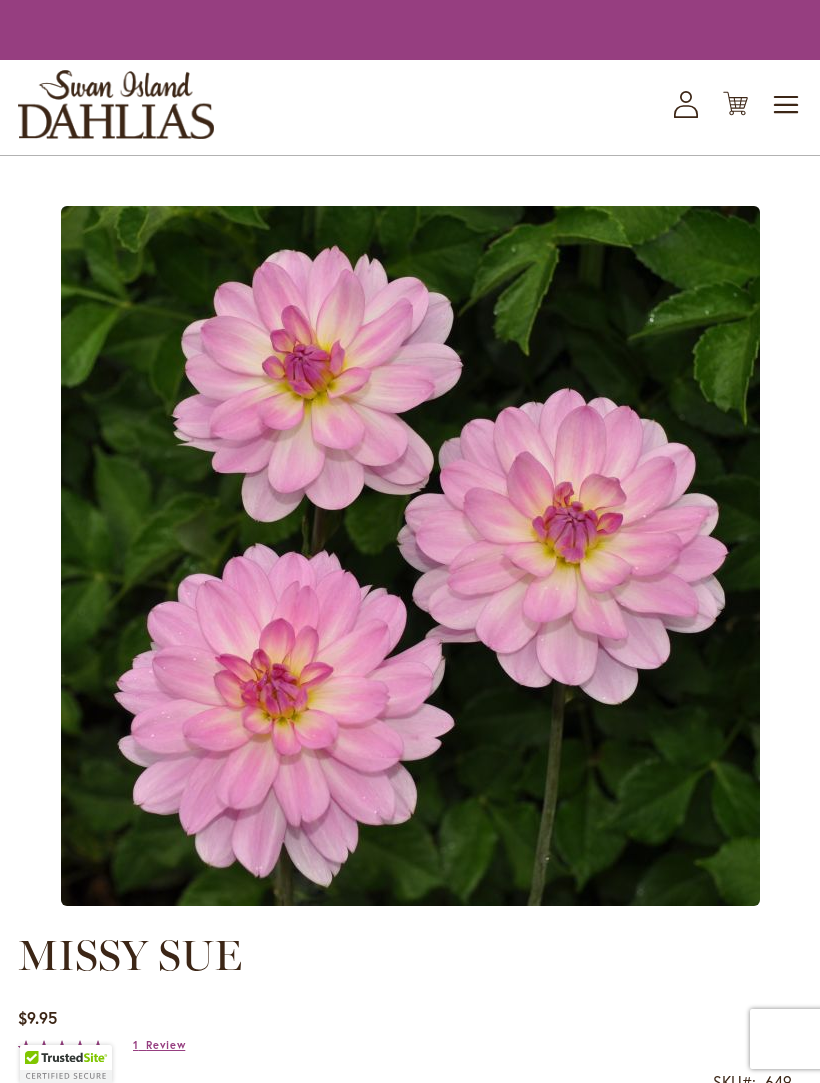 scroll, scrollTop: 0, scrollLeft: 0, axis: both 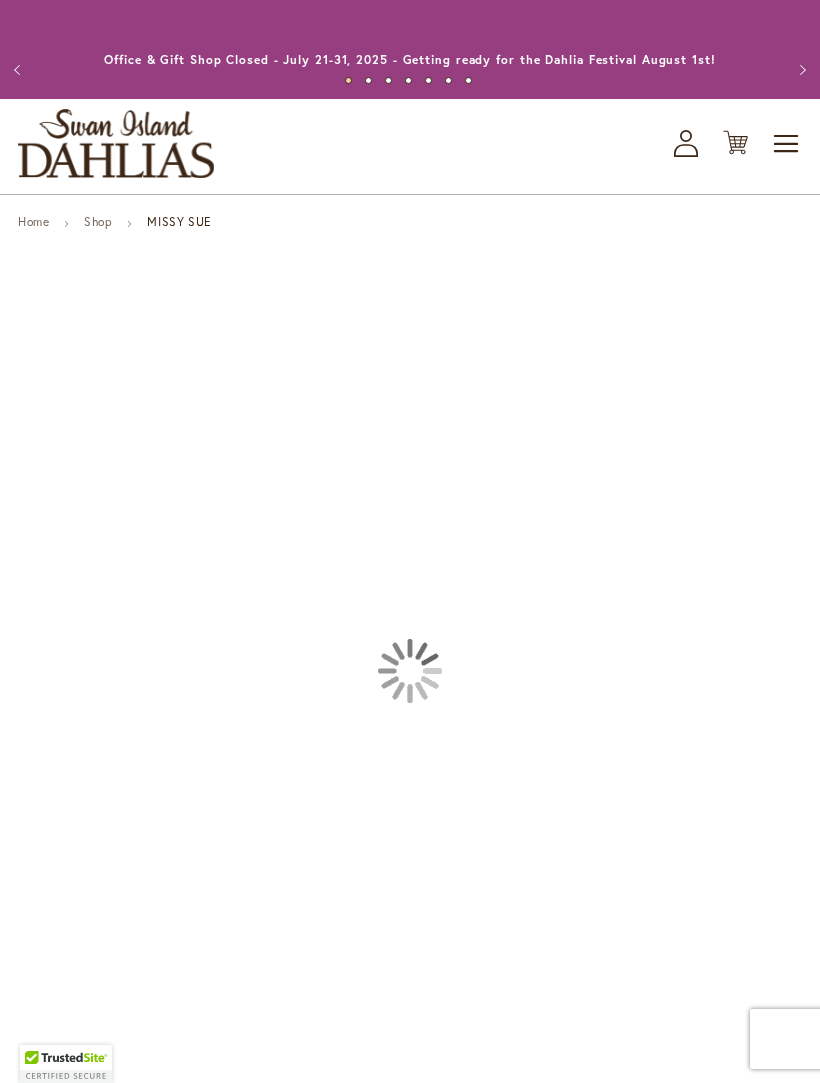 type on "******" 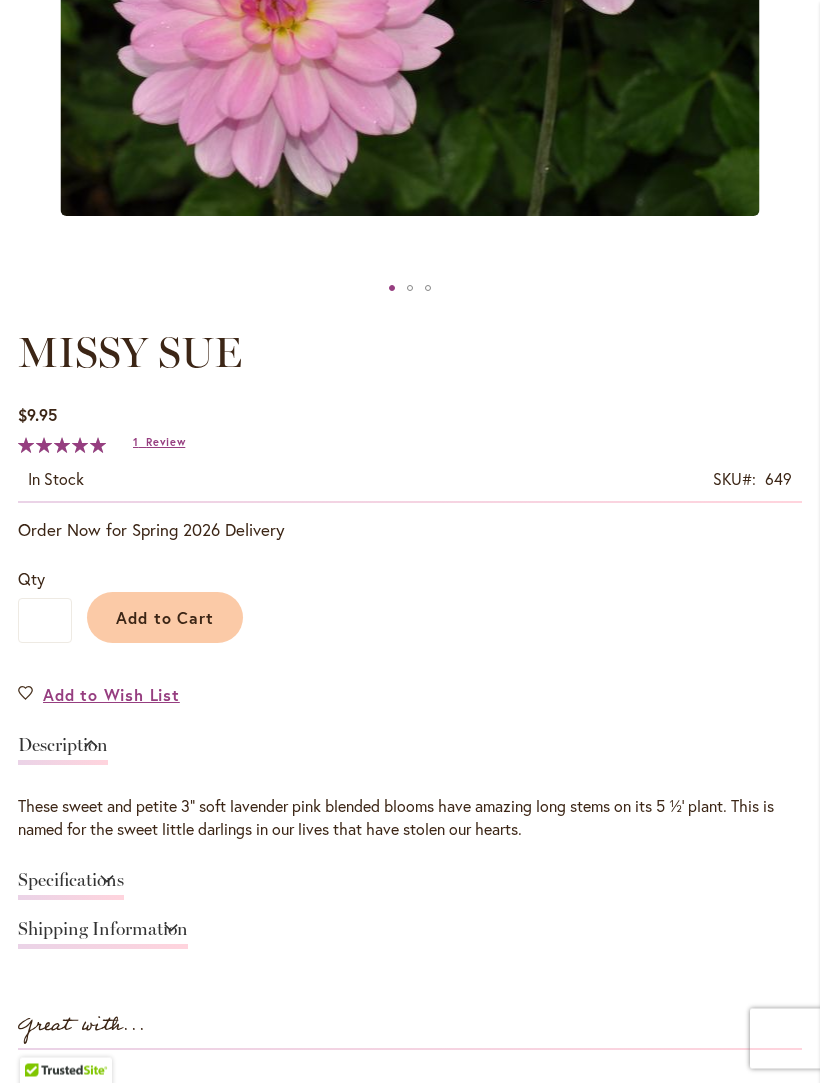 scroll, scrollTop: 805, scrollLeft: 0, axis: vertical 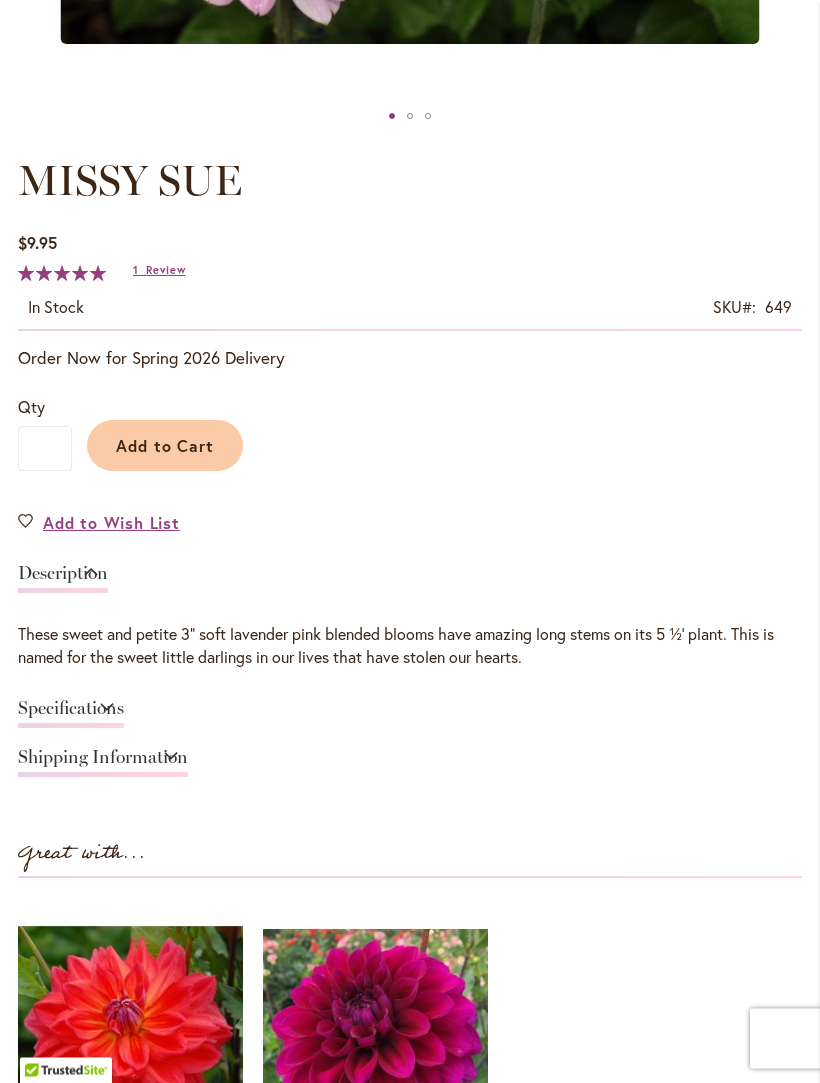 click on "Specifications" at bounding box center (71, 714) 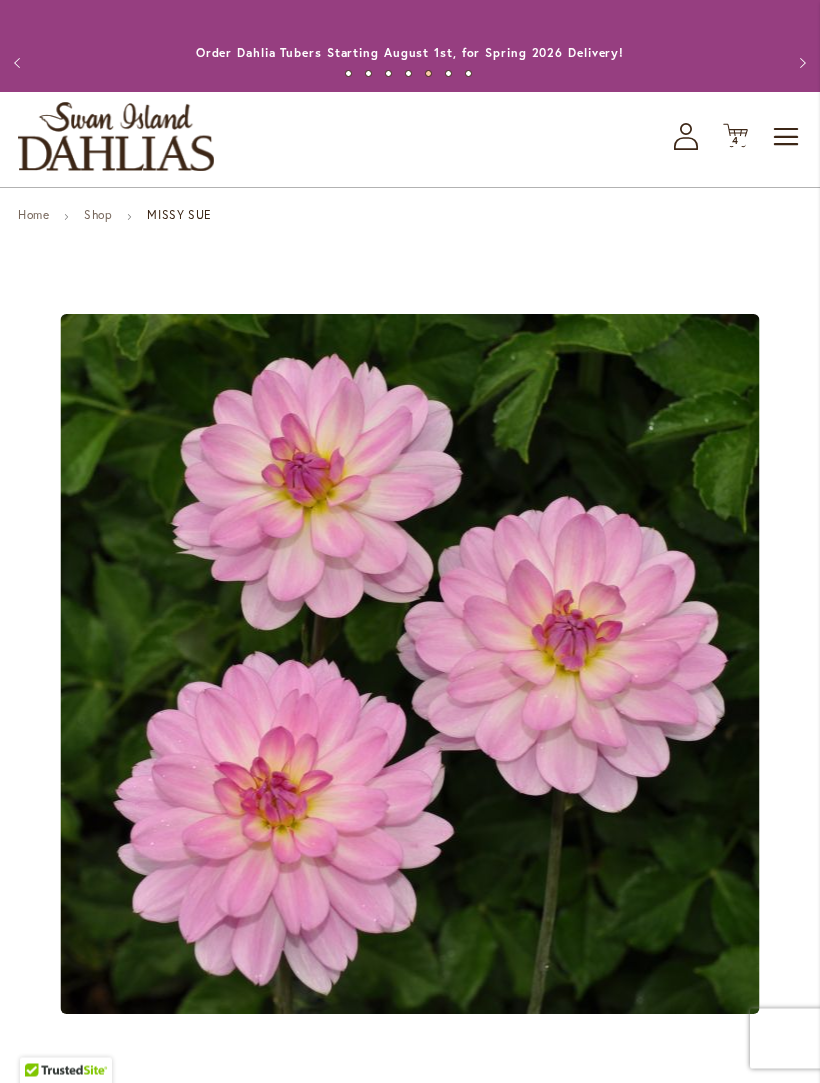 scroll, scrollTop: 0, scrollLeft: 0, axis: both 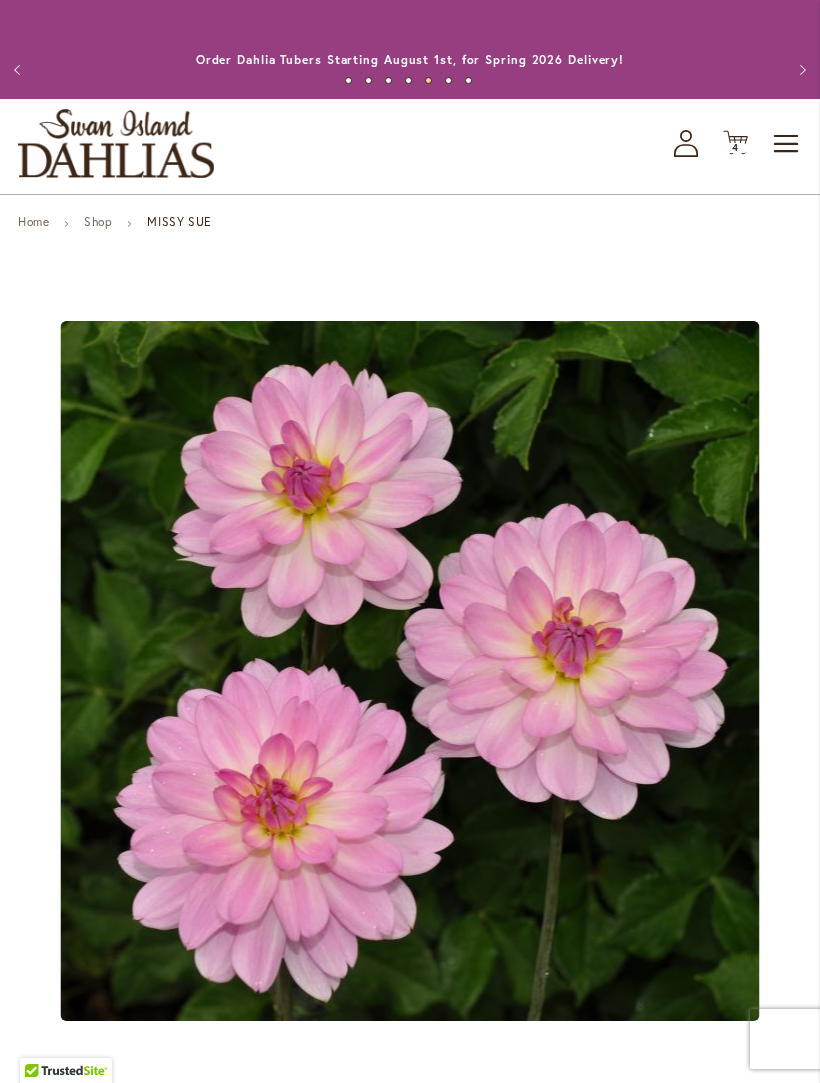 click on "4" at bounding box center [735, 147] 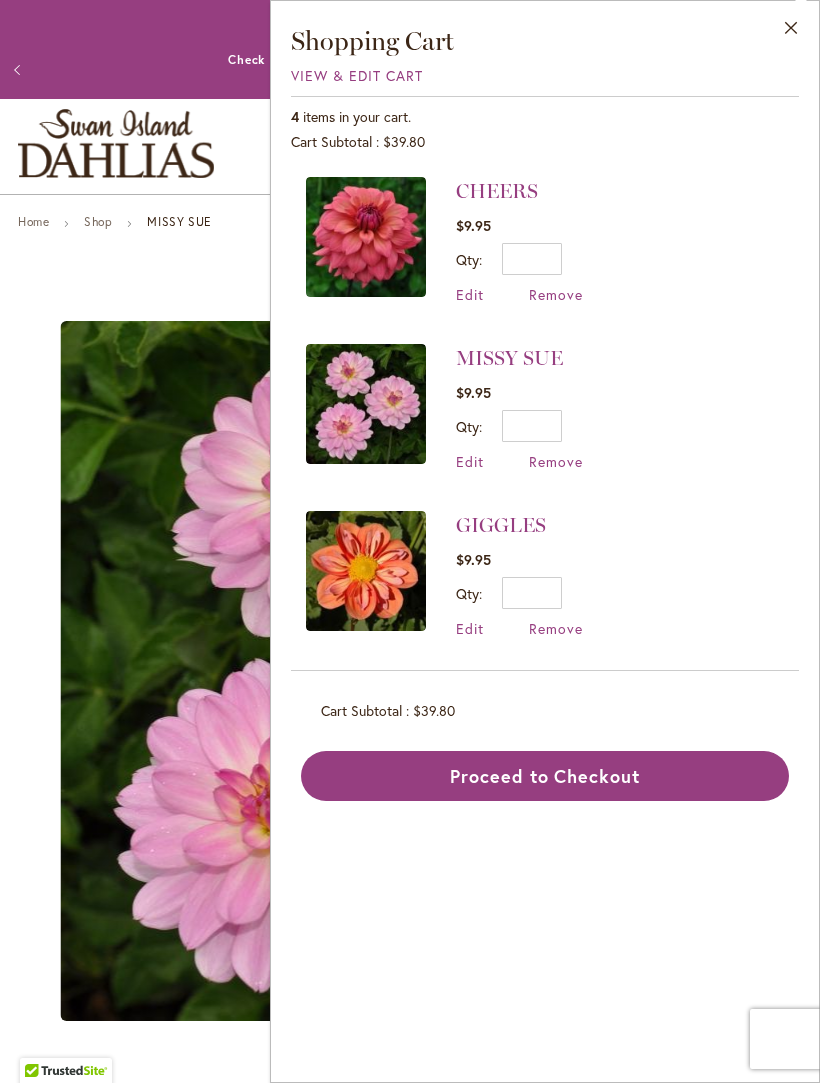 click at bounding box center (366, 571) 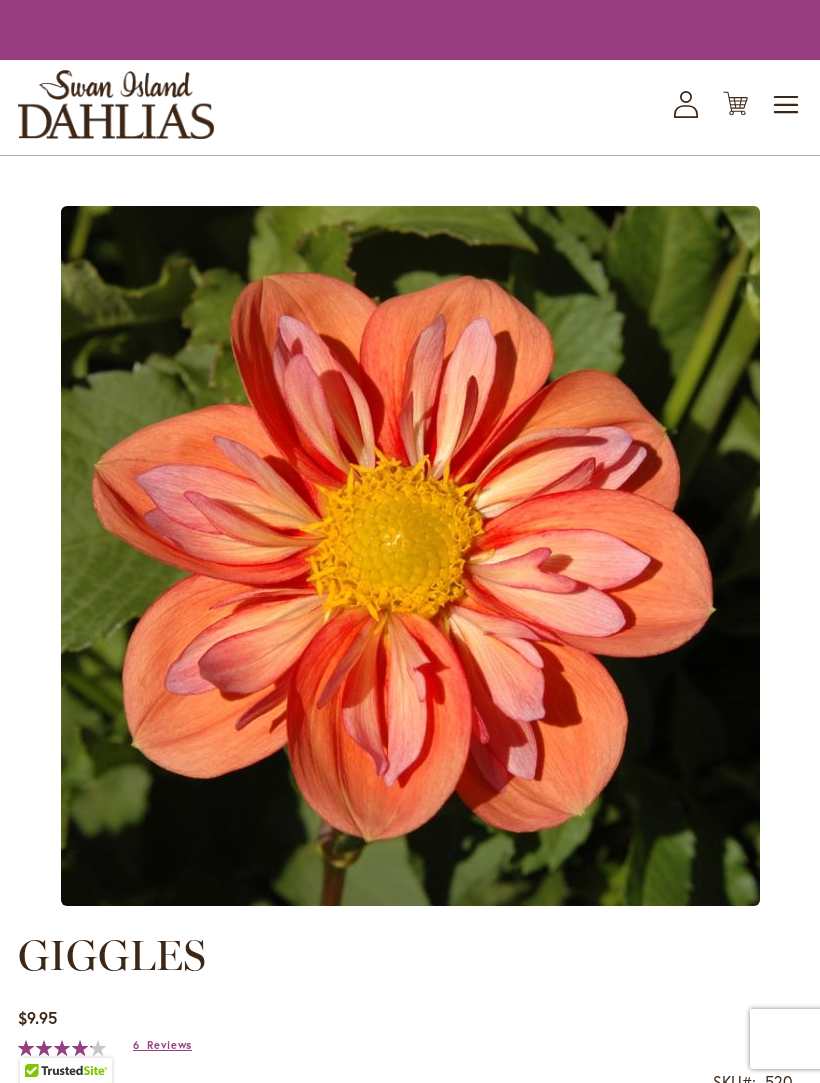 scroll, scrollTop: 0, scrollLeft: 0, axis: both 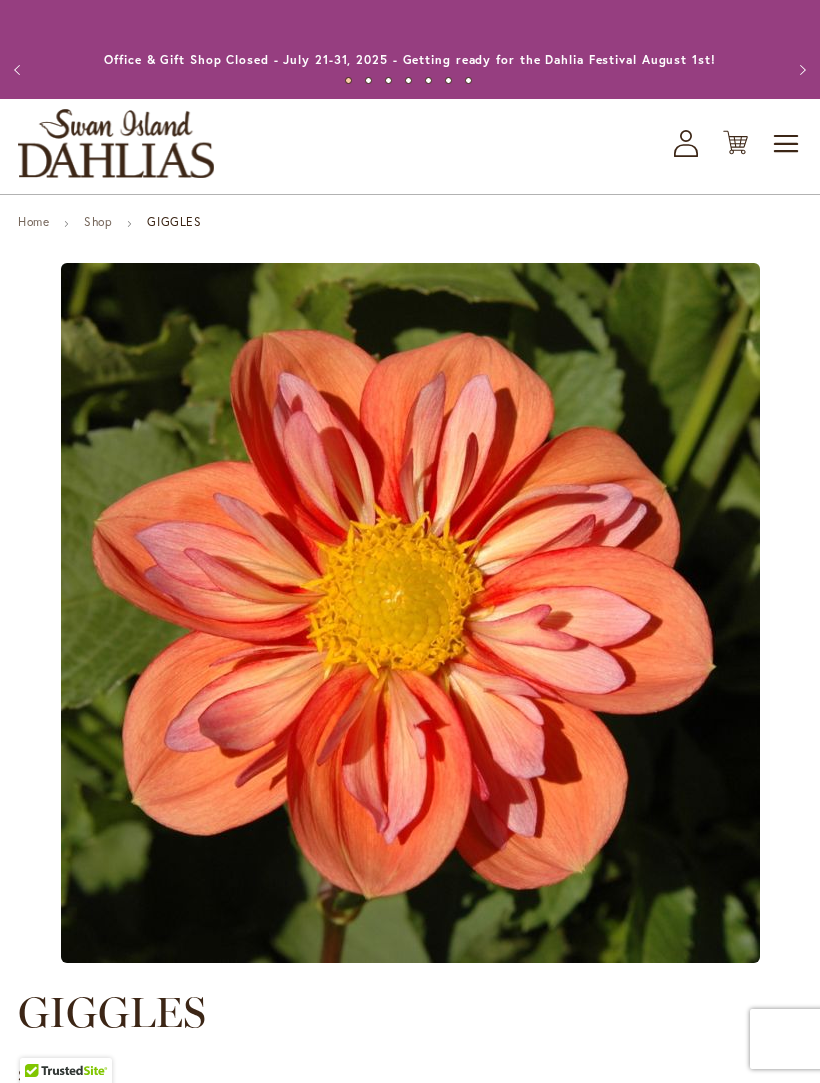 type on "******" 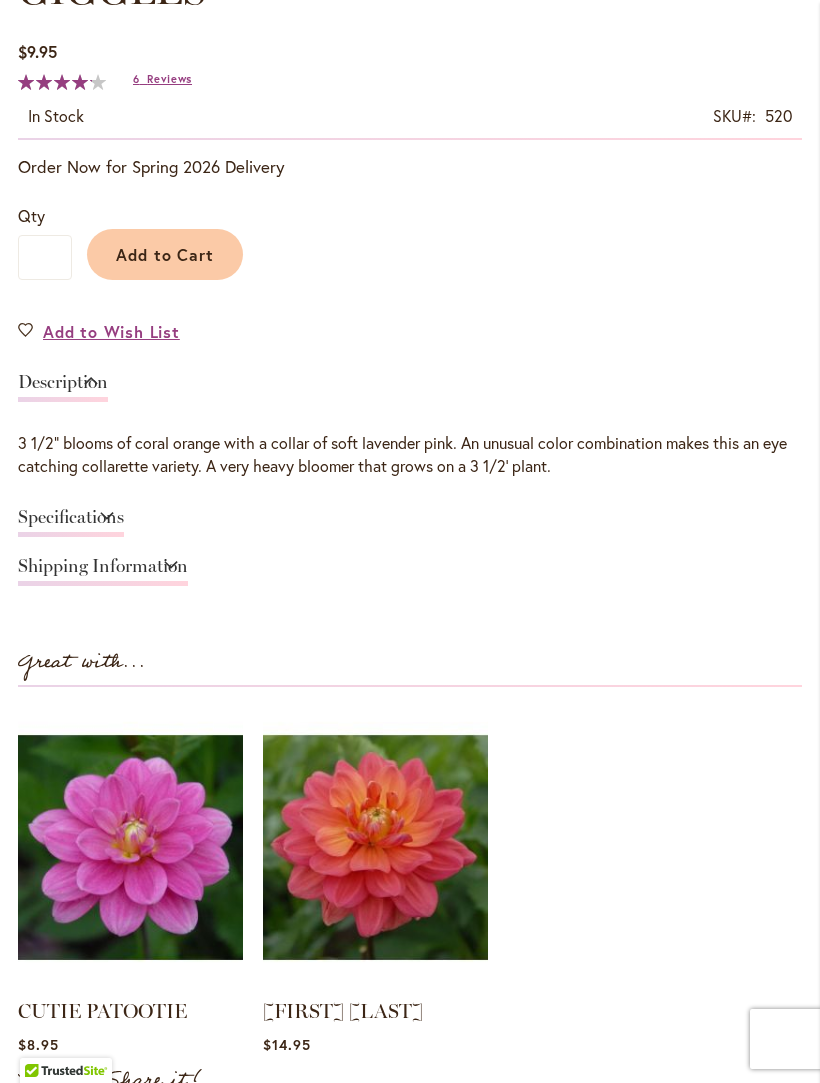 scroll, scrollTop: 1176, scrollLeft: 0, axis: vertical 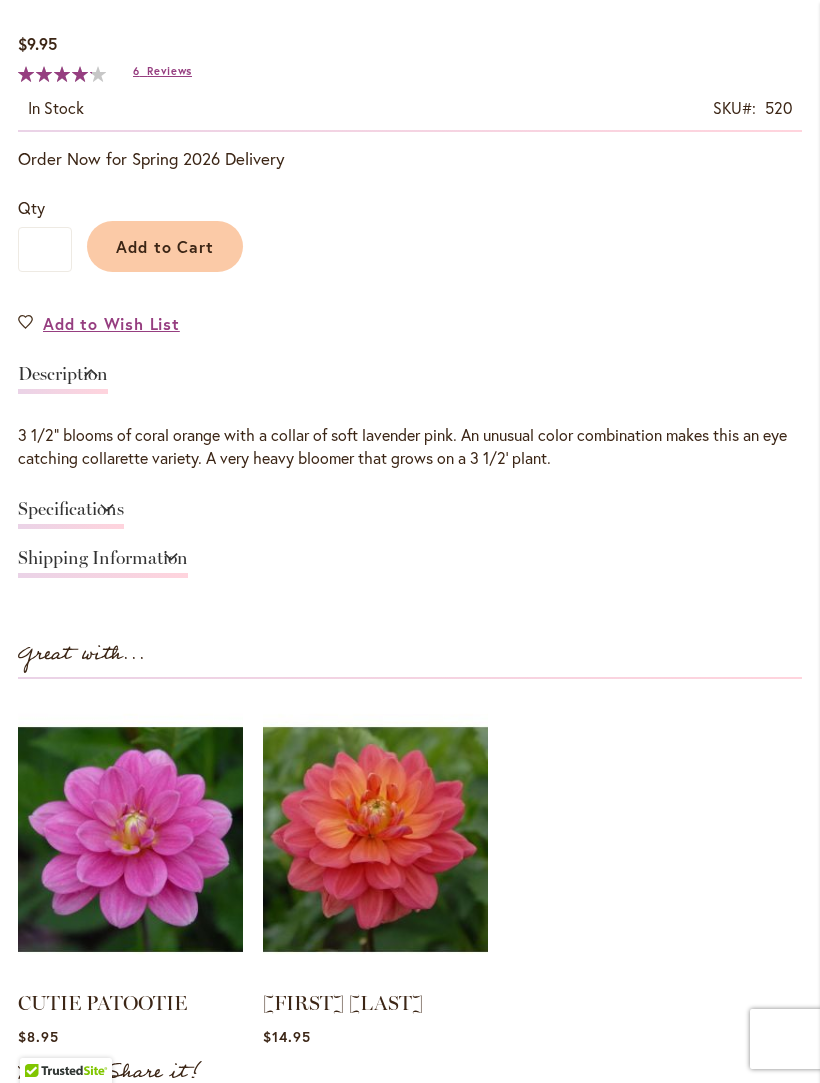 click on "Specifications" at bounding box center (71, 514) 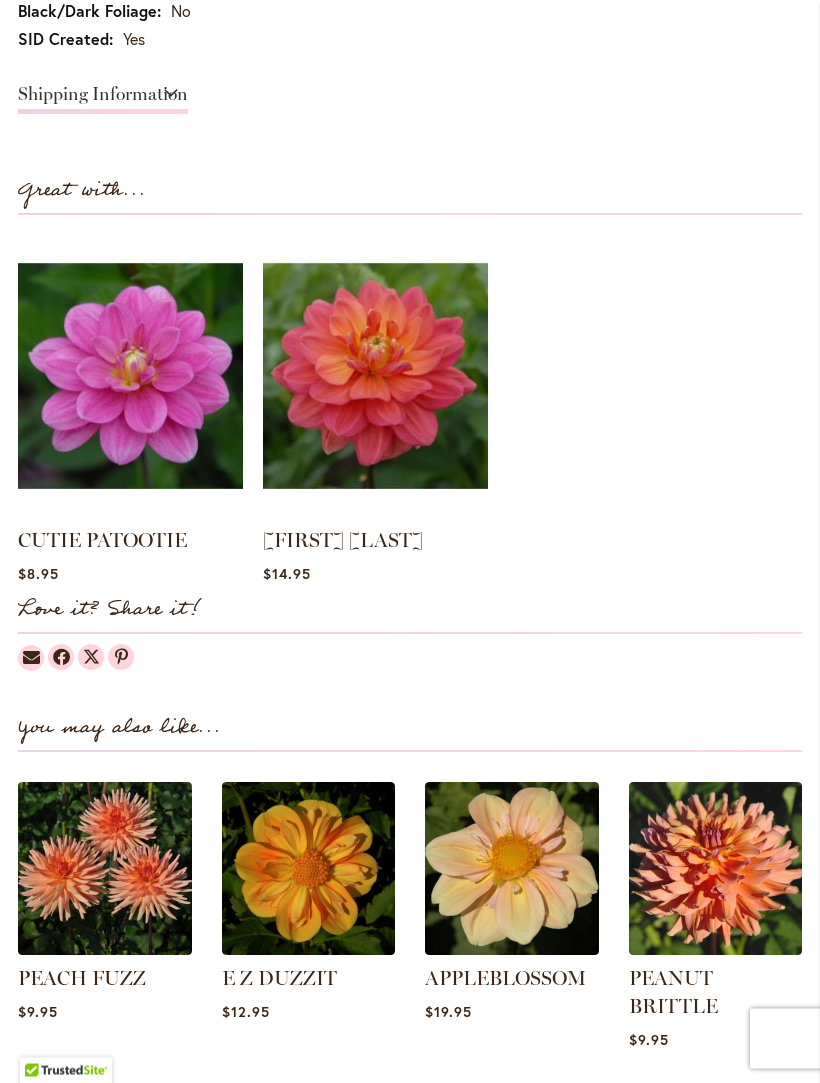 scroll, scrollTop: 1872, scrollLeft: 0, axis: vertical 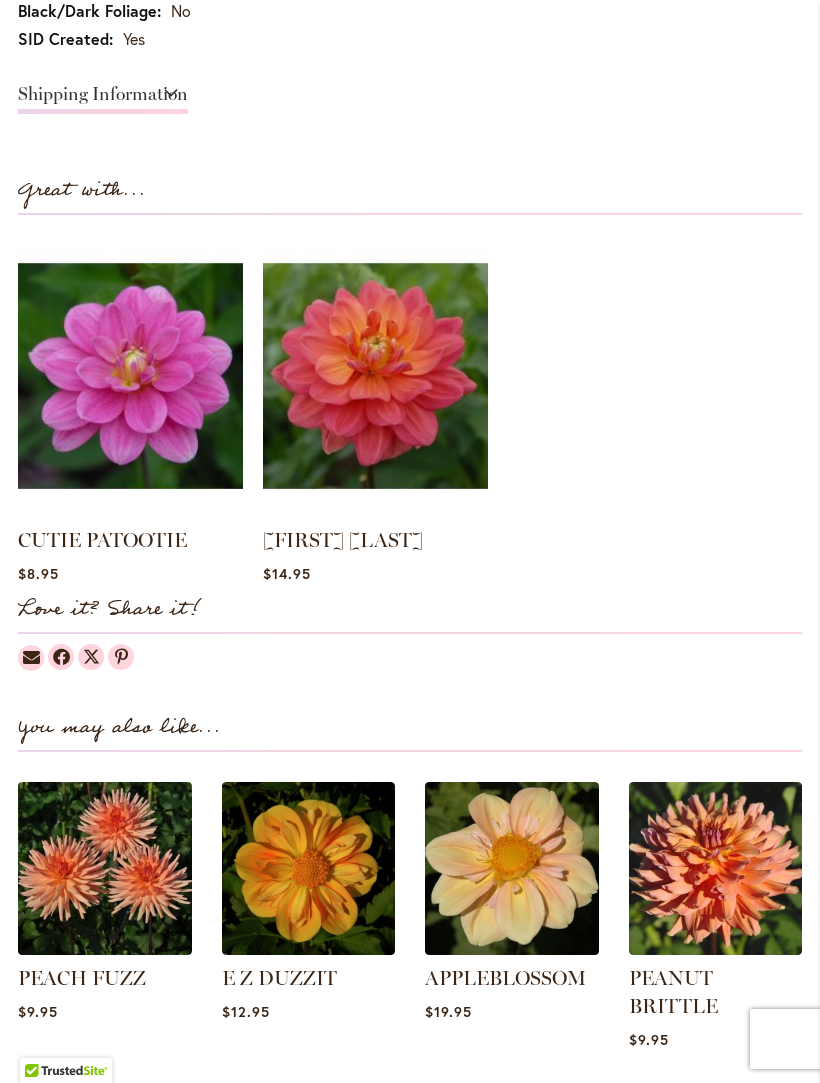 click at bounding box center (309, 869) 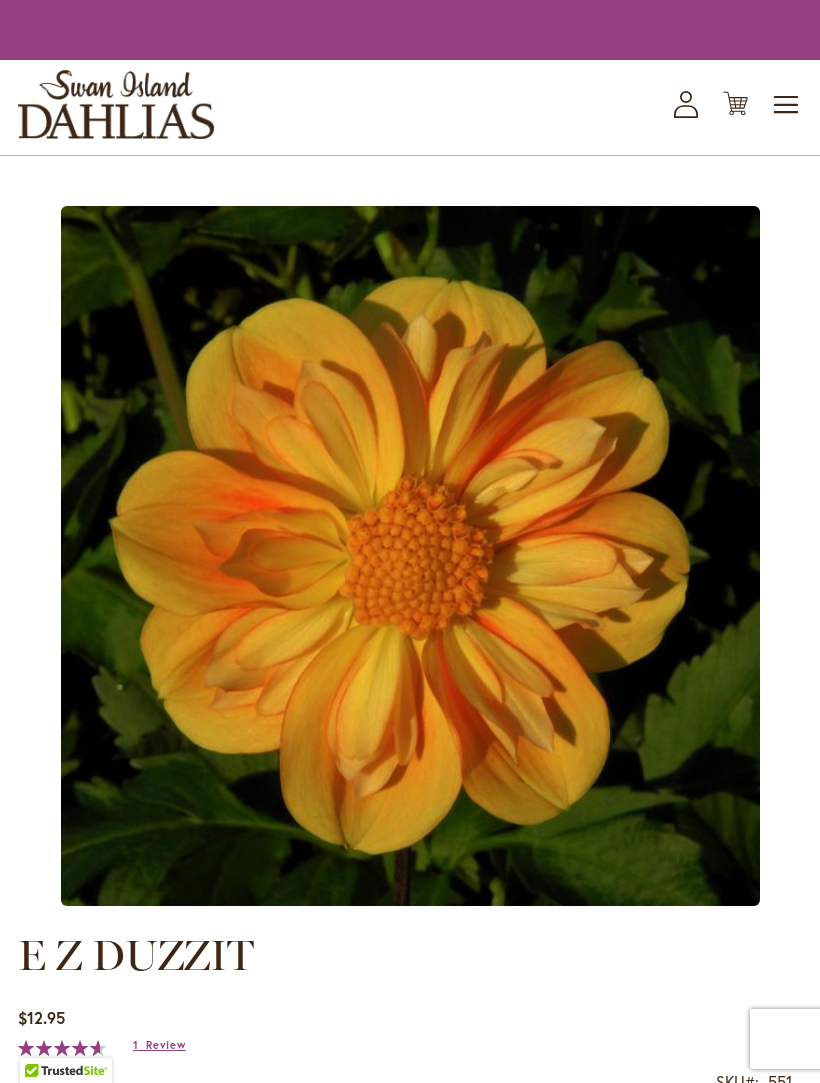 scroll, scrollTop: 0, scrollLeft: 0, axis: both 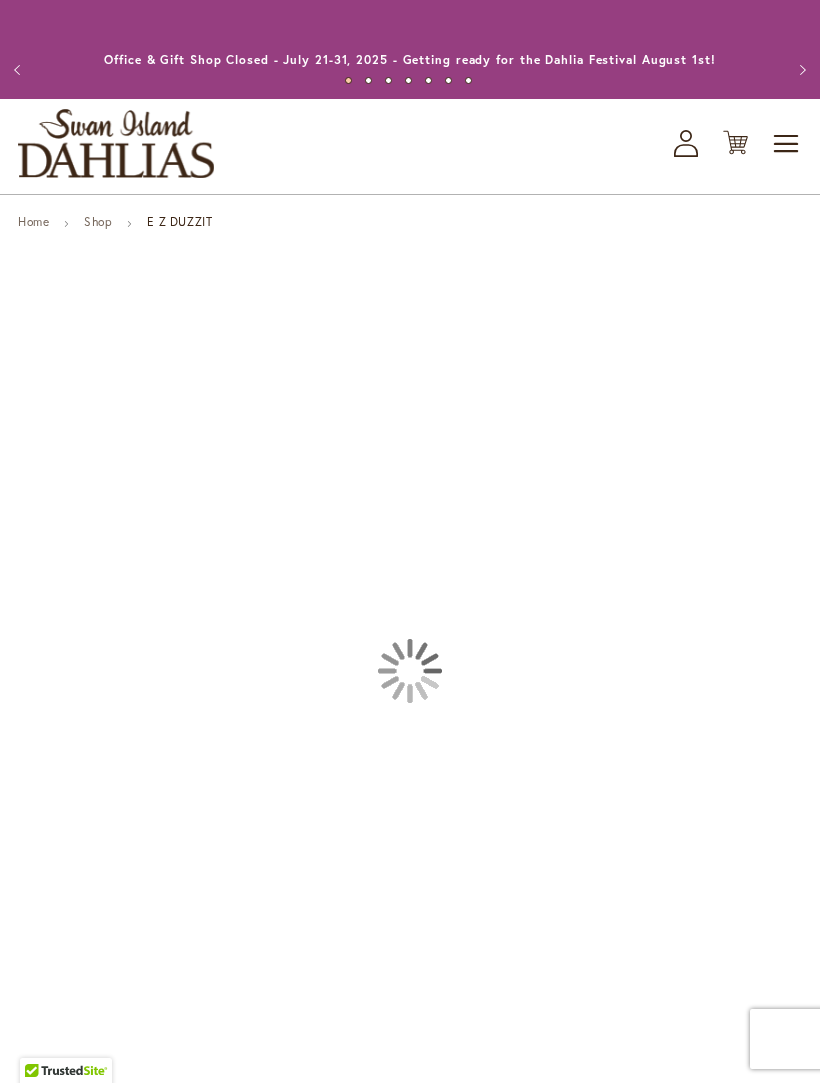 type on "******" 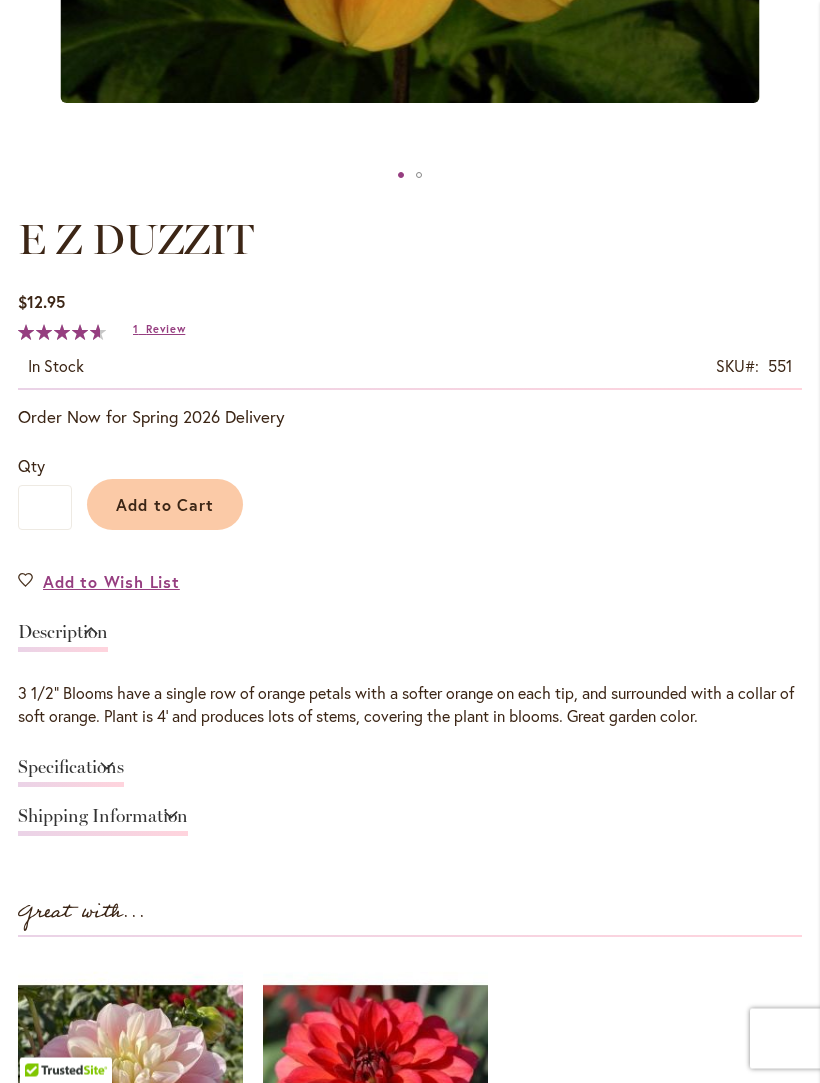 scroll, scrollTop: 927, scrollLeft: 0, axis: vertical 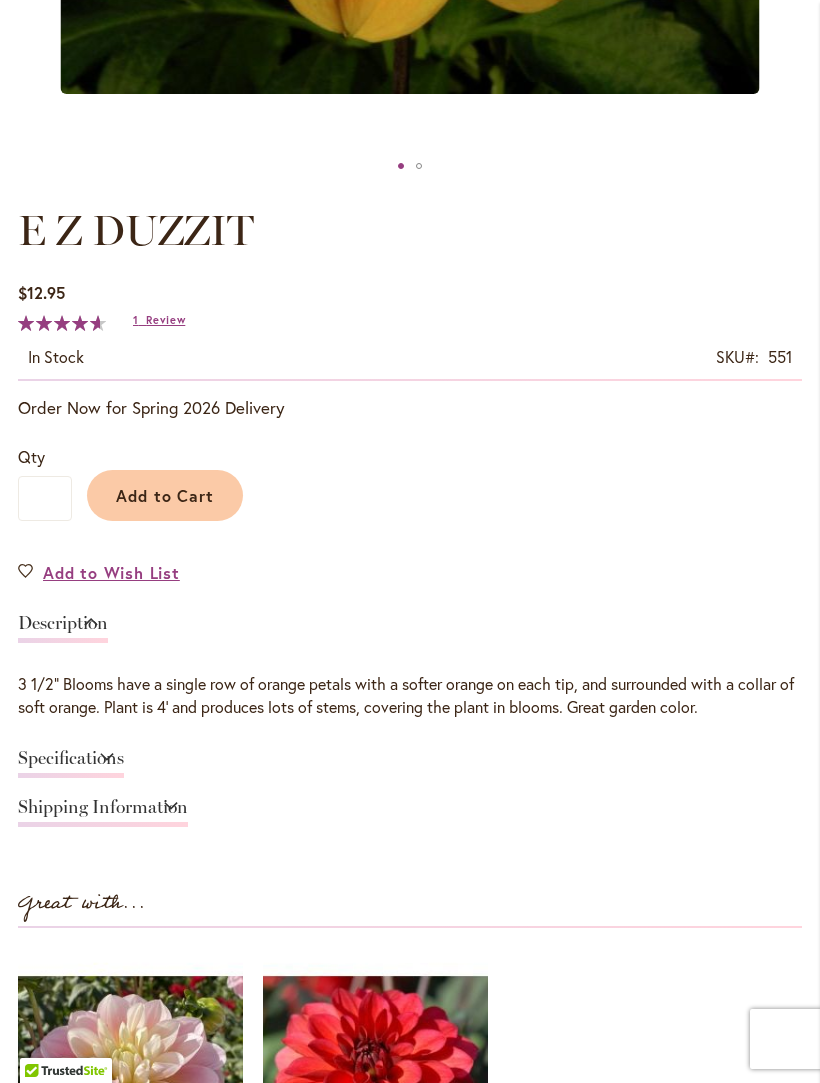 click on "Specifications" at bounding box center [71, 763] 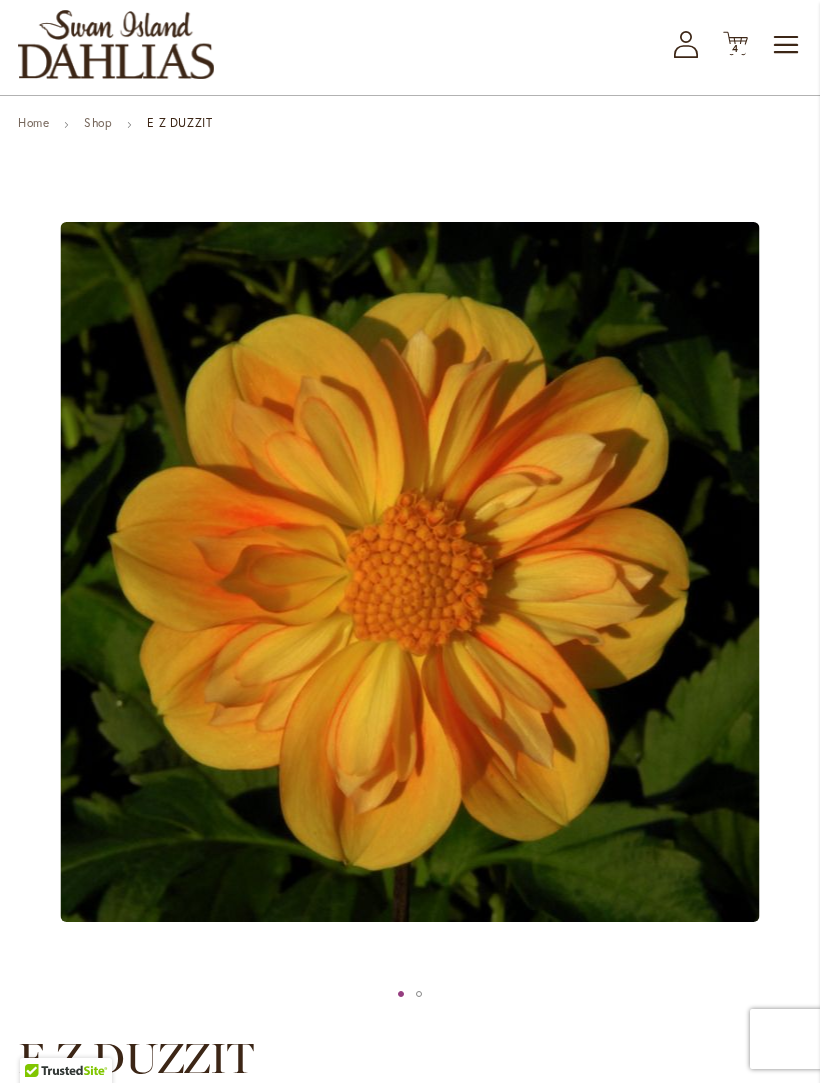 scroll, scrollTop: 0, scrollLeft: 0, axis: both 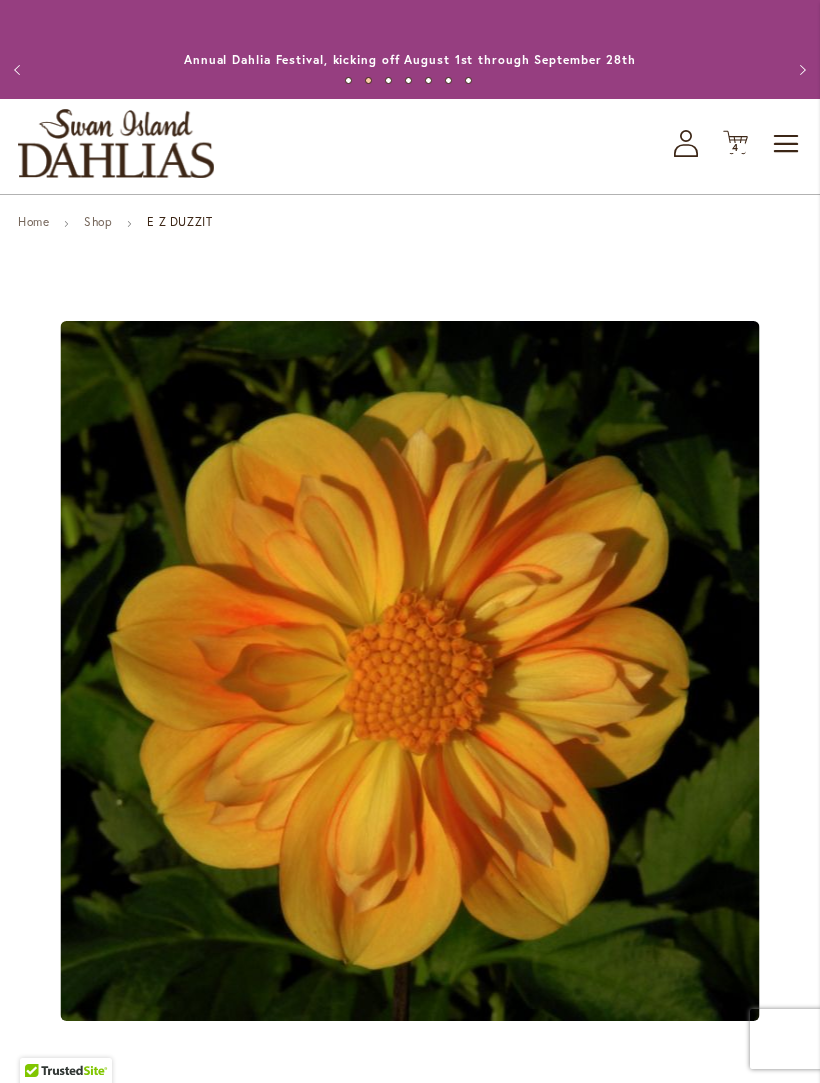 click on "Shop" at bounding box center (98, 221) 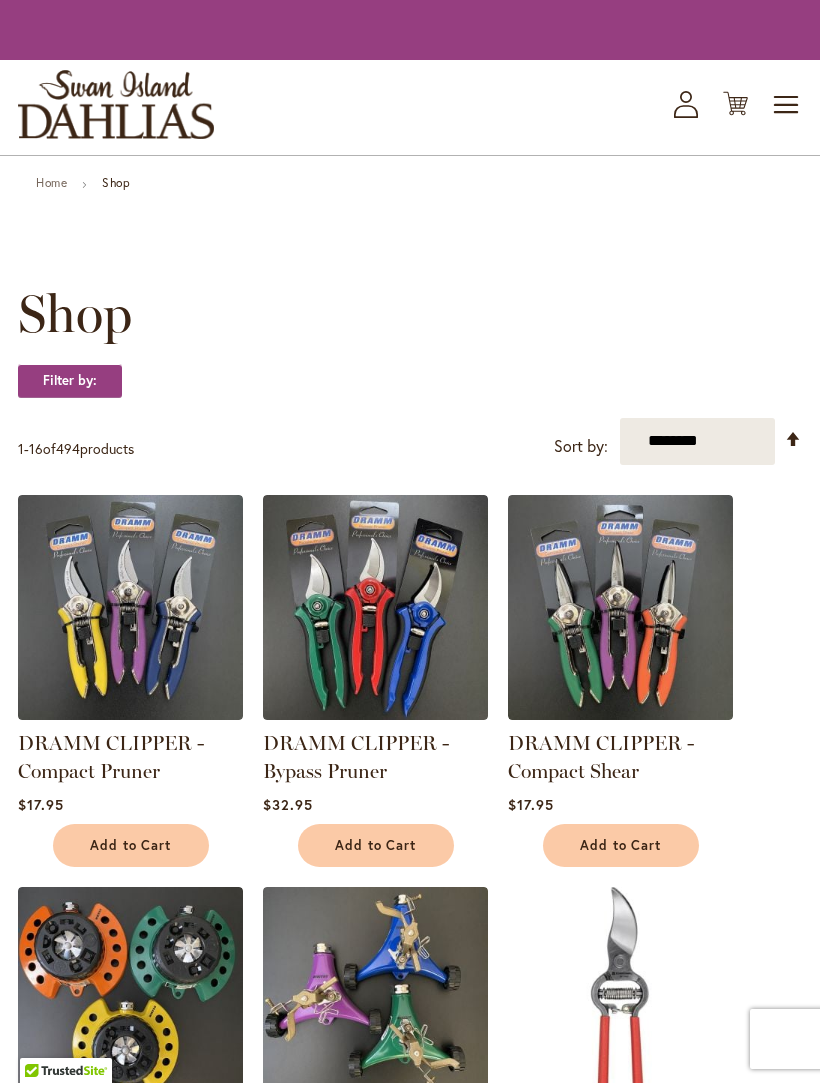 scroll, scrollTop: 0, scrollLeft: 0, axis: both 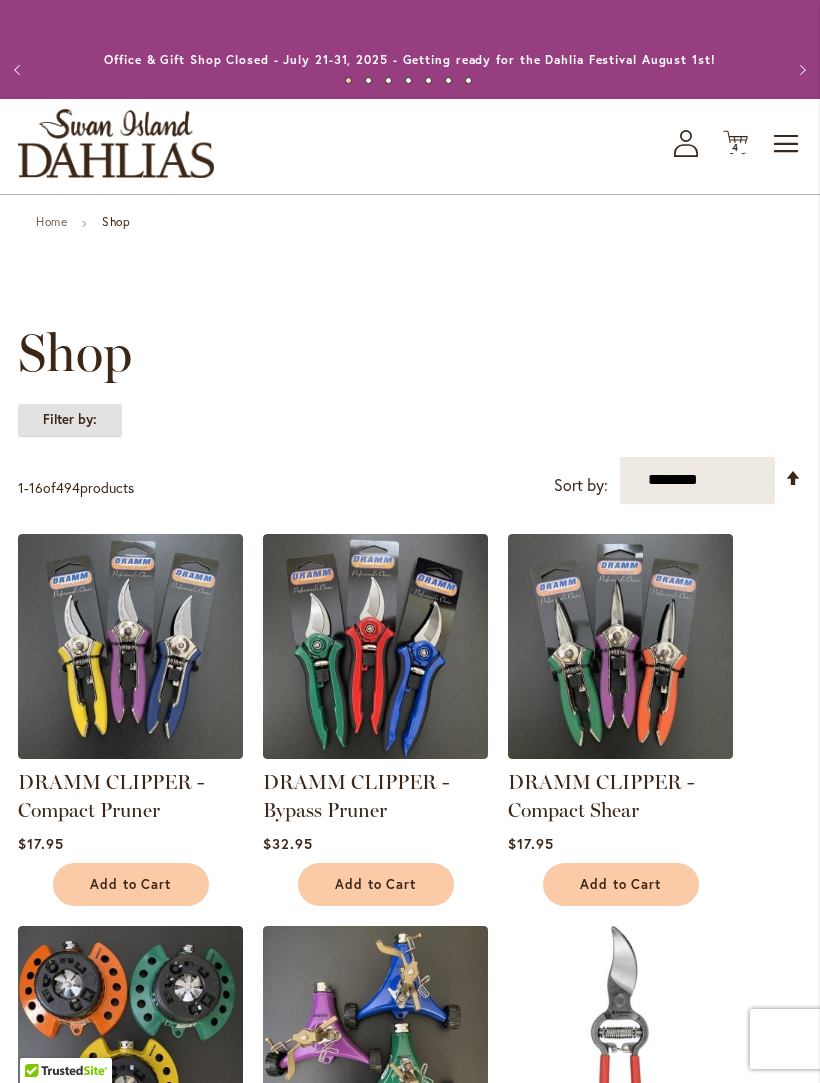 click on "Filter by:" at bounding box center (70, 420) 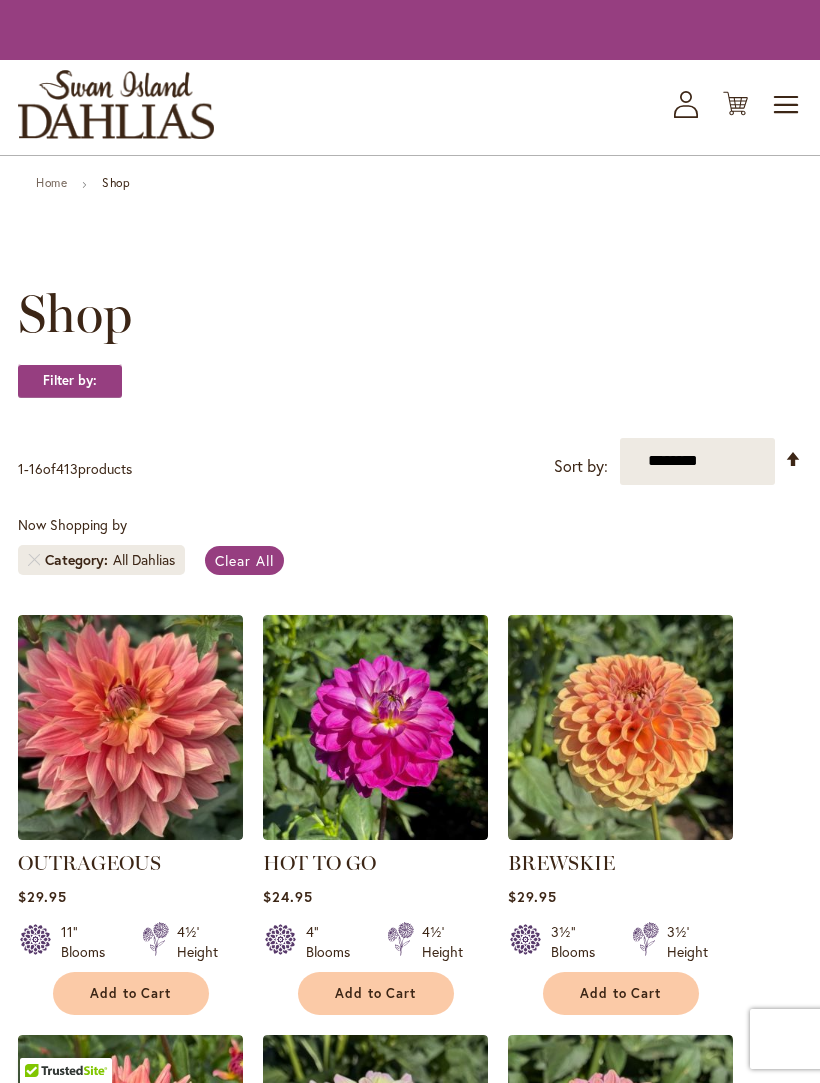 scroll, scrollTop: 0, scrollLeft: 0, axis: both 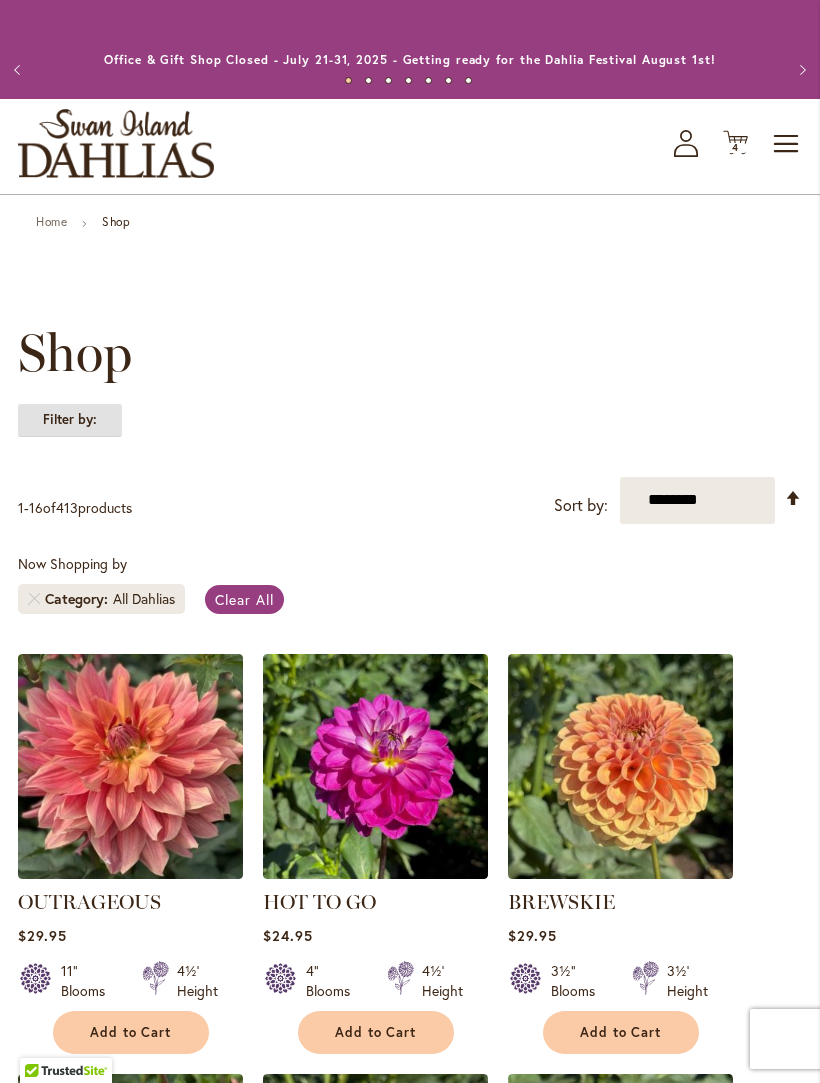 click on "Filter by:" at bounding box center (70, 420) 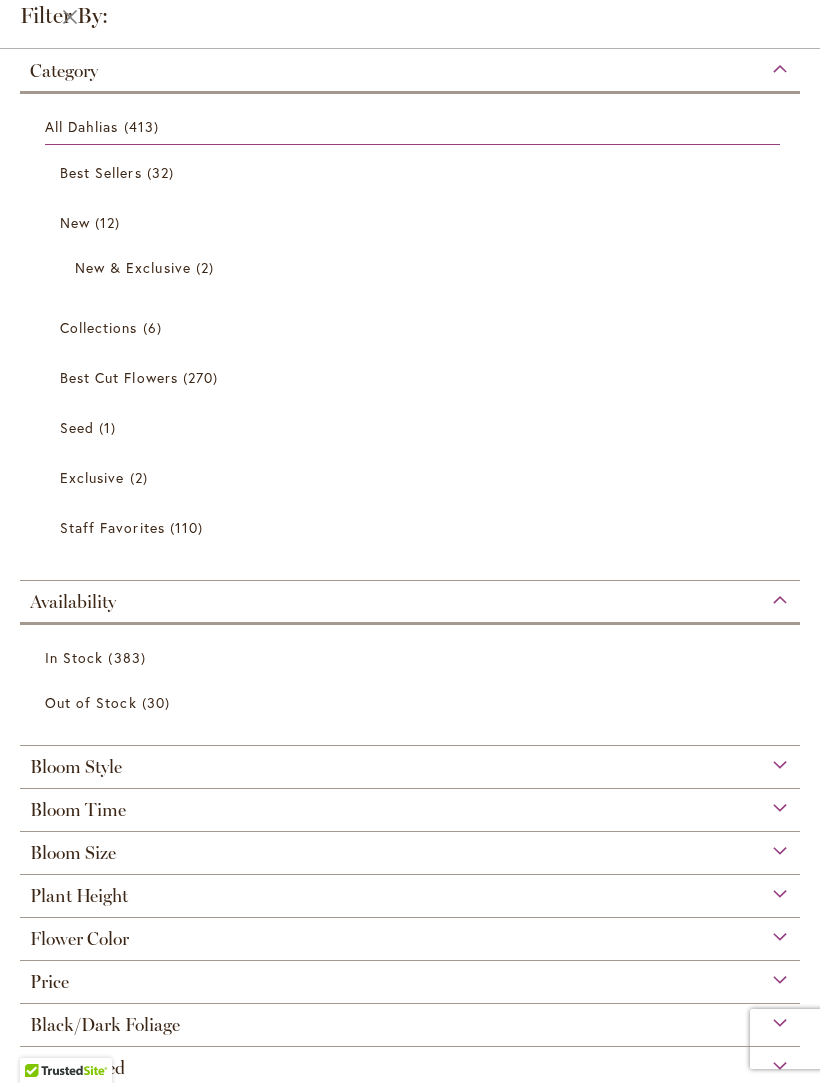 click on "Best Cut Flowers
270
items" at bounding box center [412, 377] 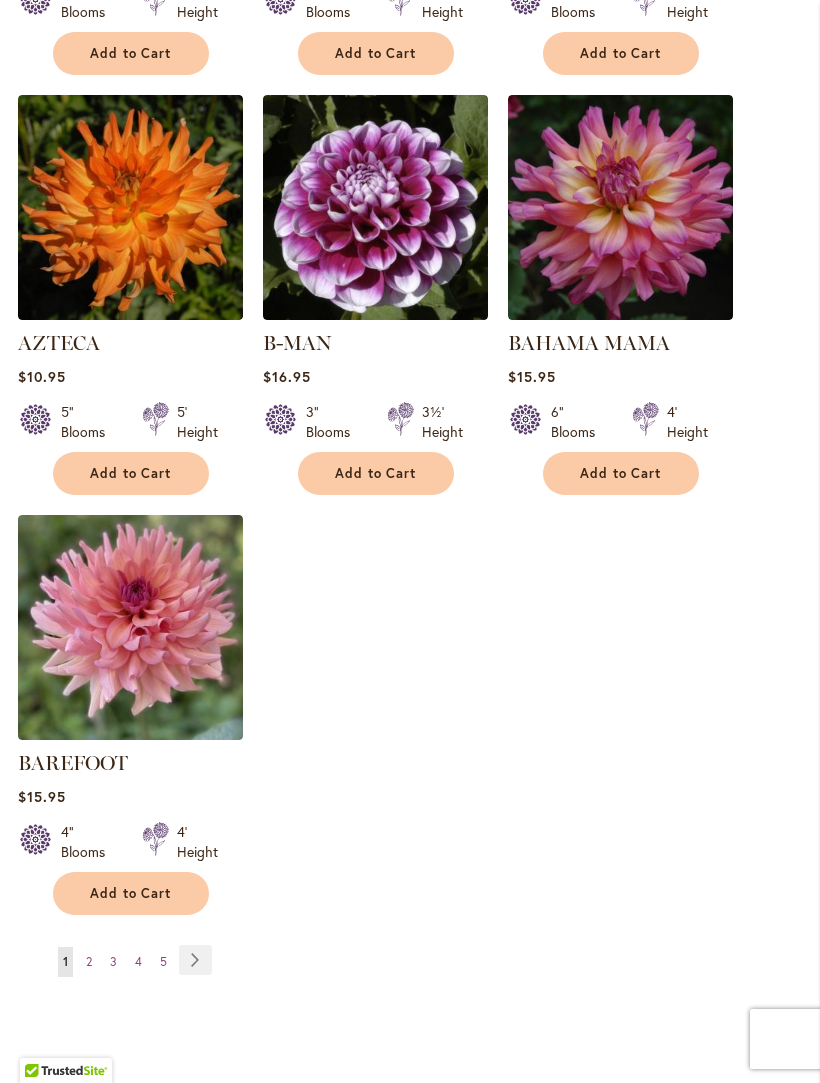 scroll, scrollTop: 2239, scrollLeft: 0, axis: vertical 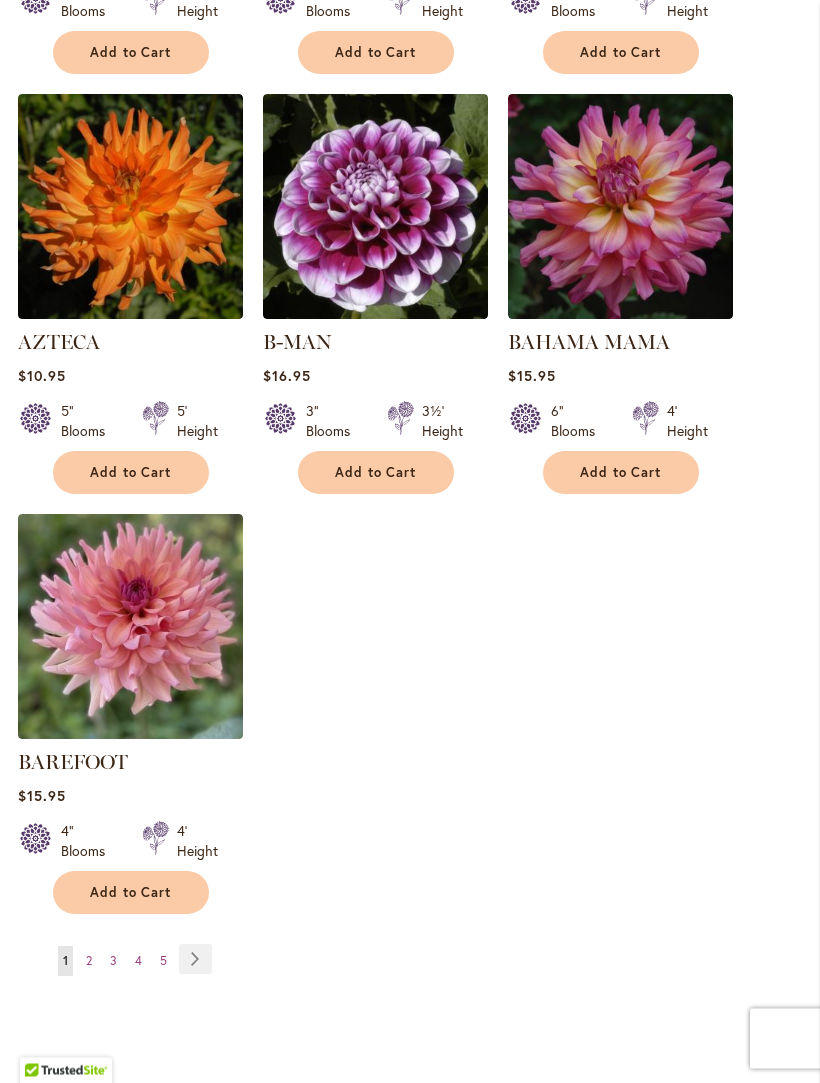 click on "Page
Next" at bounding box center [195, 960] 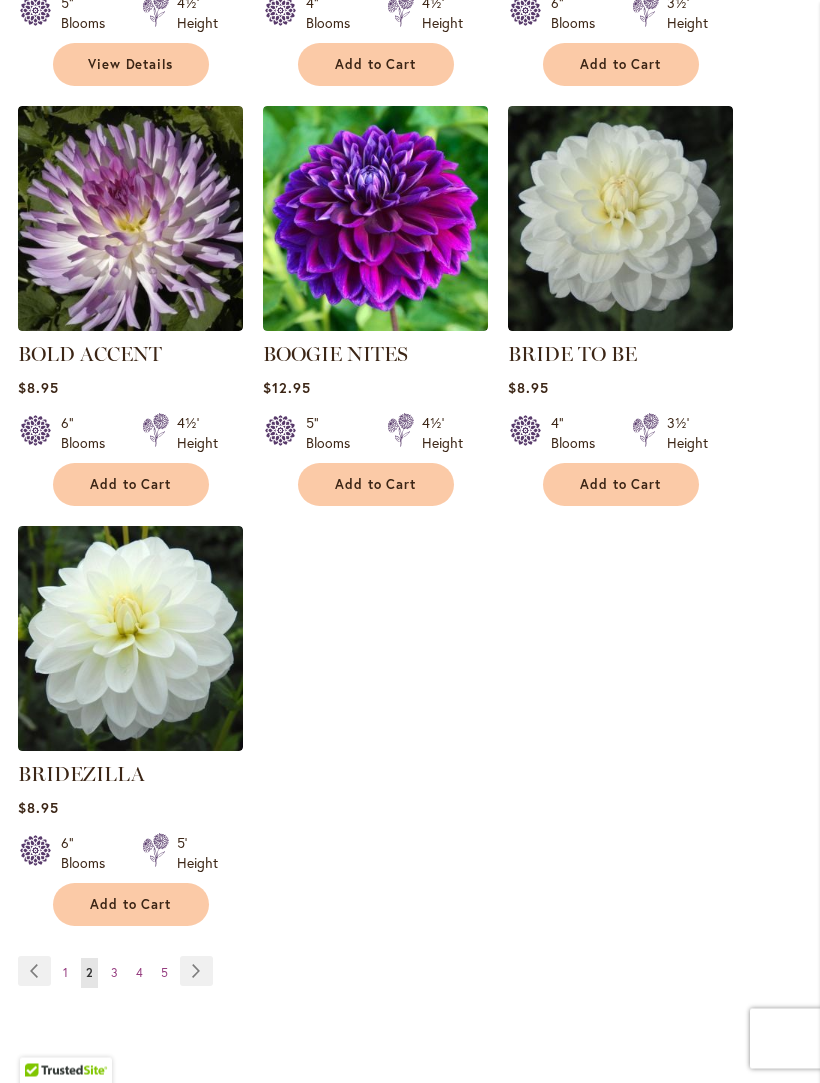 scroll, scrollTop: 2229, scrollLeft: 0, axis: vertical 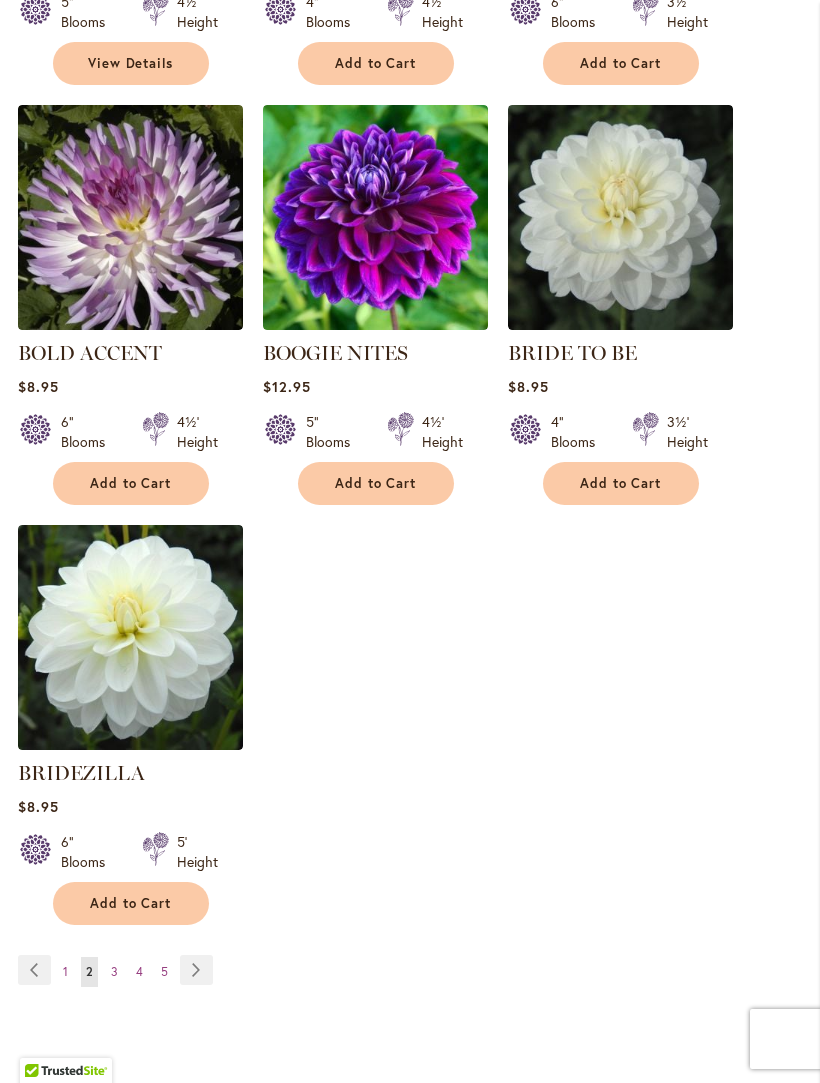 click on "Page
Next" at bounding box center (196, 970) 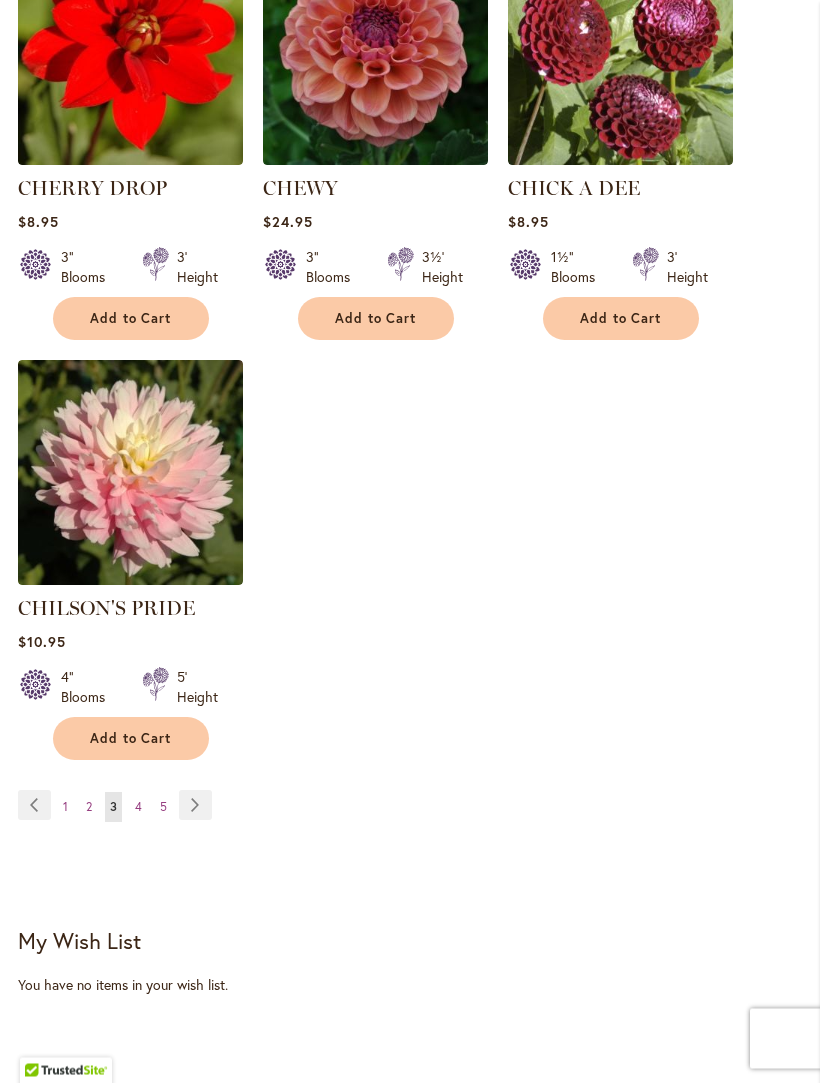 scroll, scrollTop: 2422, scrollLeft: 0, axis: vertical 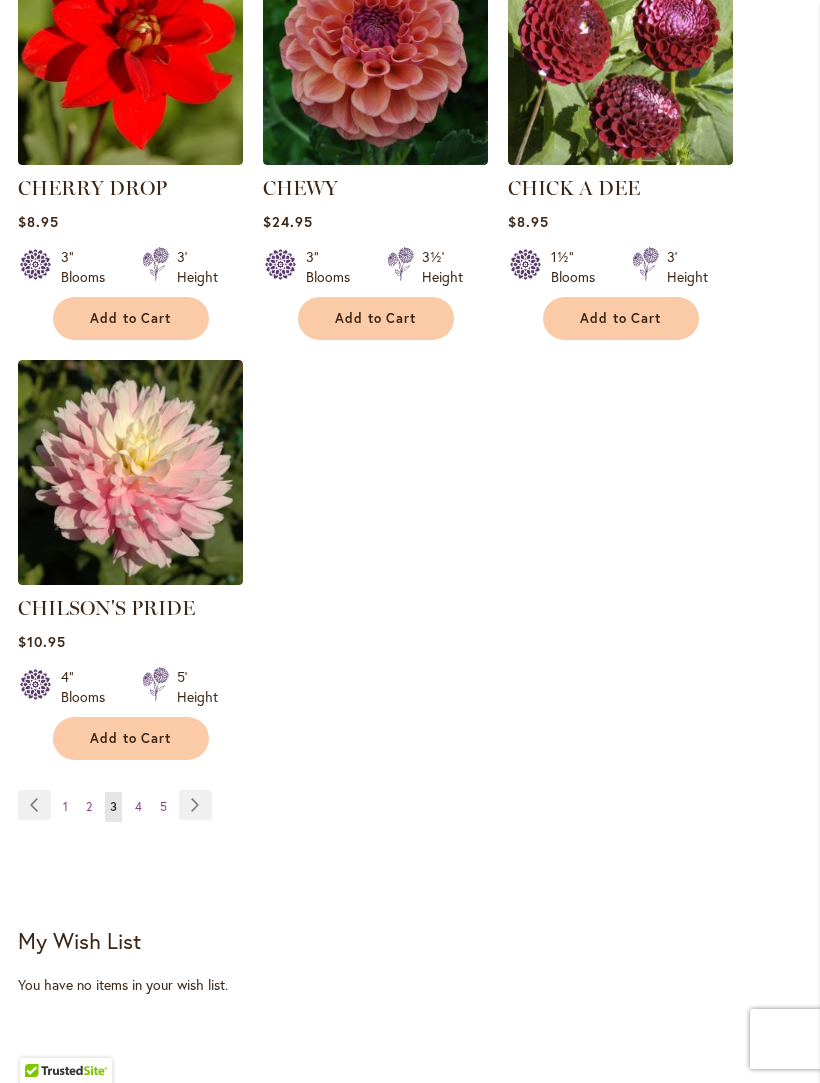click on "Page
Next" at bounding box center (195, 805) 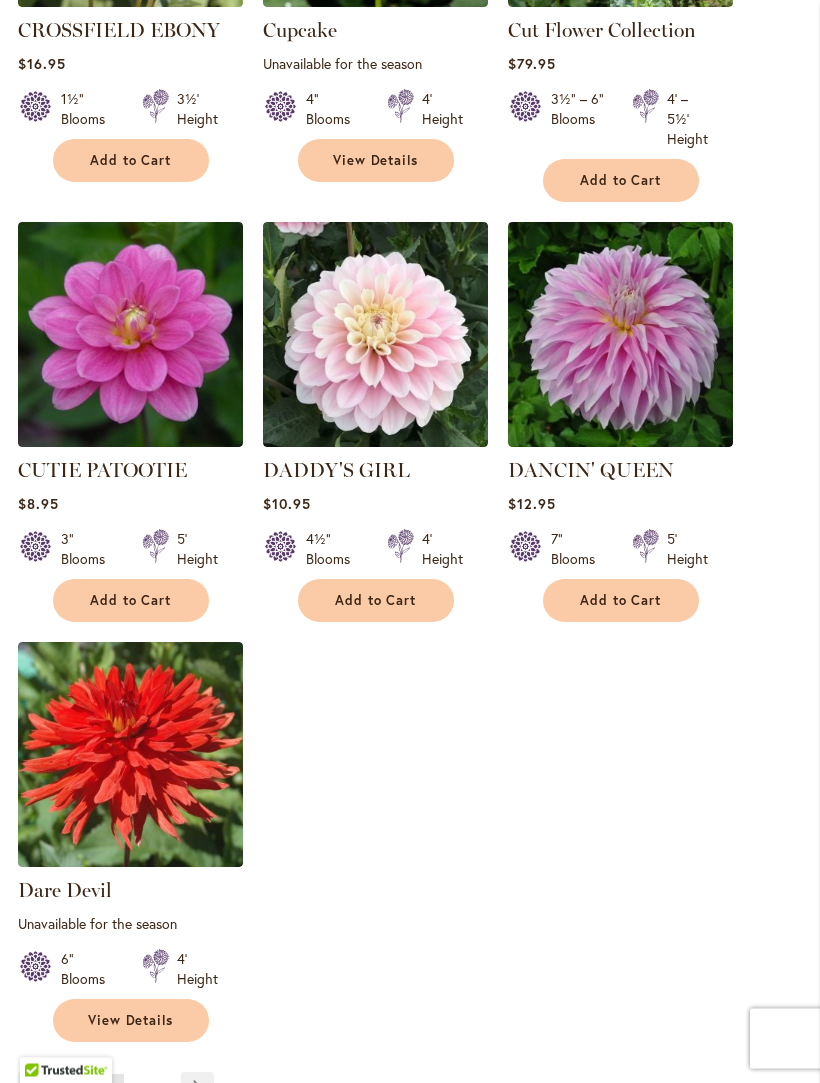 scroll, scrollTop: 2146, scrollLeft: 0, axis: vertical 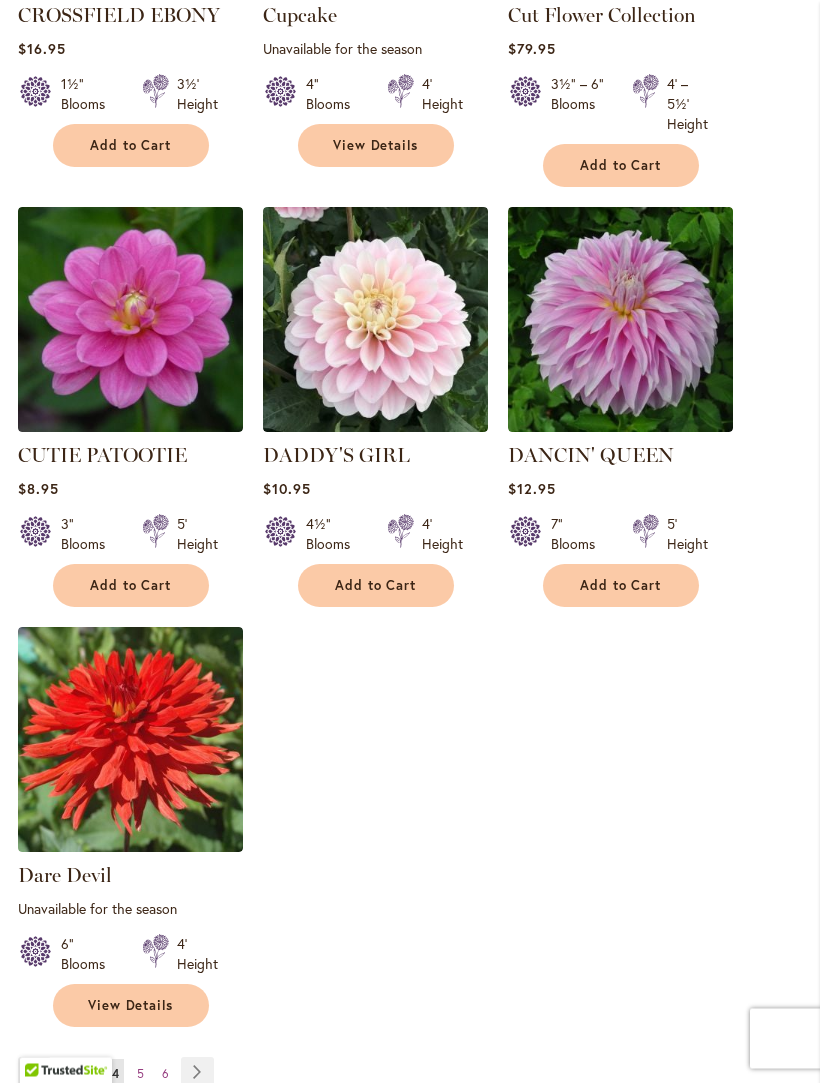 click on "Page
Next" at bounding box center [197, 1073] 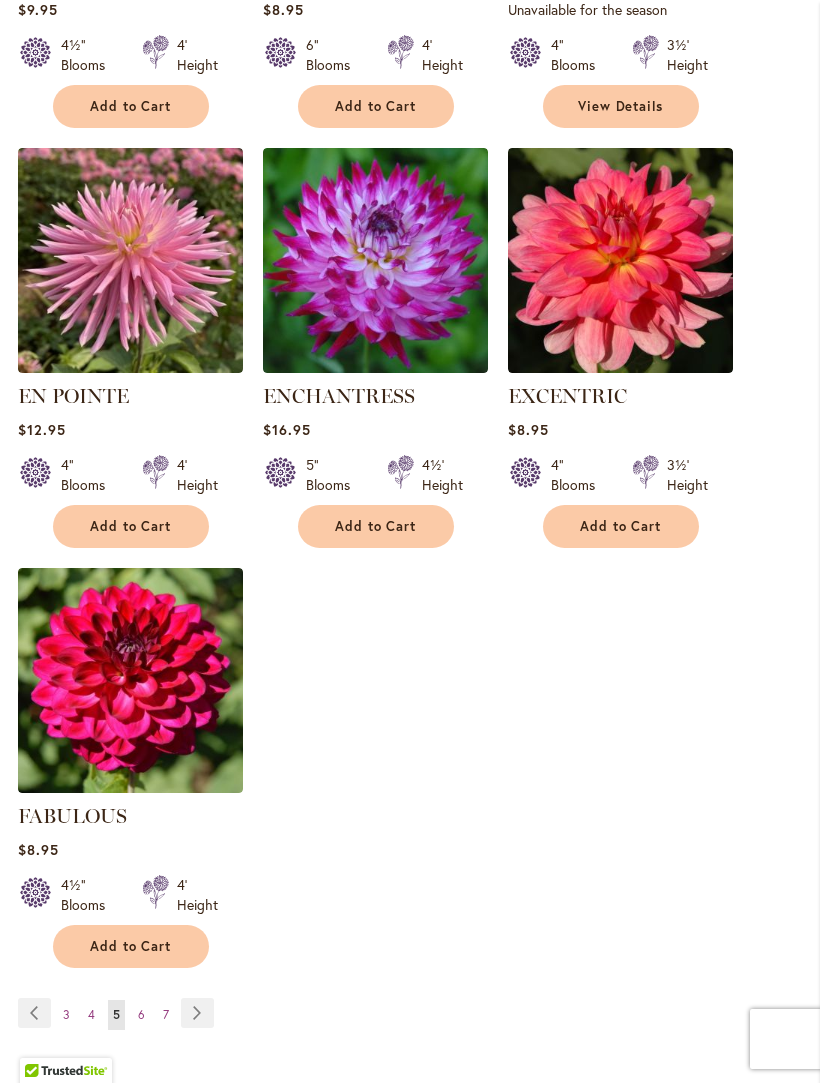 scroll, scrollTop: 2187, scrollLeft: 0, axis: vertical 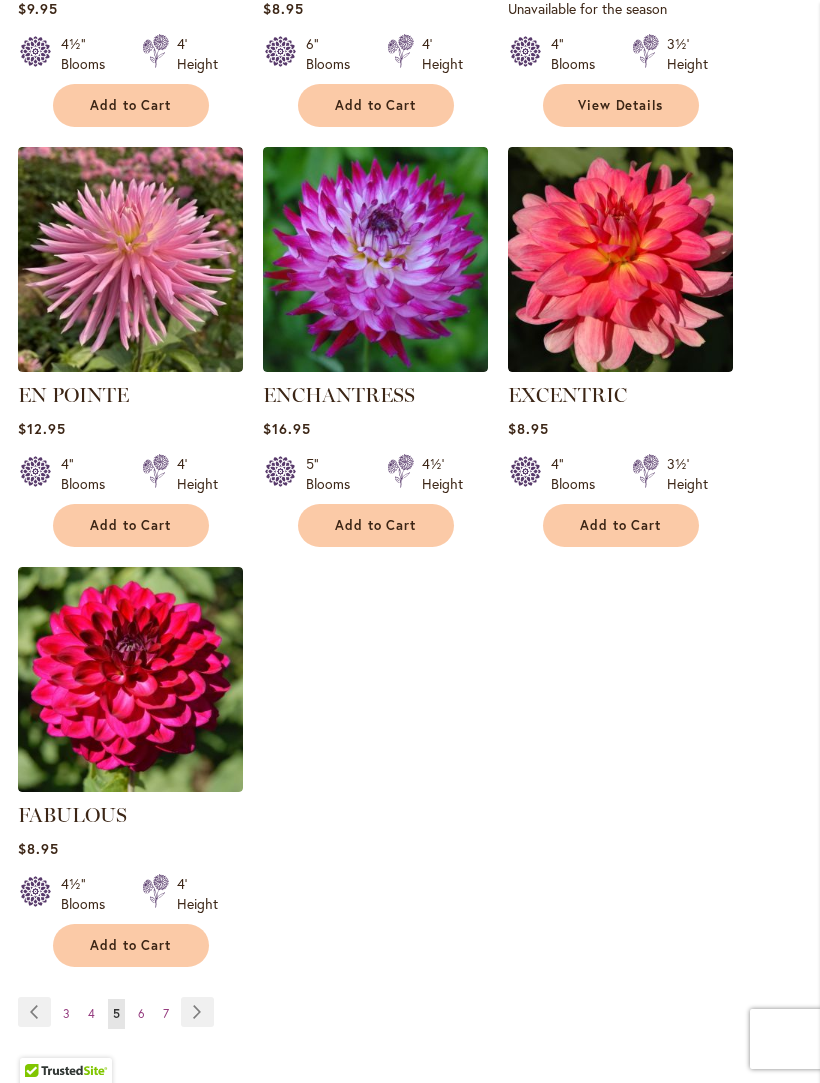 click on "Page
Next" at bounding box center [197, 1012] 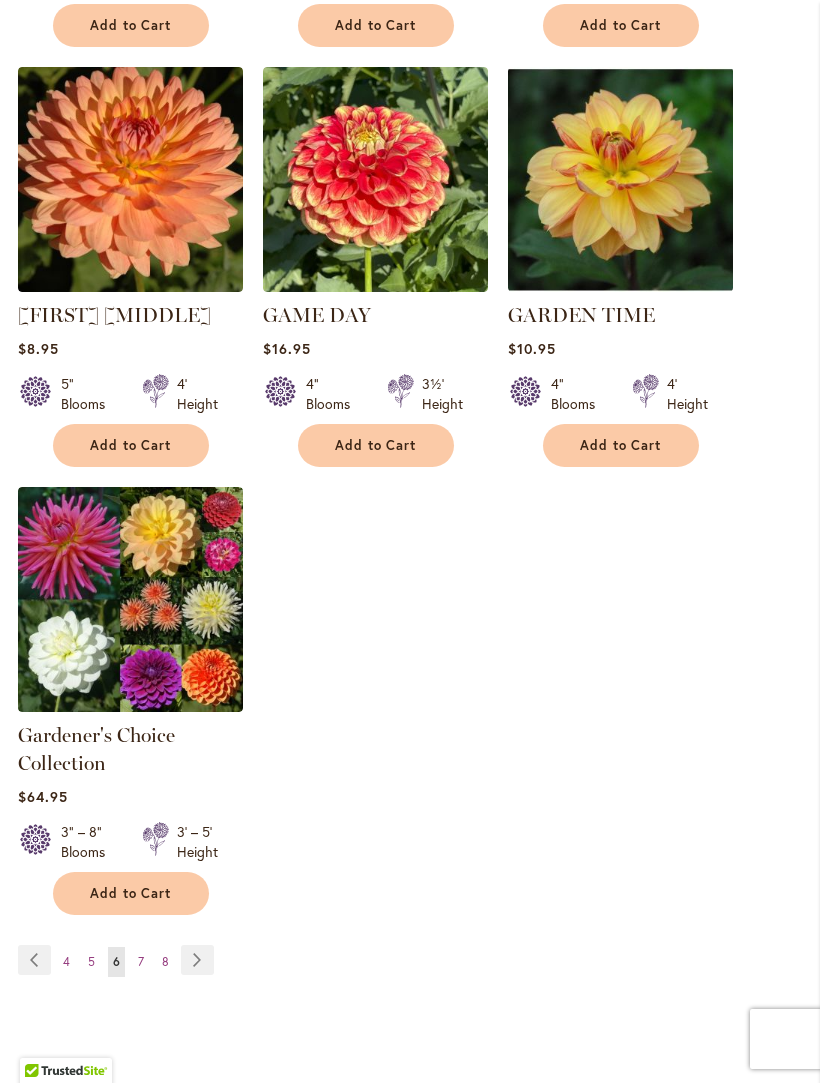 scroll, scrollTop: 2361, scrollLeft: 0, axis: vertical 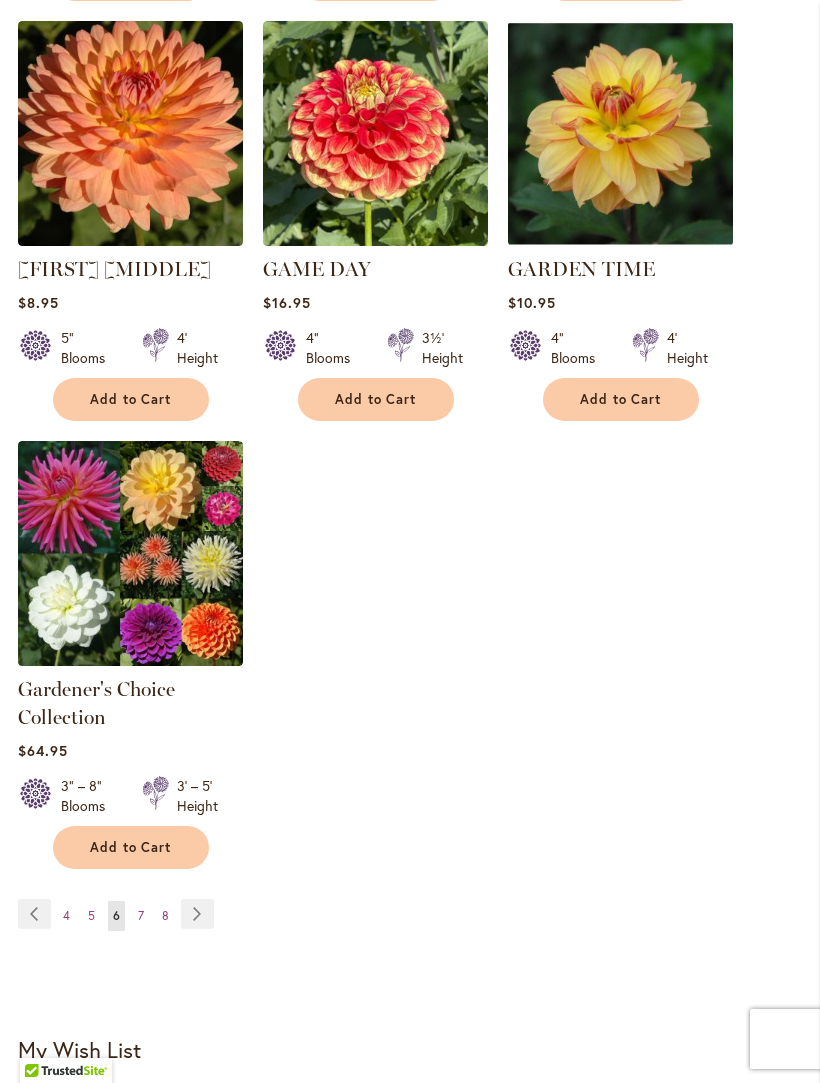 click on "Page
Next" at bounding box center (197, 914) 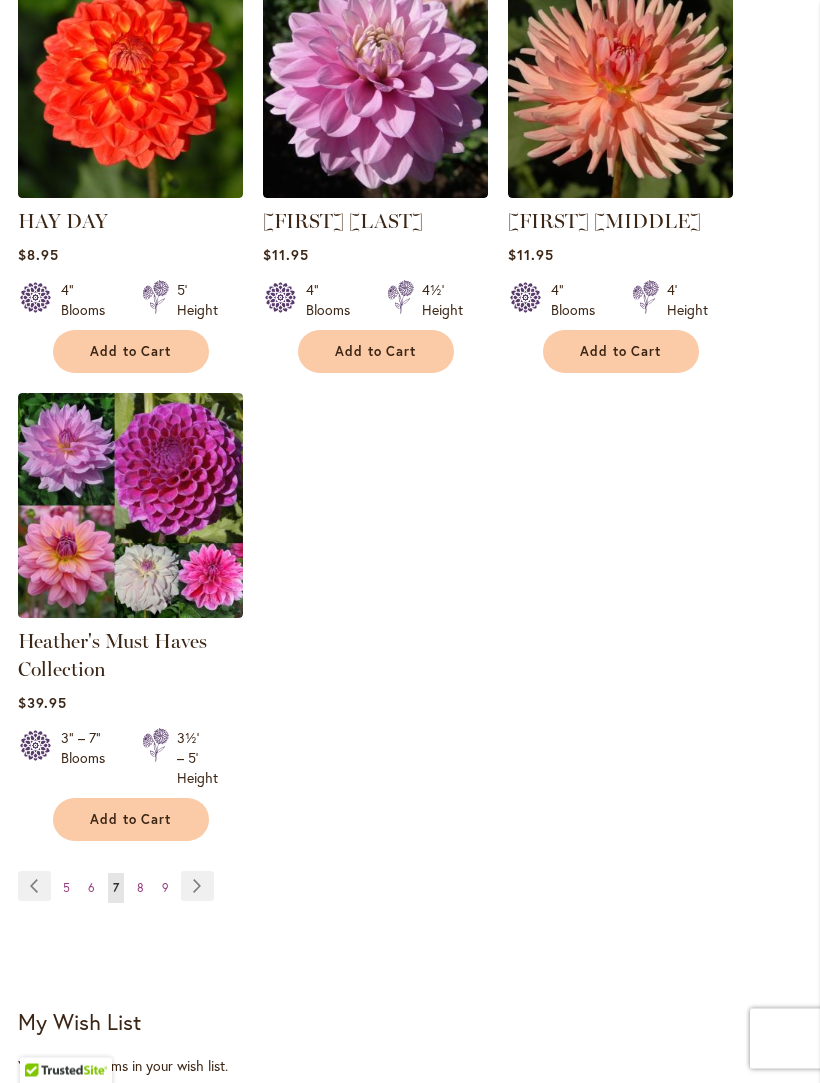 scroll, scrollTop: 2364, scrollLeft: 0, axis: vertical 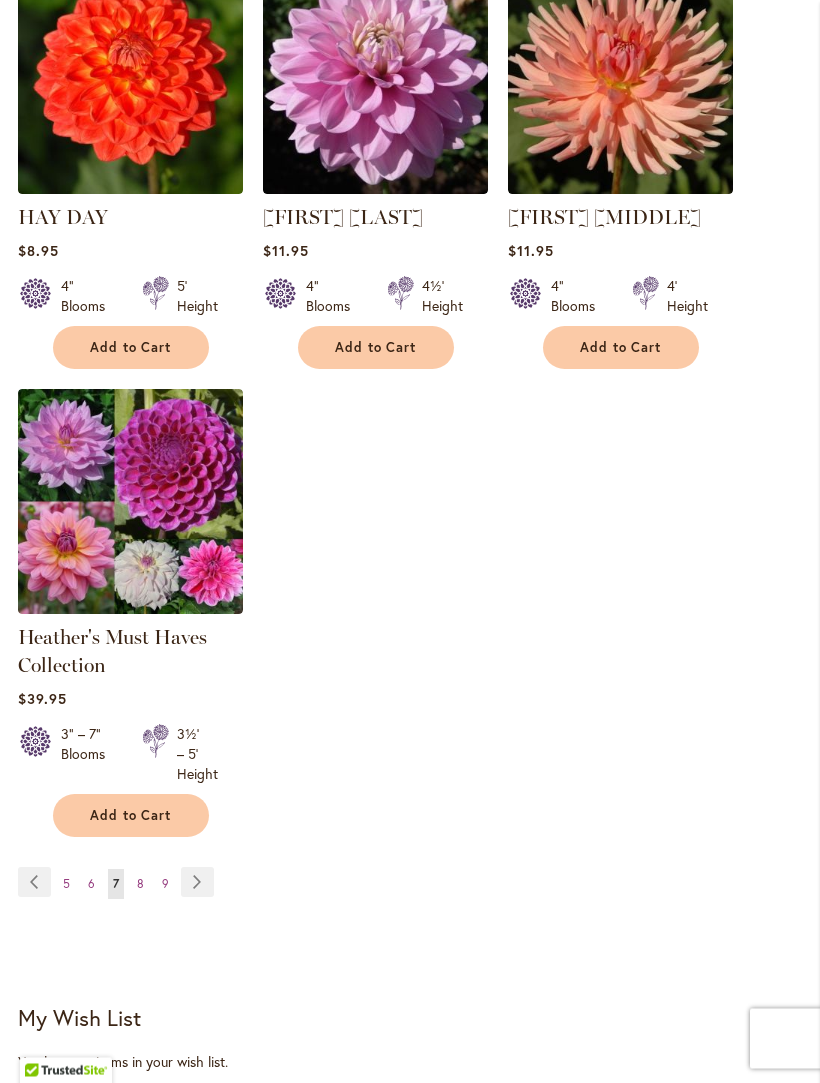 click on "Page
Next" at bounding box center [197, 883] 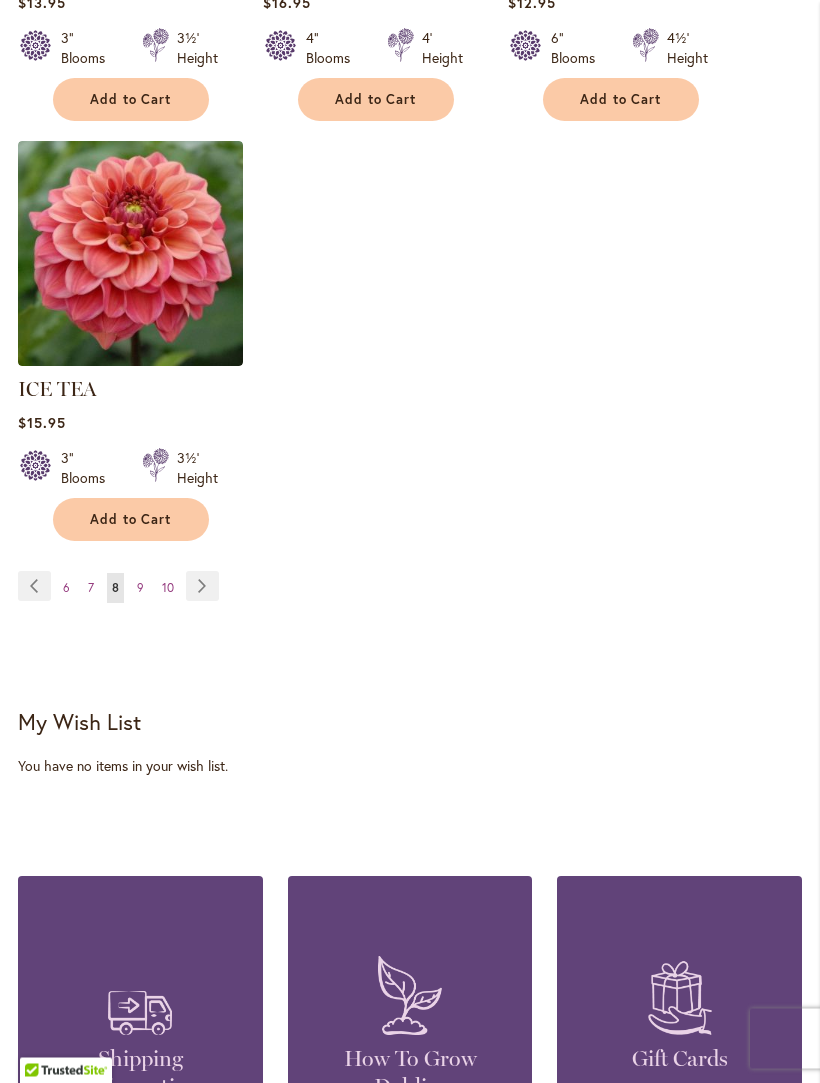 scroll, scrollTop: 2641, scrollLeft: 0, axis: vertical 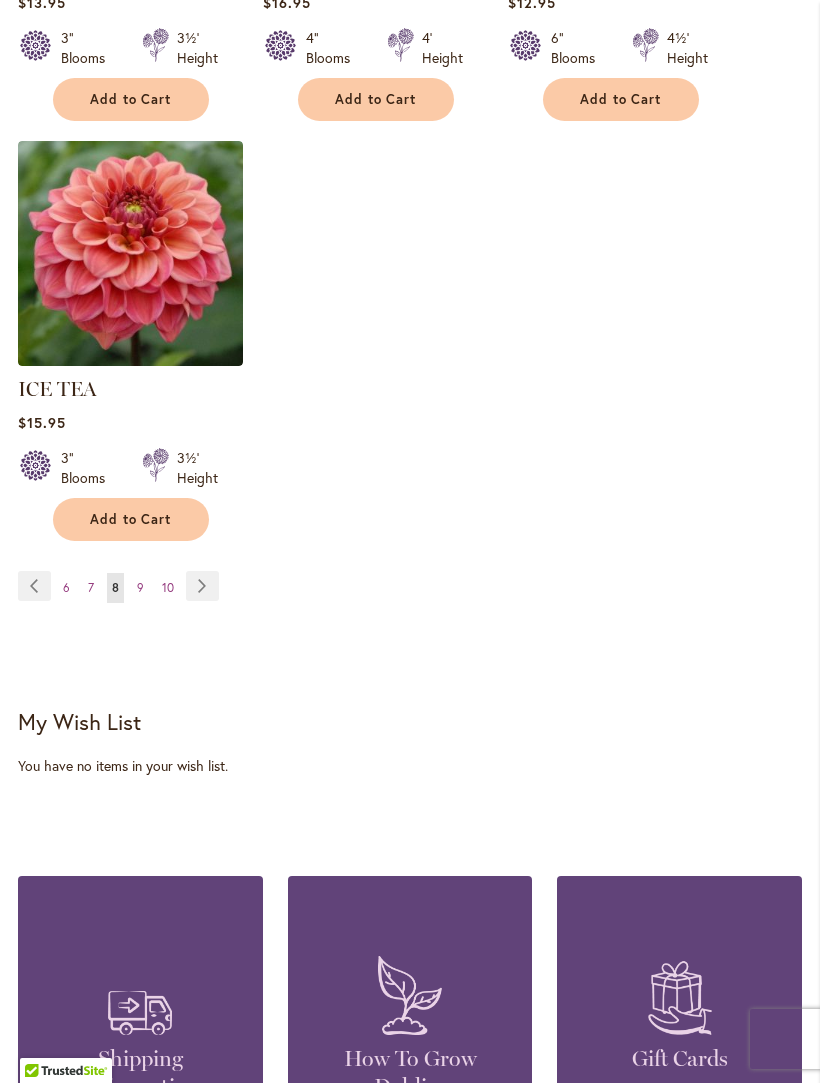 click on "Page
Next" at bounding box center [202, 586] 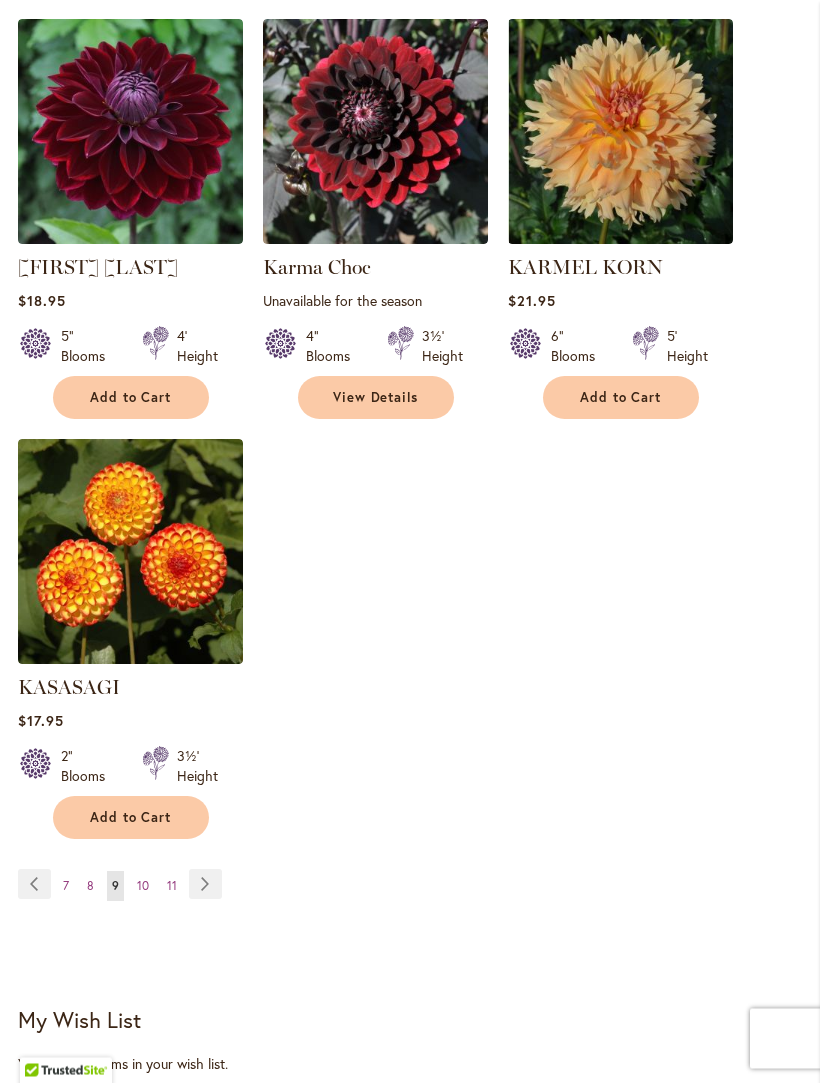 scroll, scrollTop: 2317, scrollLeft: 0, axis: vertical 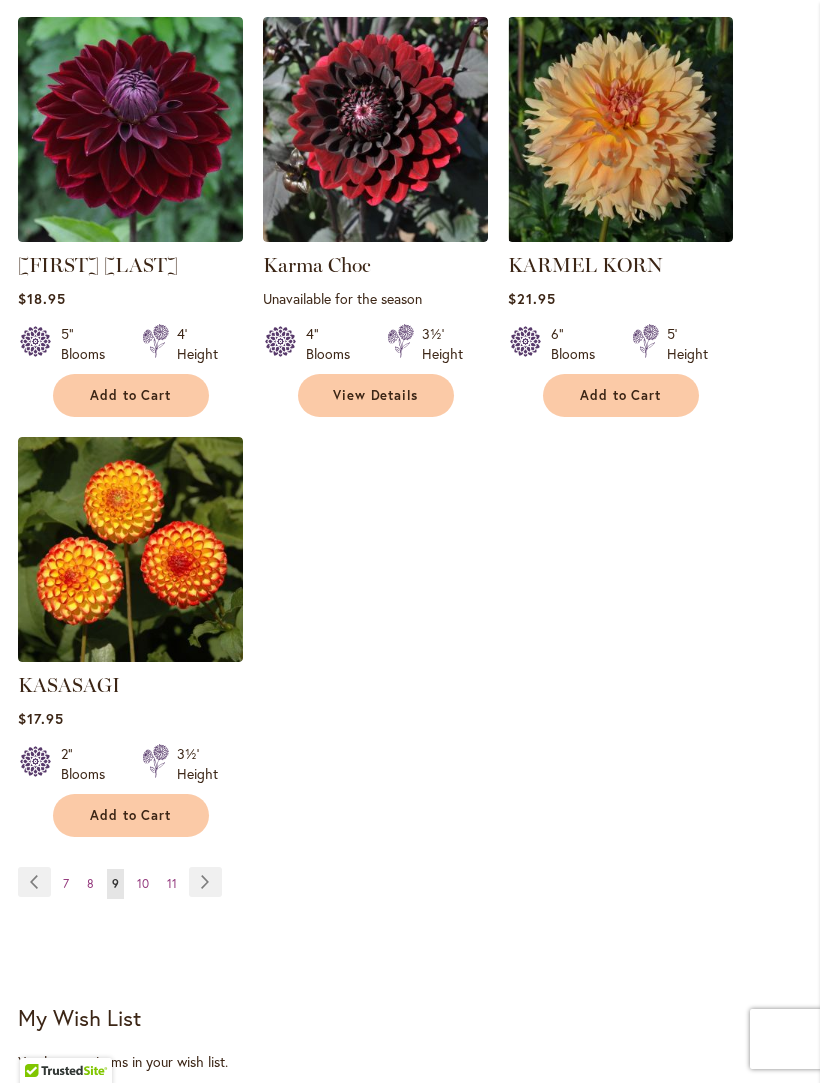 click on "Page
Next" at bounding box center [205, 882] 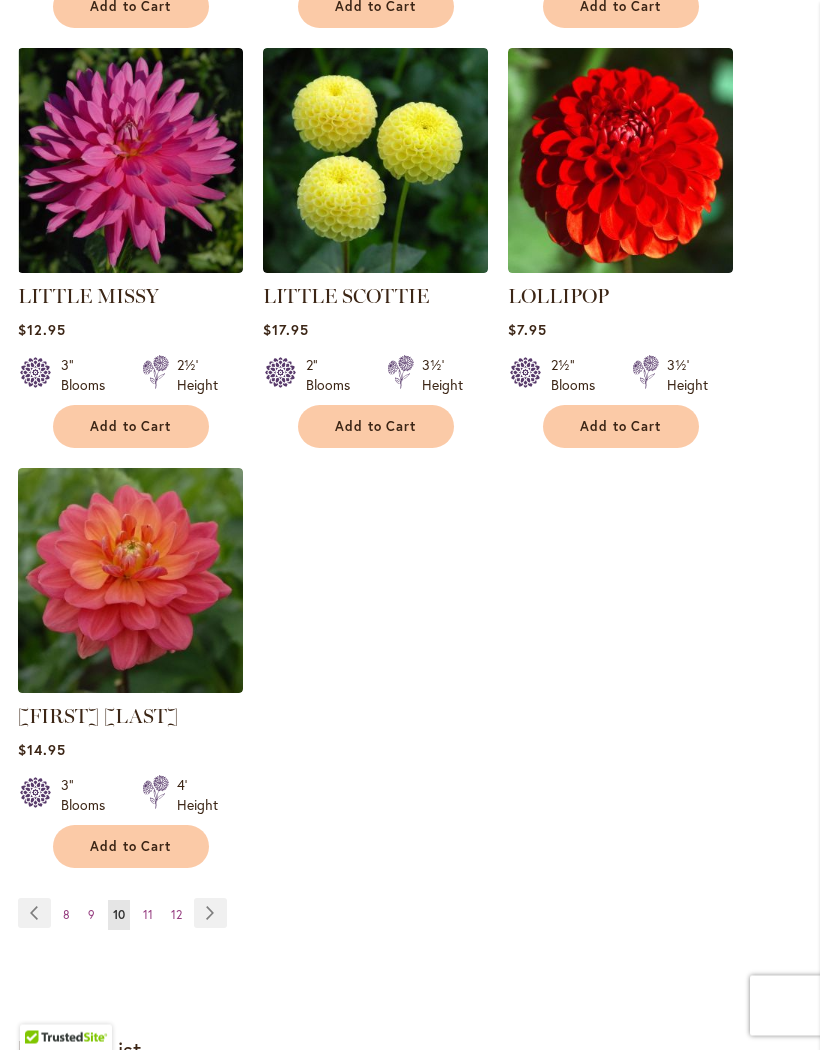 scroll, scrollTop: 2314, scrollLeft: 0, axis: vertical 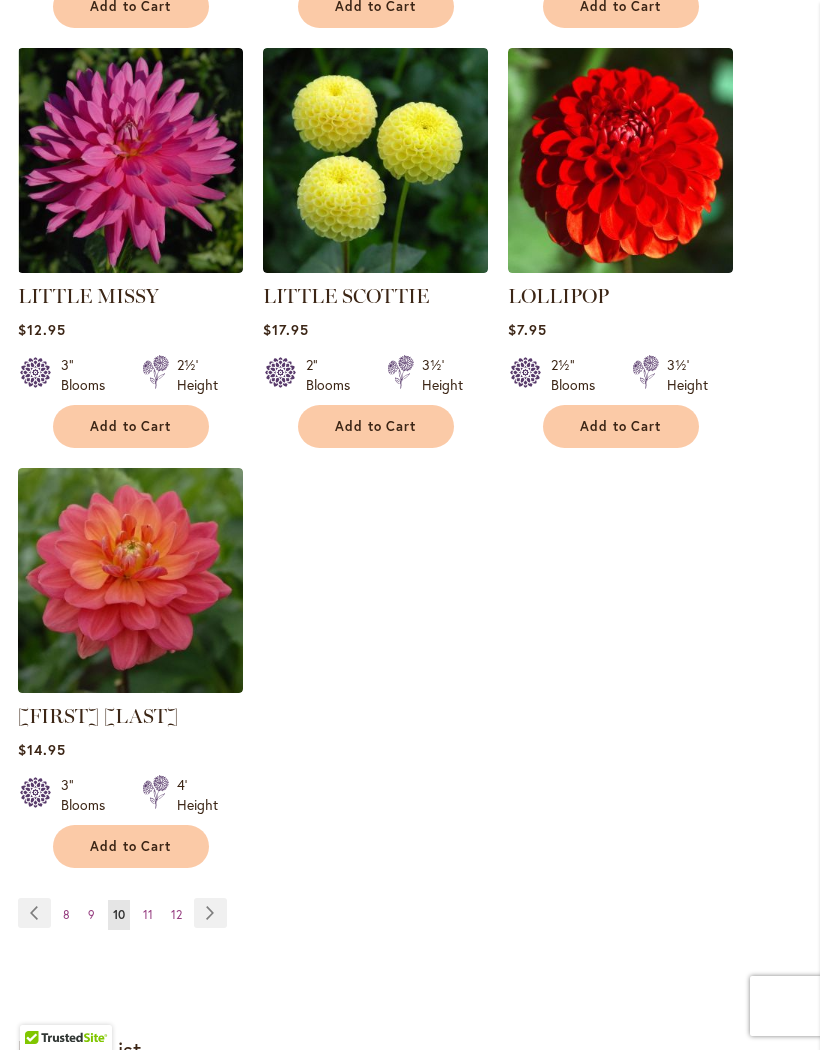 click on "Page
Next" at bounding box center [210, 913] 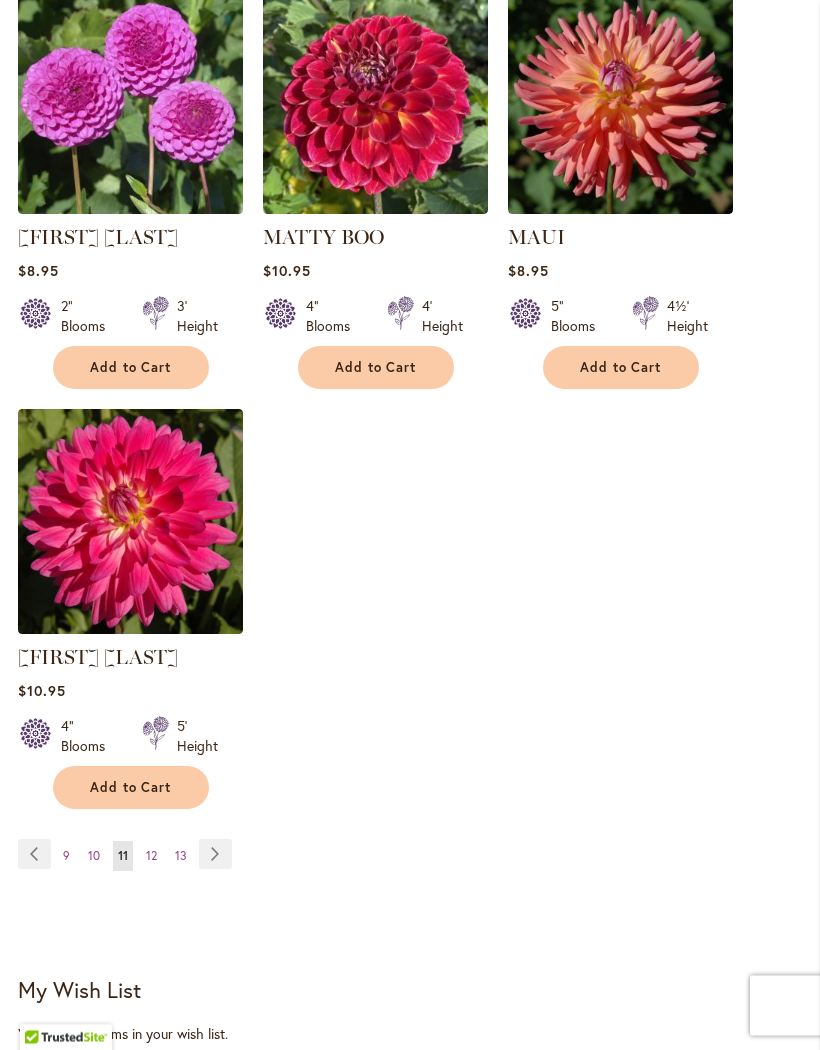 scroll, scrollTop: 2373, scrollLeft: 0, axis: vertical 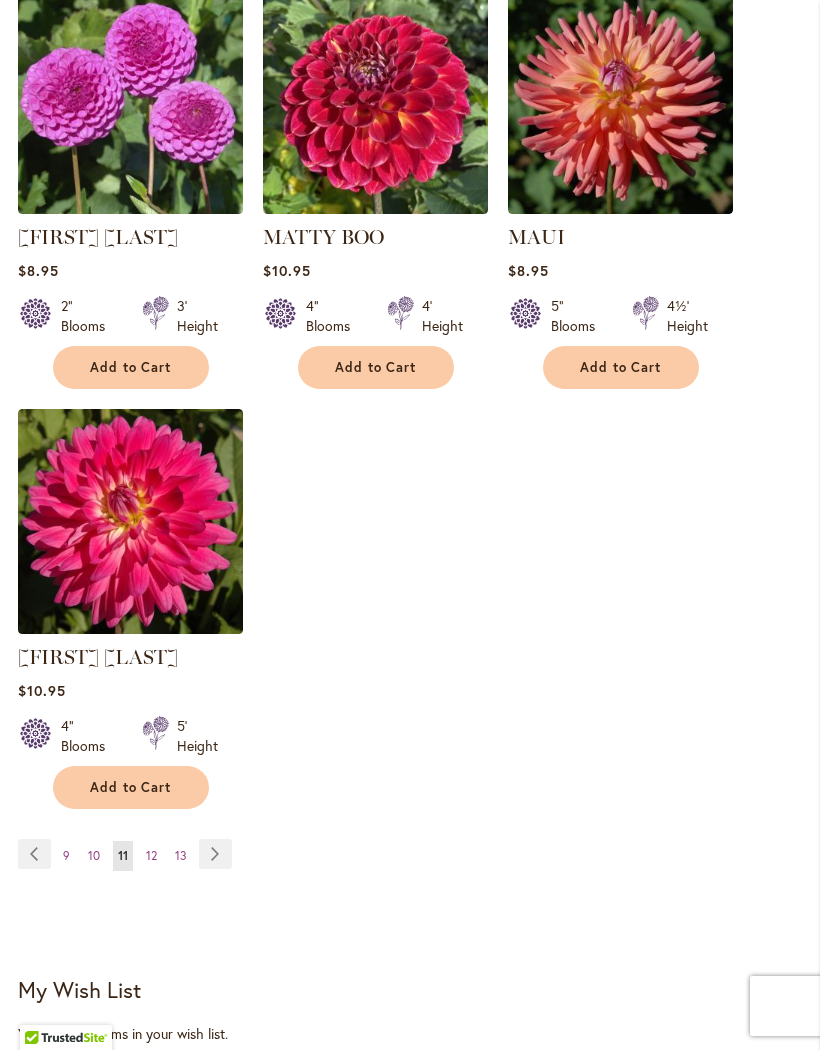 click on "Page
Next" at bounding box center [215, 854] 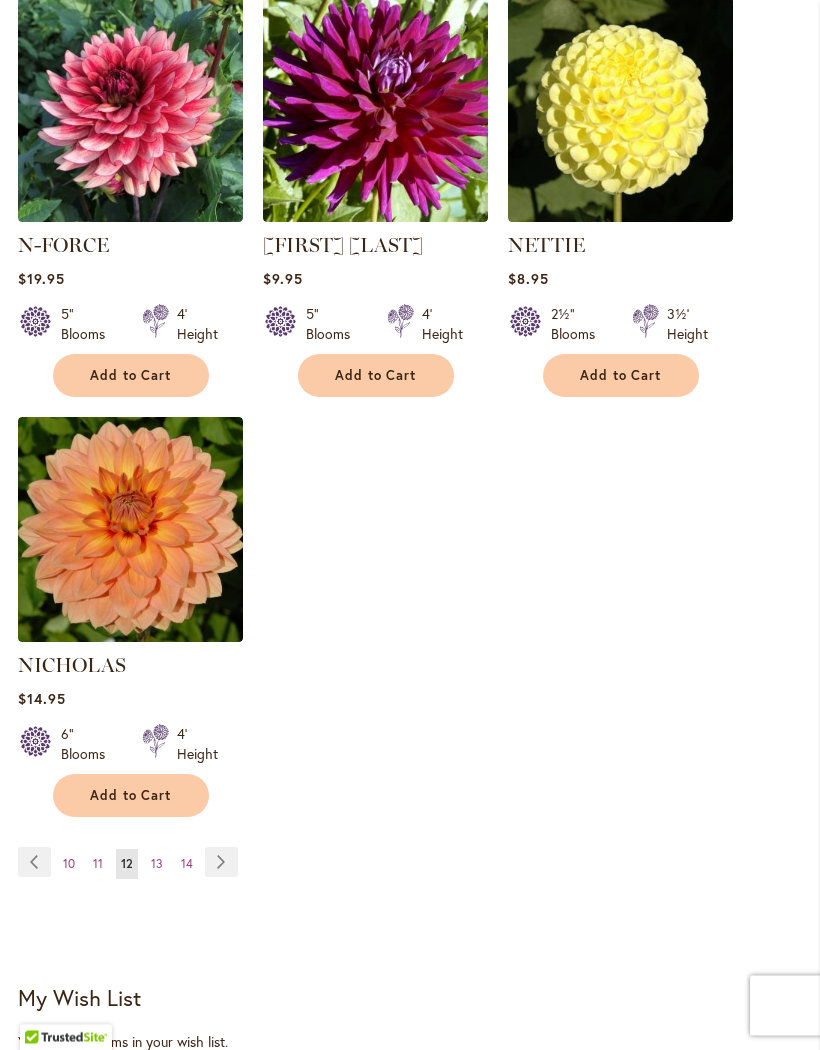 scroll, scrollTop: 2337, scrollLeft: 0, axis: vertical 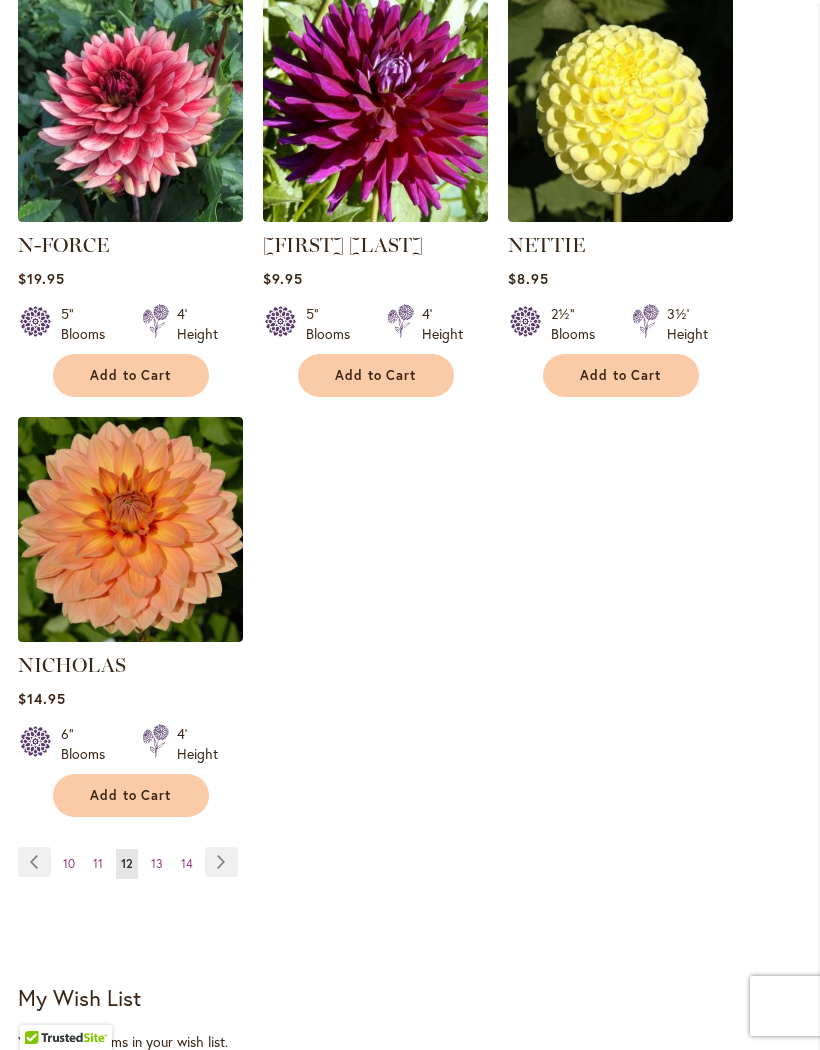 click on "Page
Next" at bounding box center [221, 862] 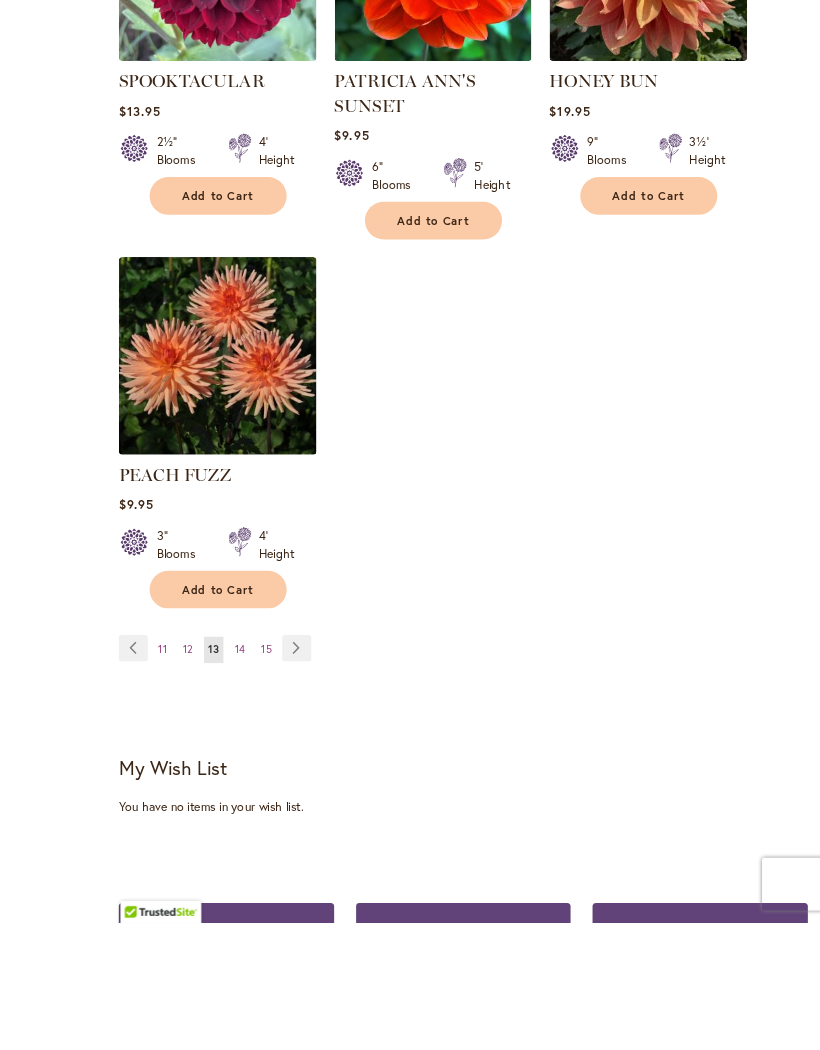 scroll, scrollTop: 2543, scrollLeft: 0, axis: vertical 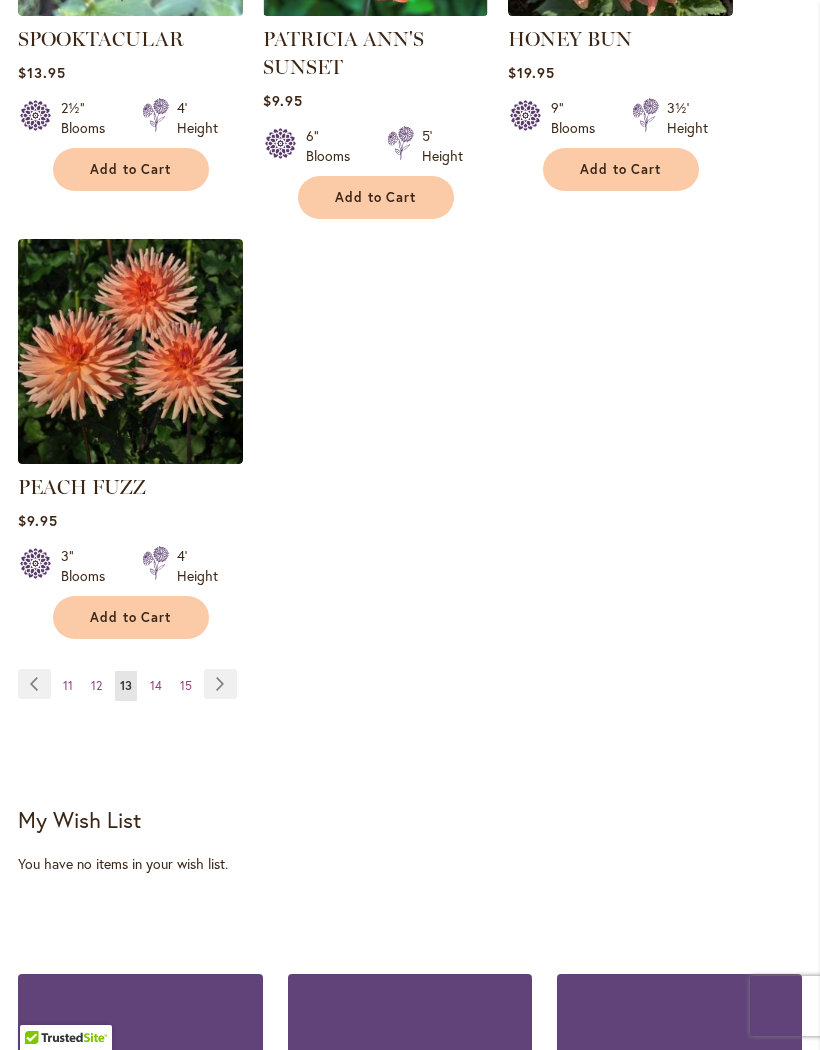 click on "Page
Next" at bounding box center [220, 684] 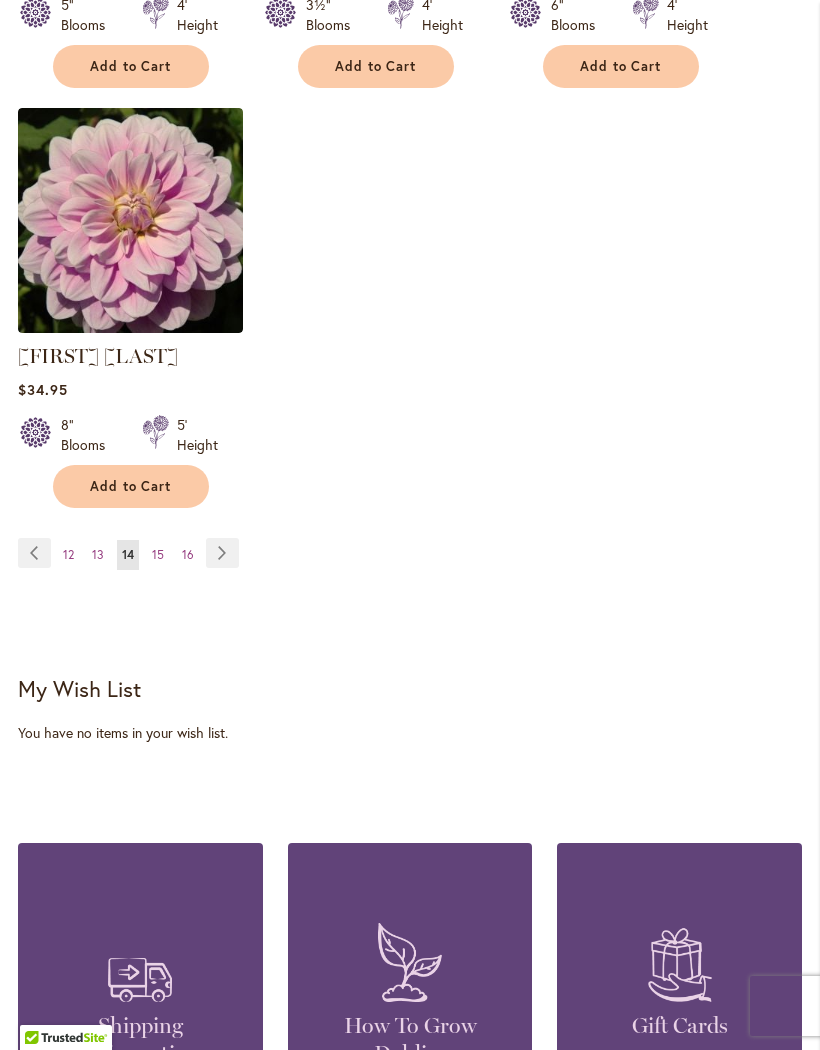 scroll, scrollTop: 2702, scrollLeft: 0, axis: vertical 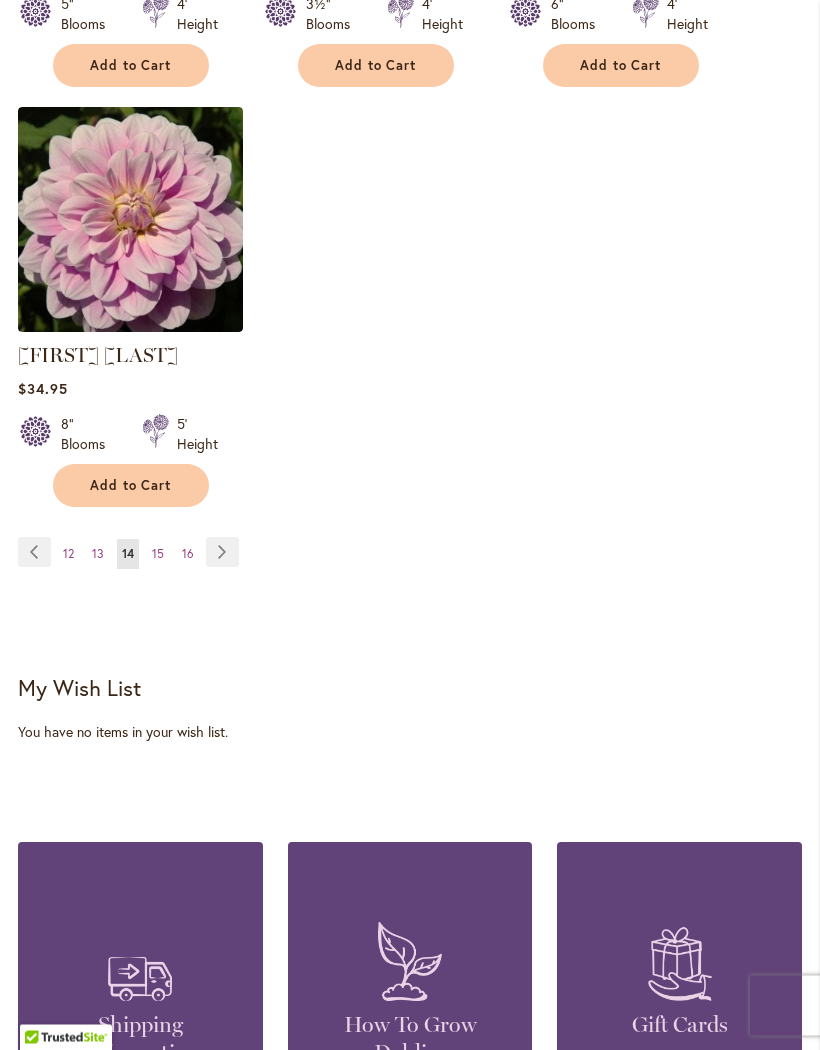 click on "Page
Next" at bounding box center [222, 553] 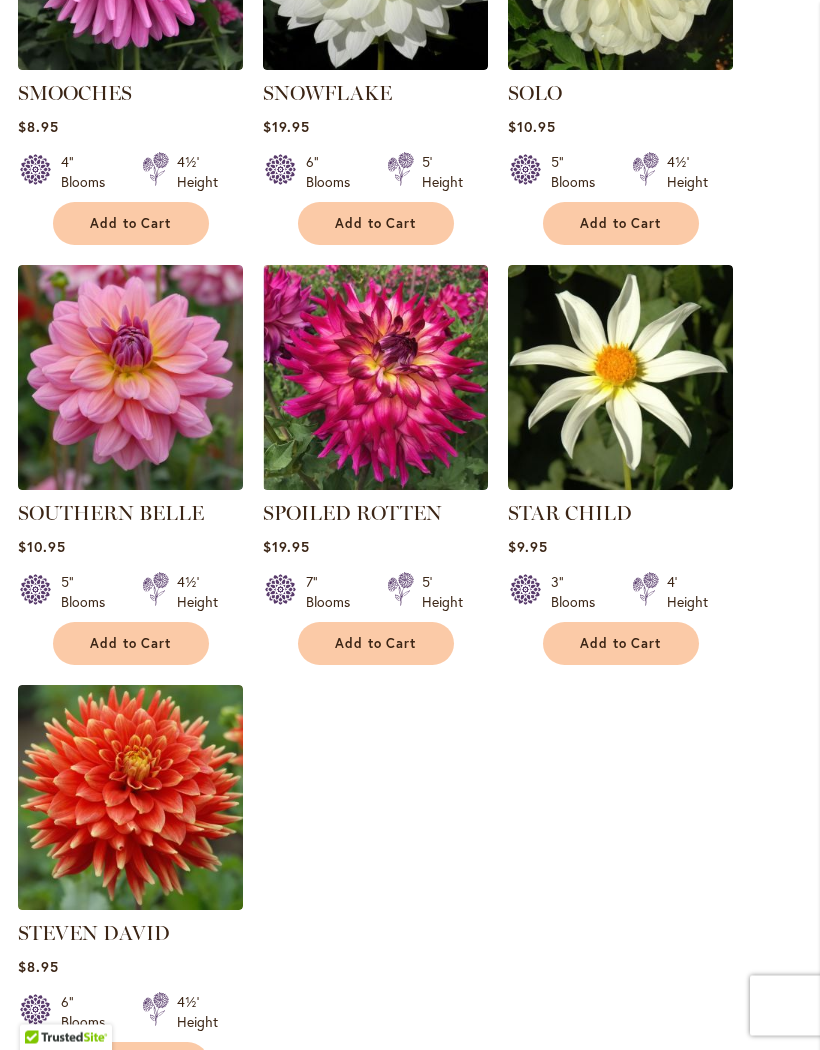 scroll, scrollTop: 2069, scrollLeft: 0, axis: vertical 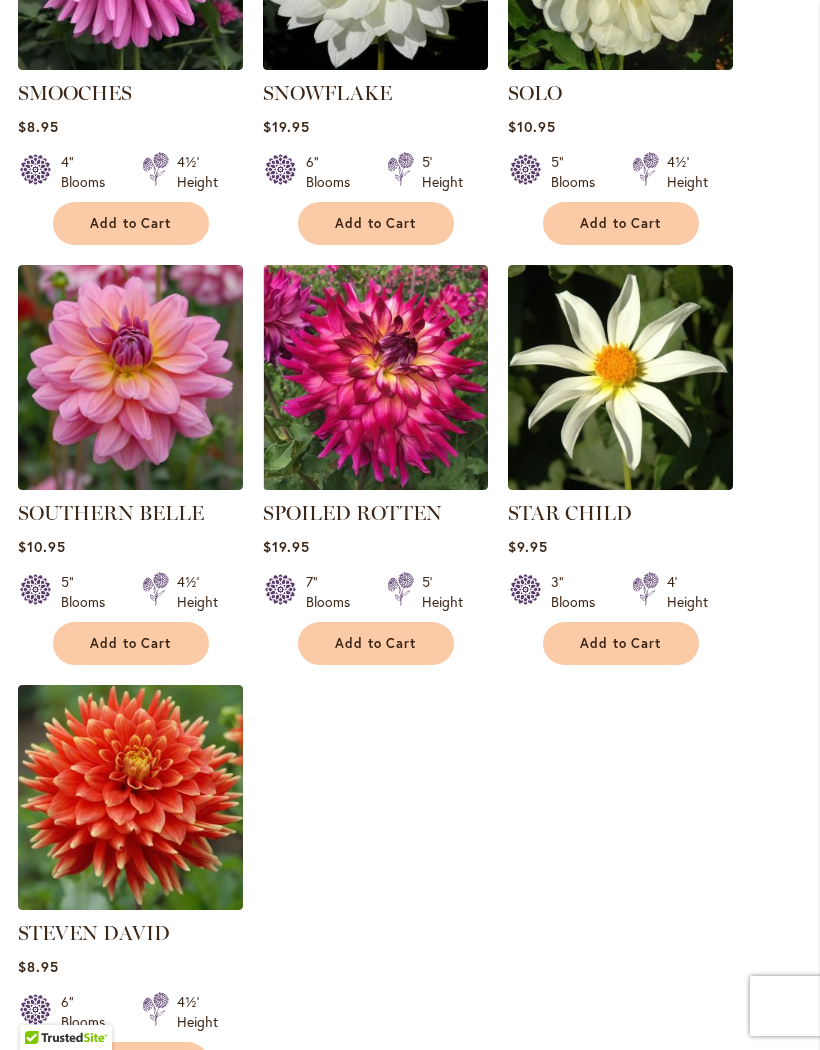 click at bounding box center [130, 377] 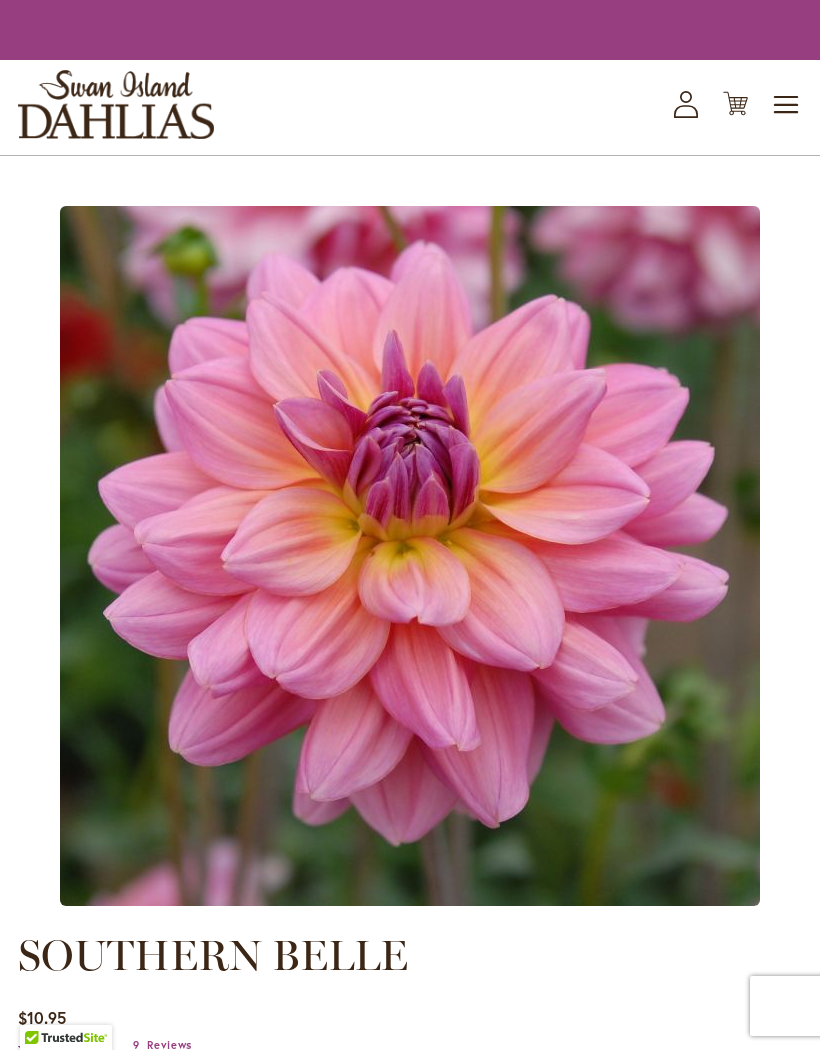 scroll, scrollTop: 0, scrollLeft: 0, axis: both 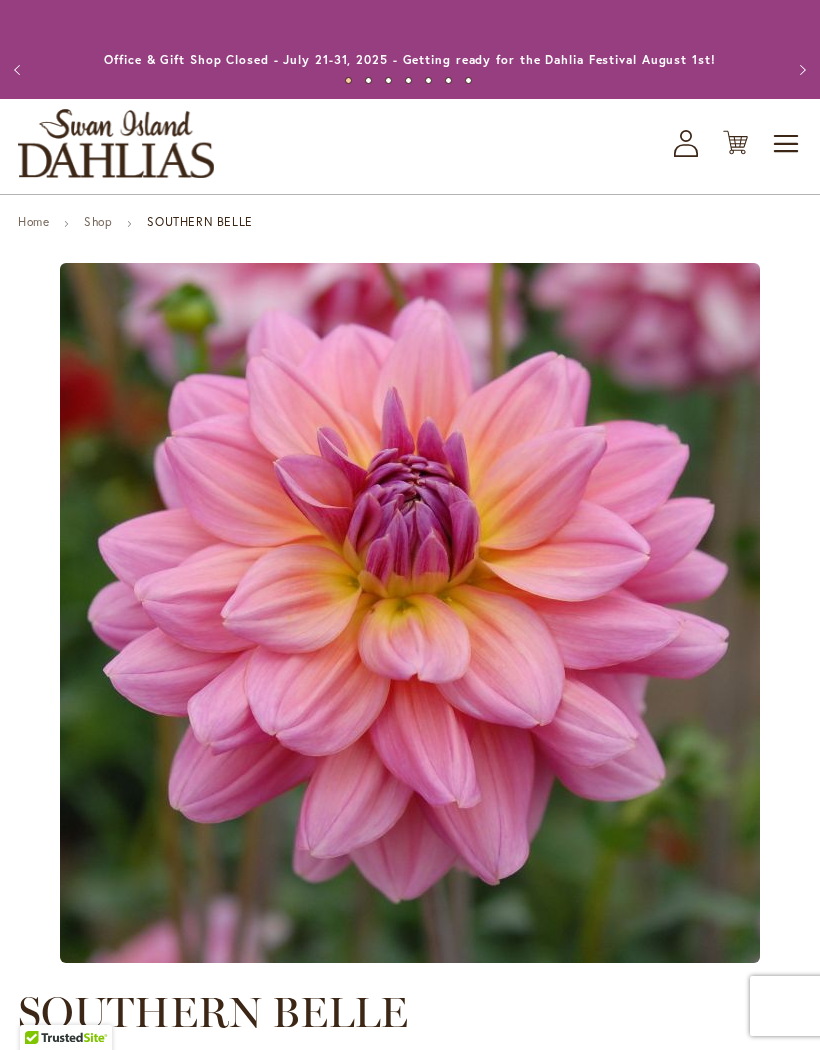 type on "******" 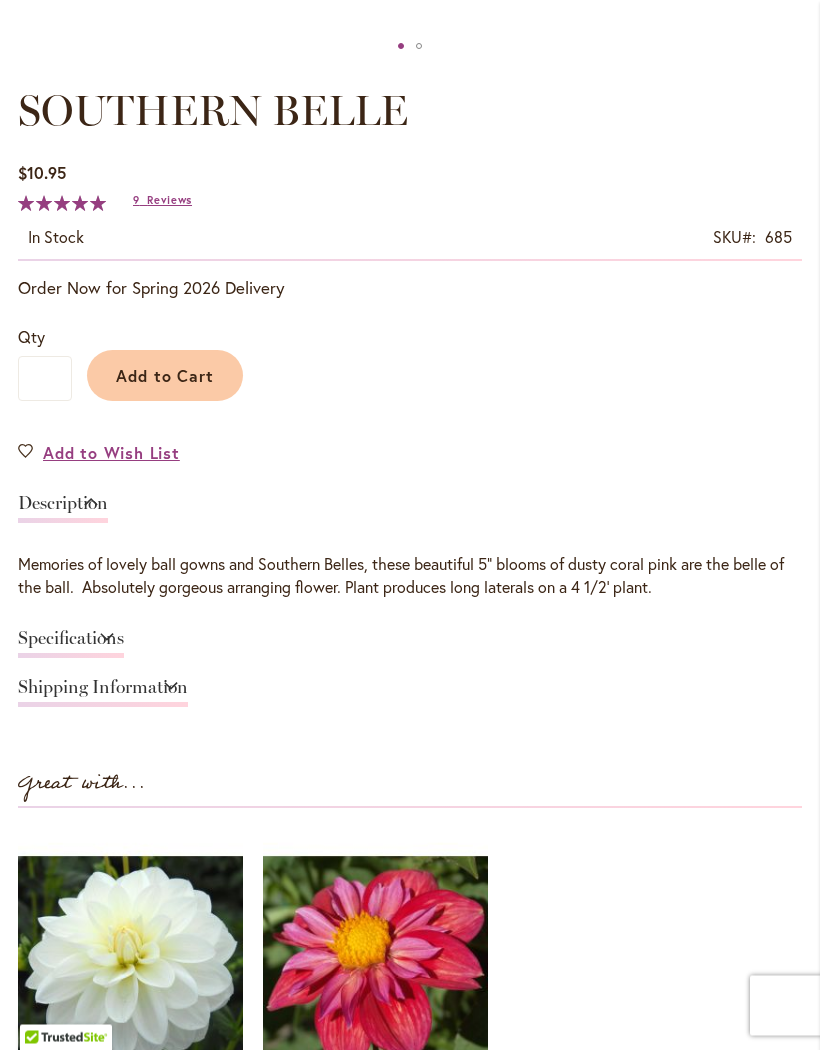 scroll, scrollTop: 1047, scrollLeft: 0, axis: vertical 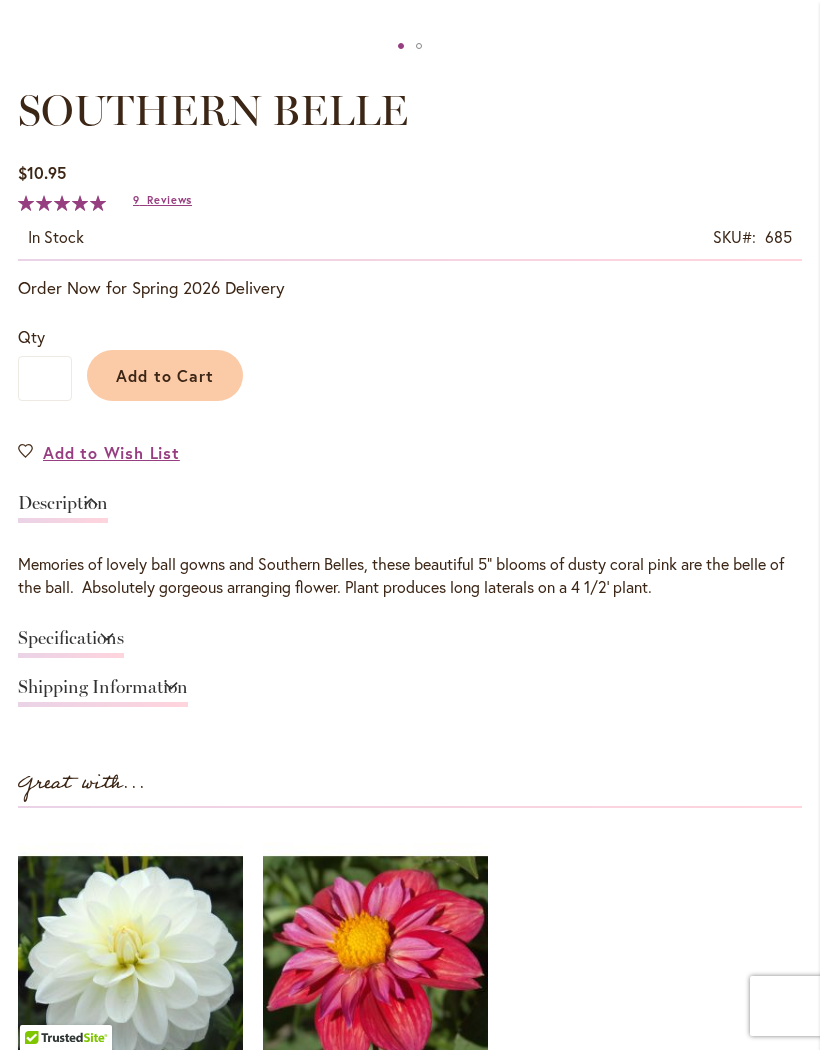 click on "Specifications" at bounding box center (71, 643) 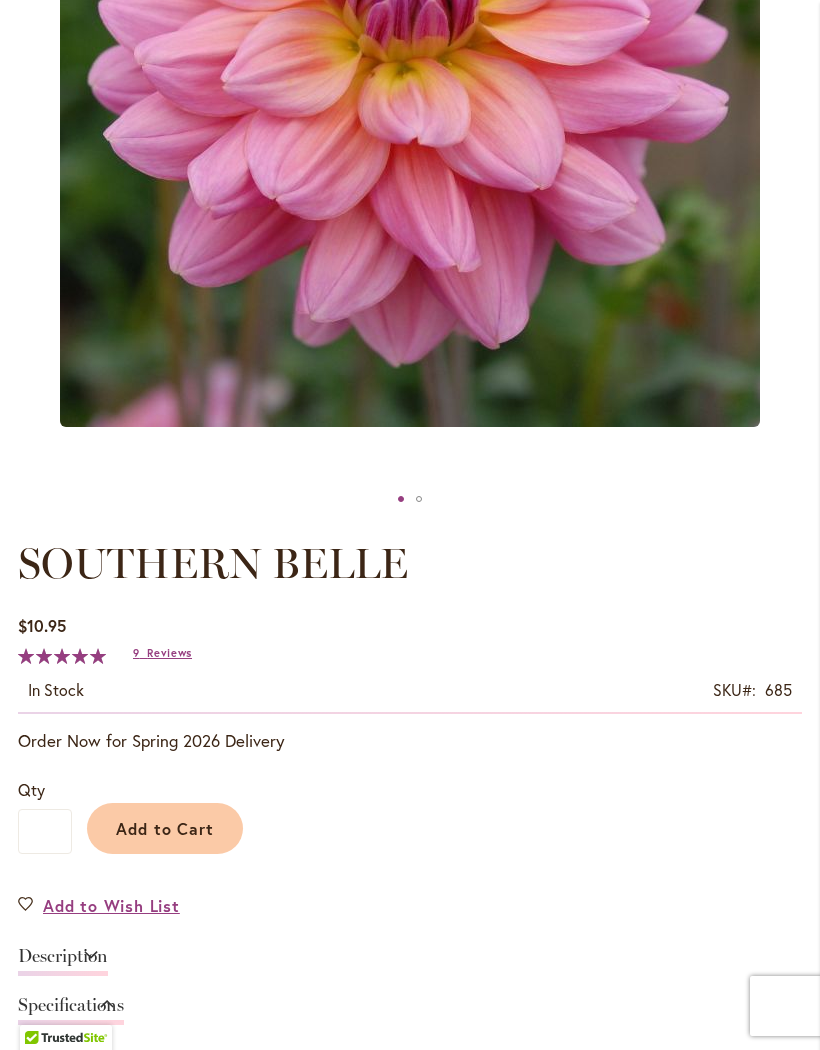 scroll, scrollTop: 593, scrollLeft: 0, axis: vertical 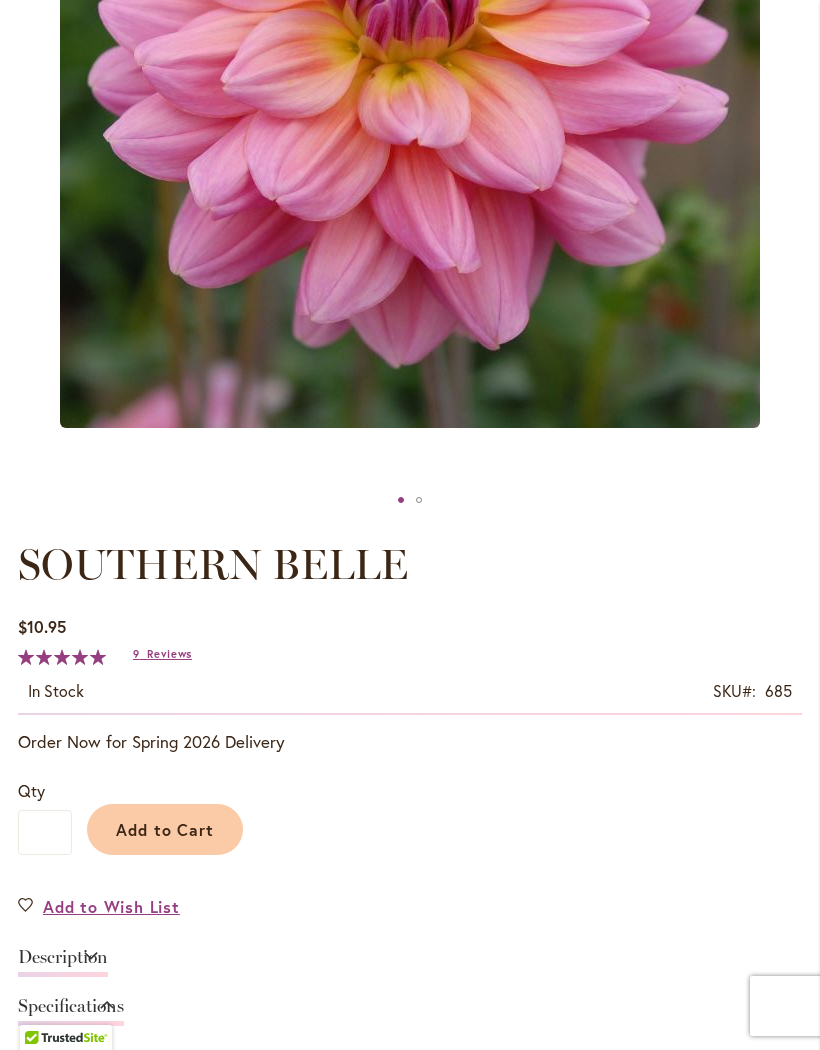 click on "Add to Cart" at bounding box center (165, 829) 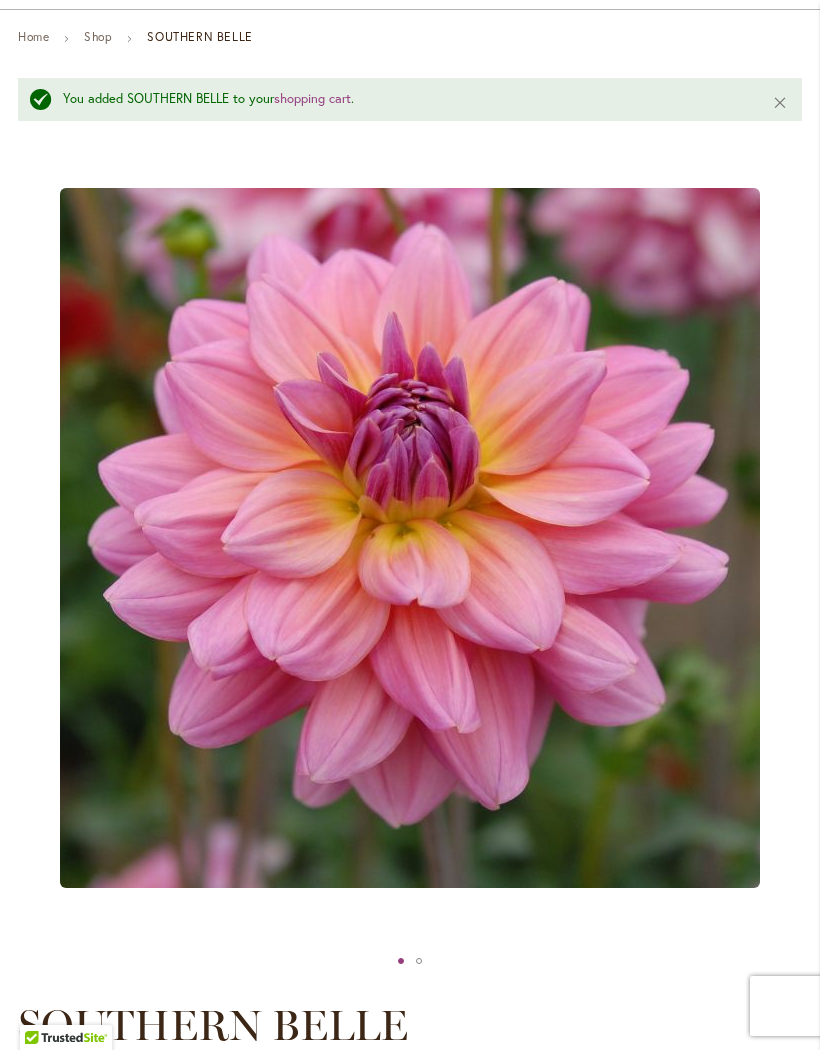 scroll, scrollTop: 0, scrollLeft: 0, axis: both 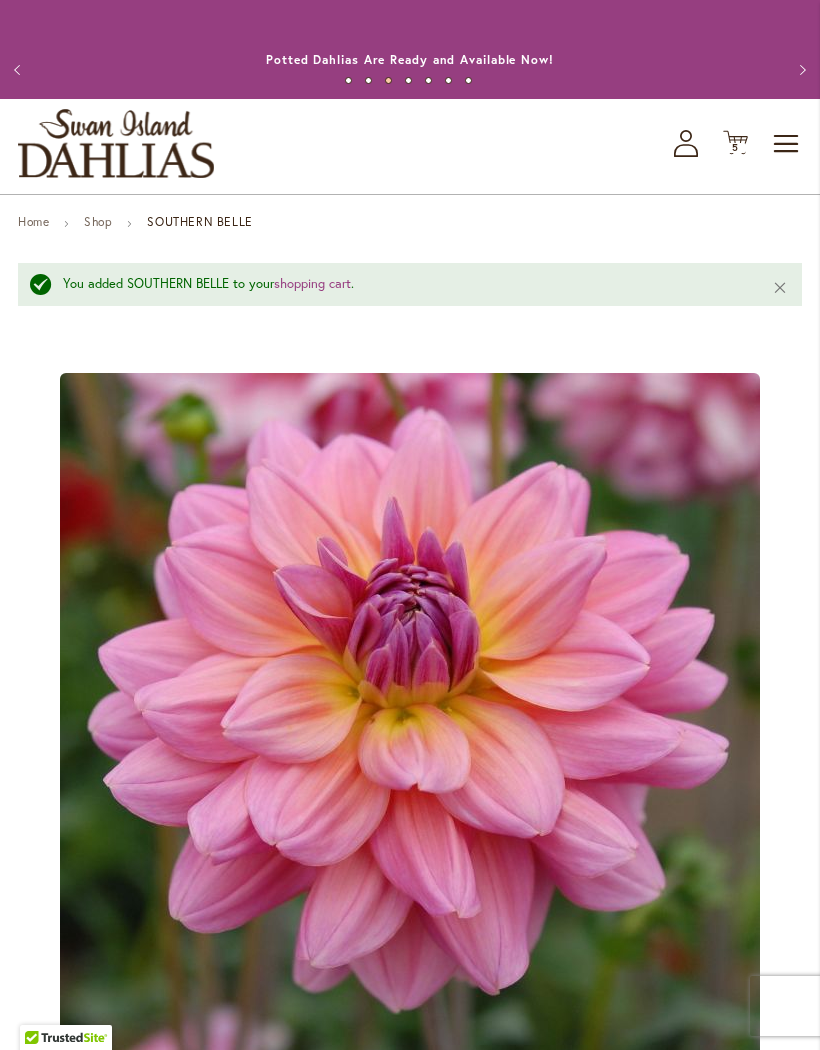 click on "Cart
.cls-1 {
fill: #231f20;
}" 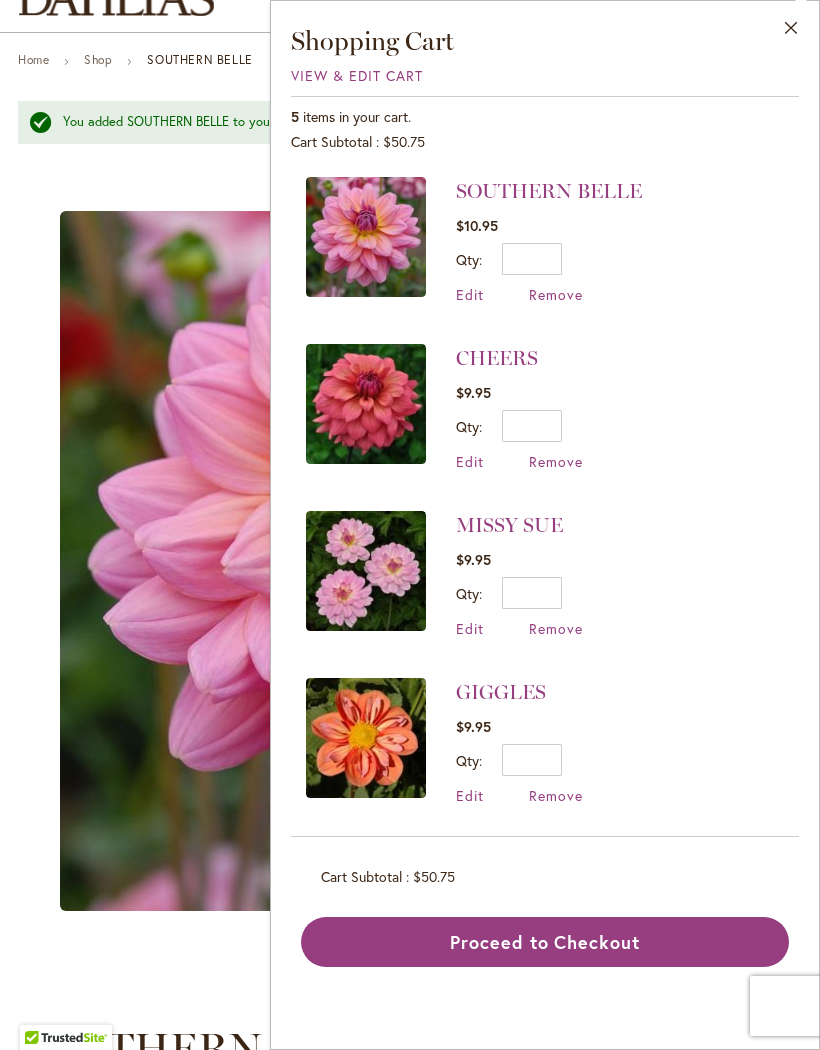 scroll, scrollTop: 163, scrollLeft: 0, axis: vertical 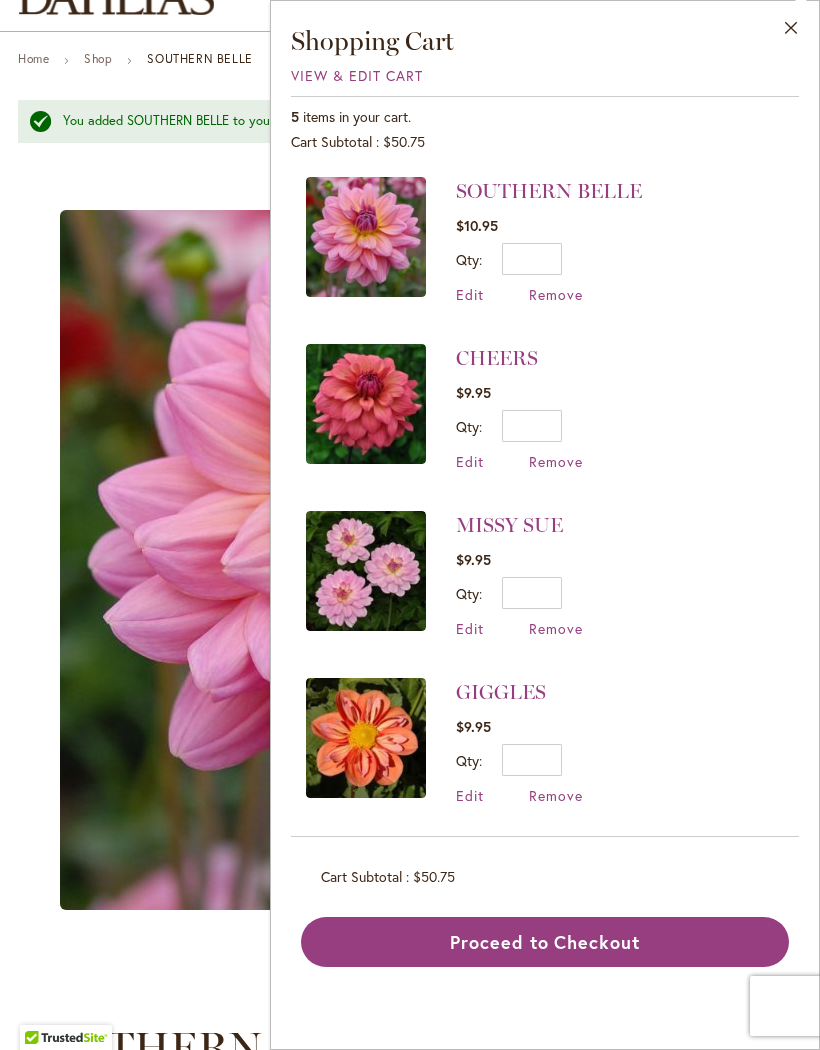 click on "GIGGLES
$9.95
Qty
*
Update
Edit
Remove" at bounding box center (545, 741) 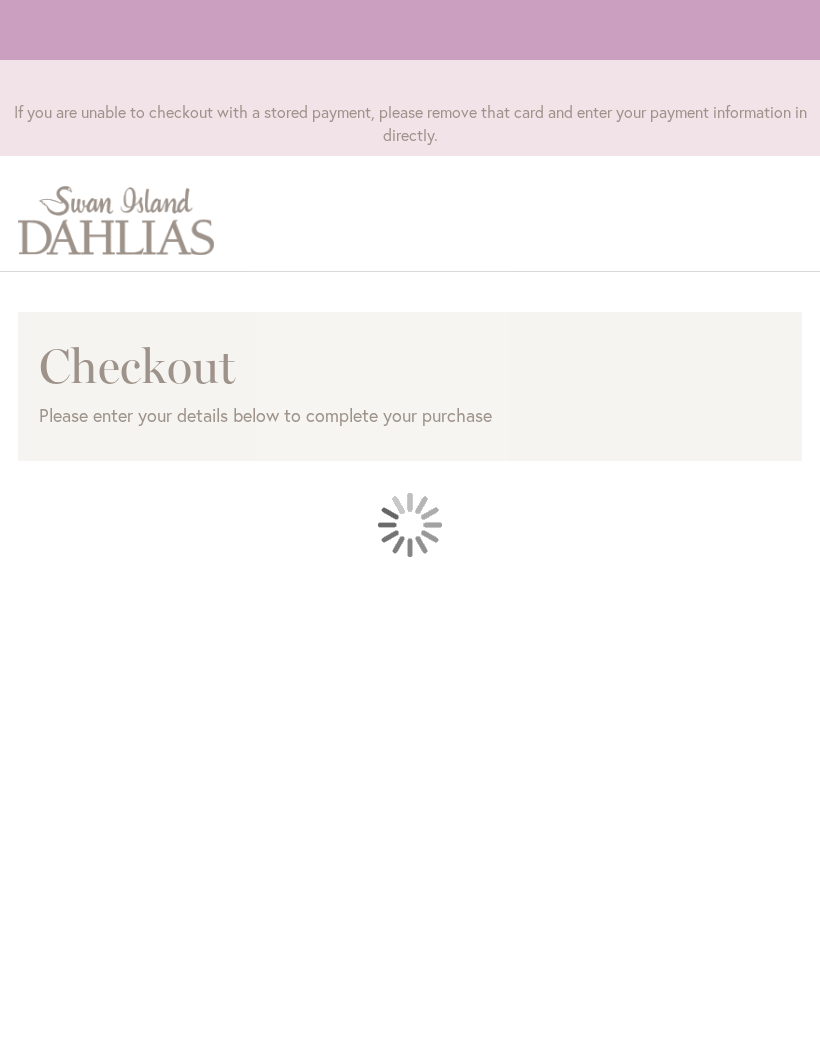 scroll, scrollTop: 0, scrollLeft: 0, axis: both 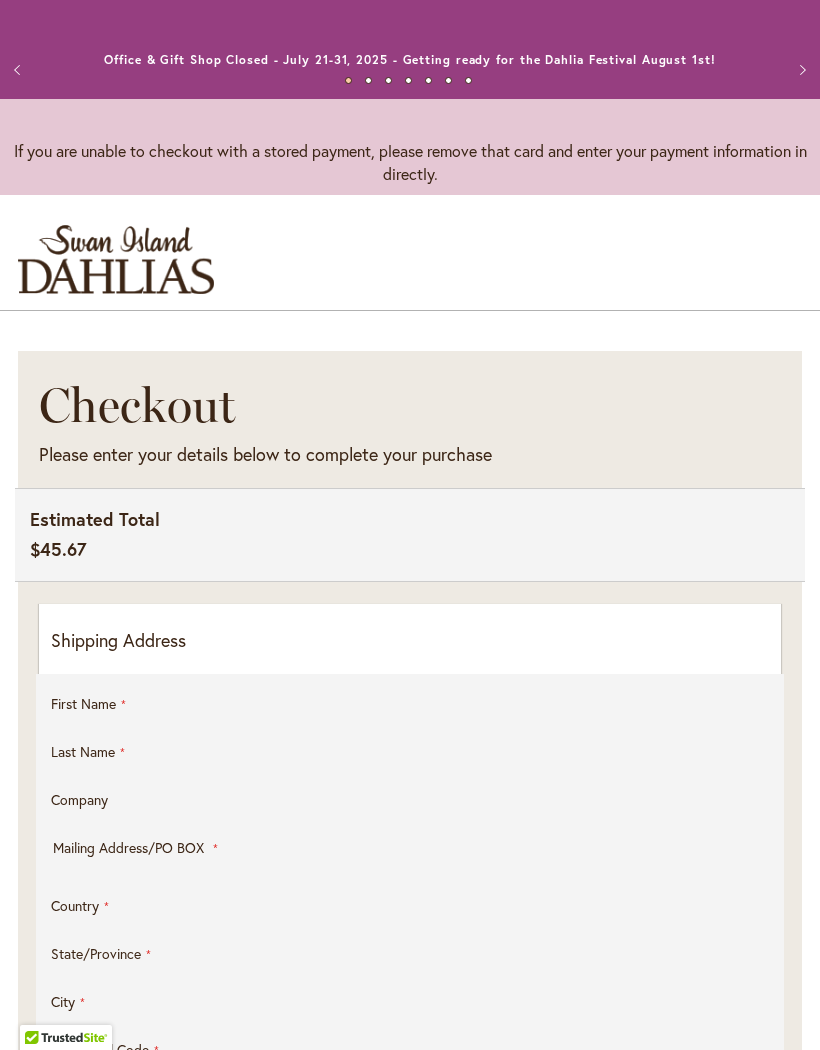 select on "**" 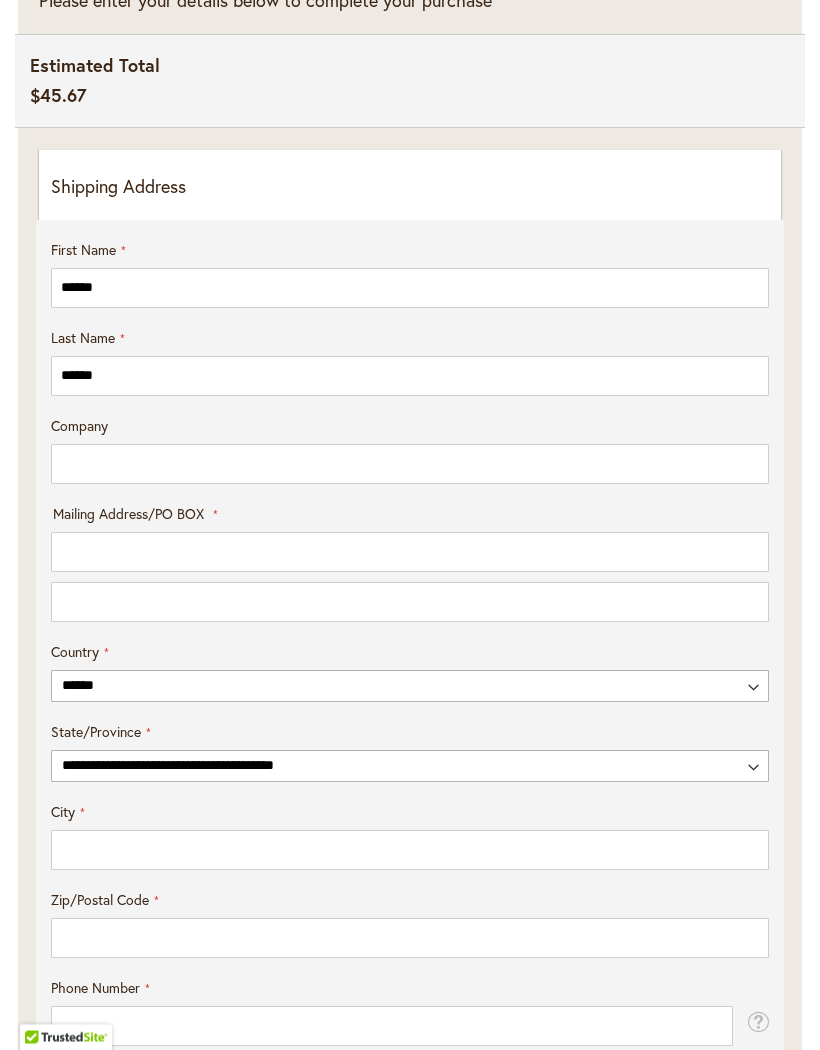 scroll, scrollTop: 454, scrollLeft: 0, axis: vertical 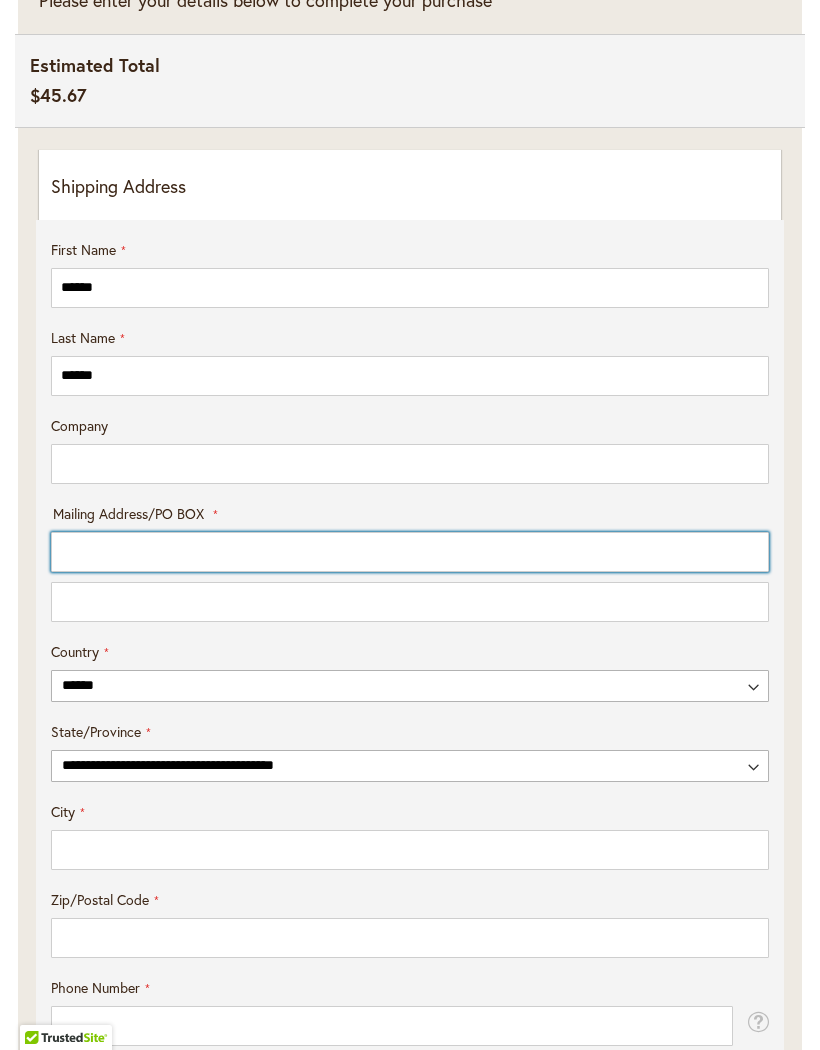 click on "Mailing Address/PO BOX: Line 1" at bounding box center (410, 552) 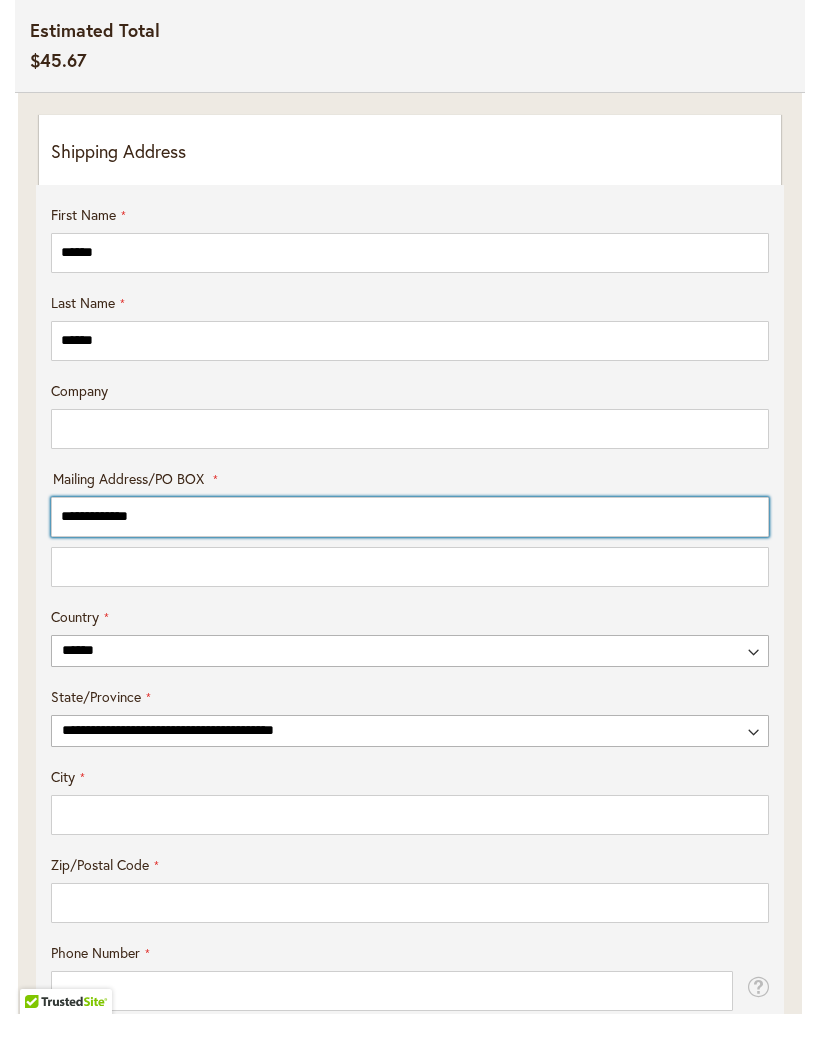 type on "**********" 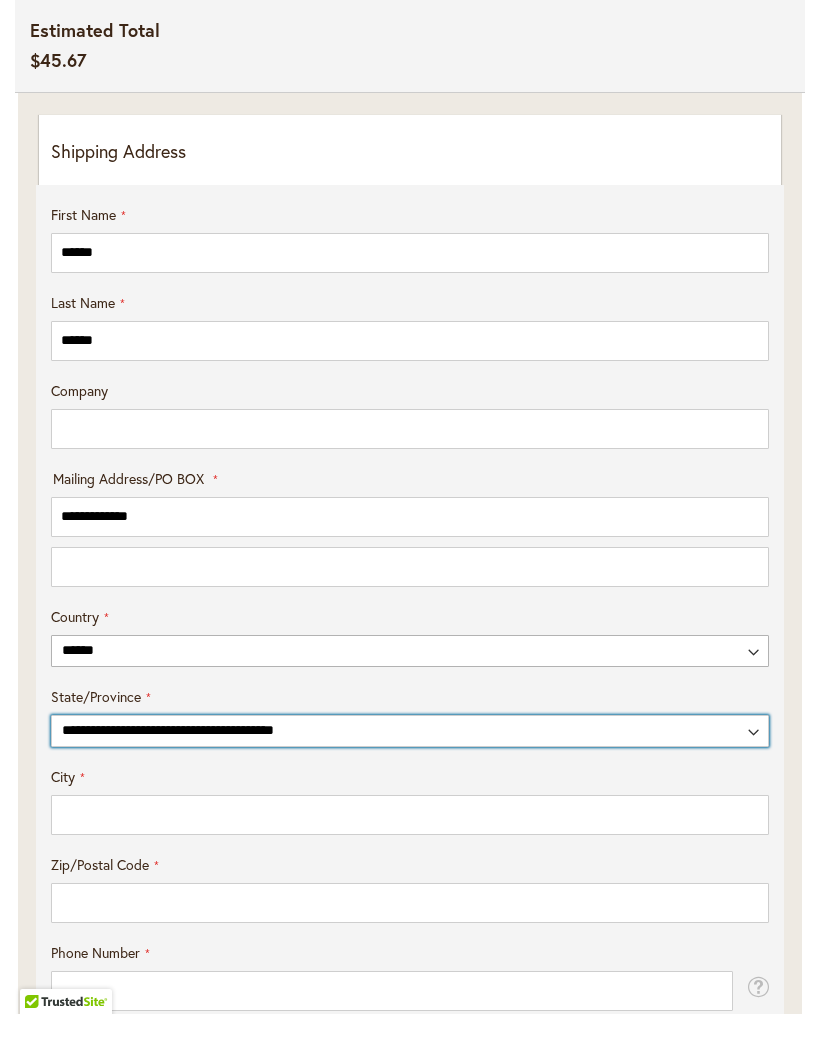 click on "**********" at bounding box center (410, 767) 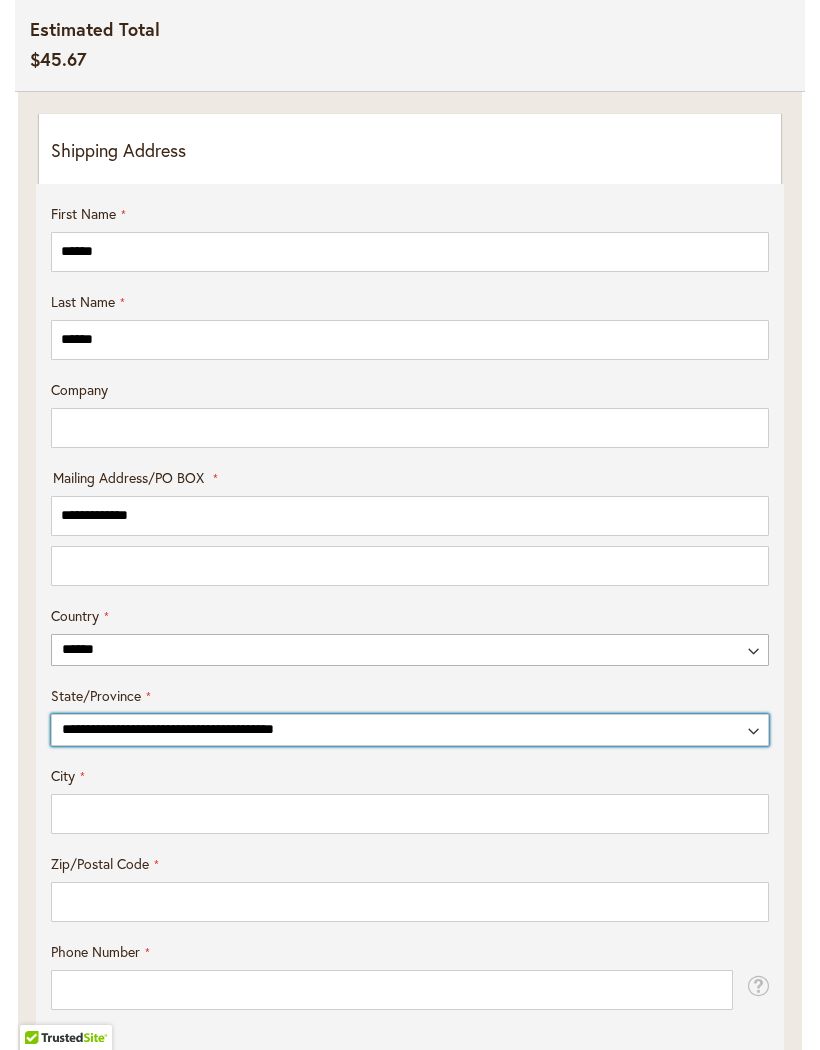 select on "**" 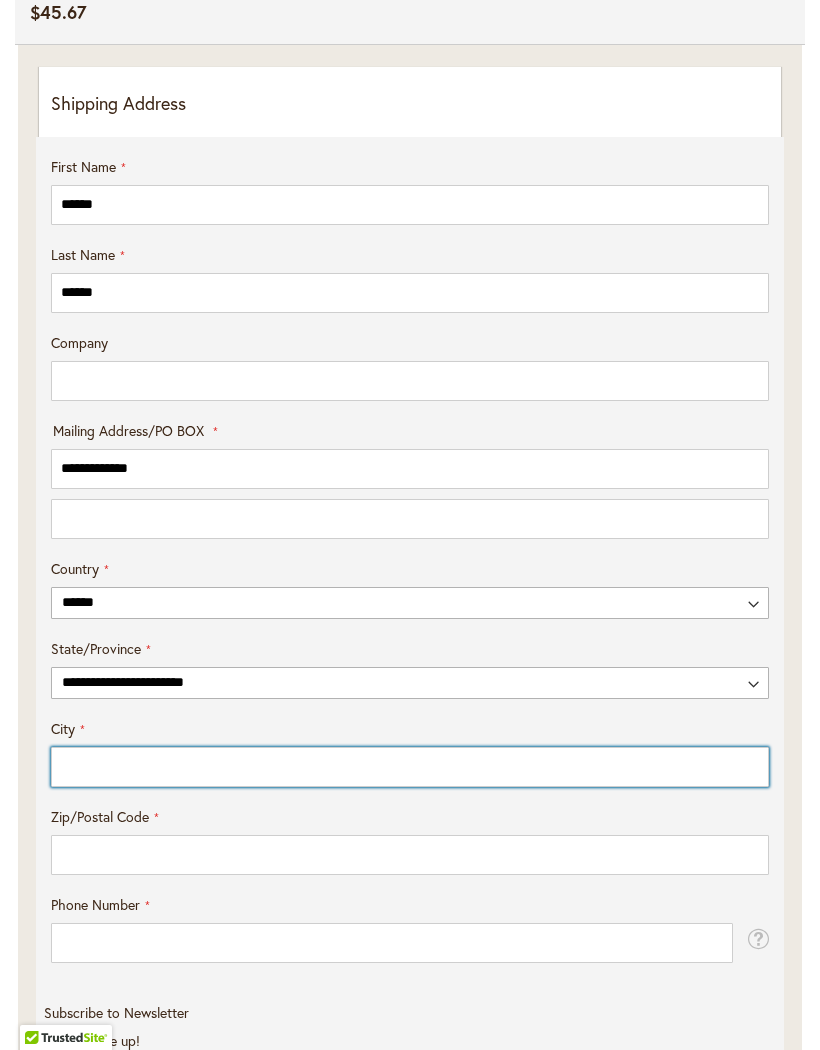 click on "City" at bounding box center (410, 767) 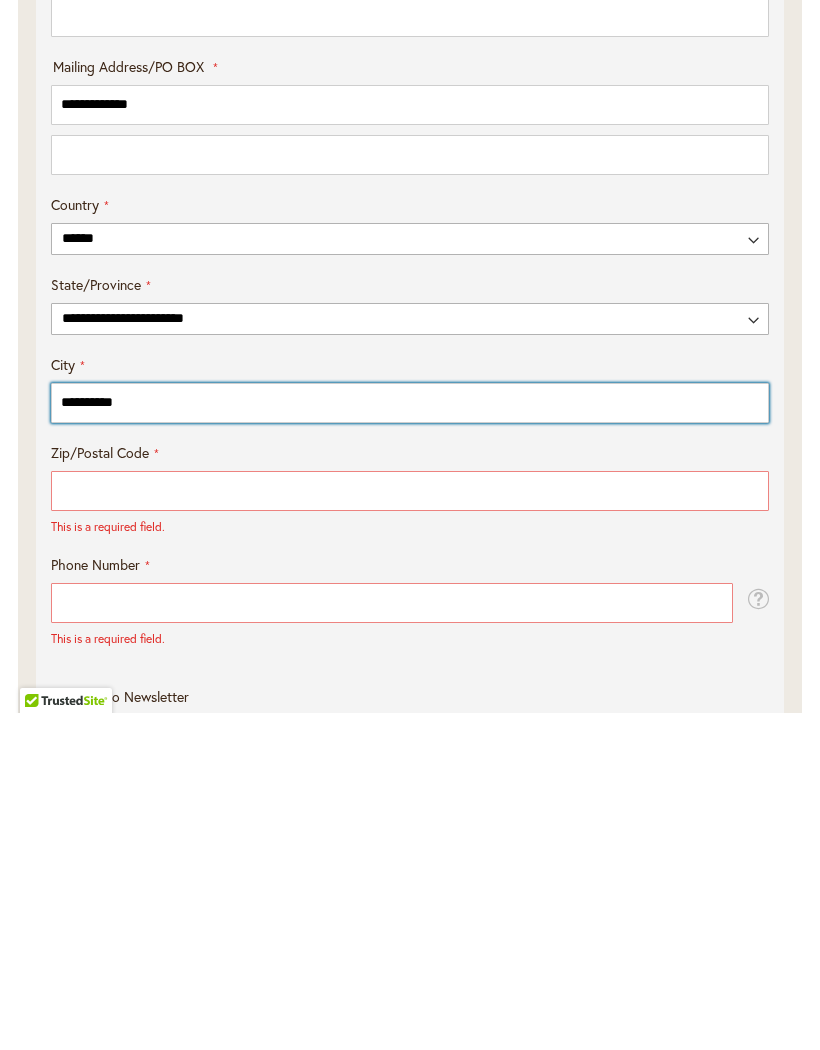 type on "*********" 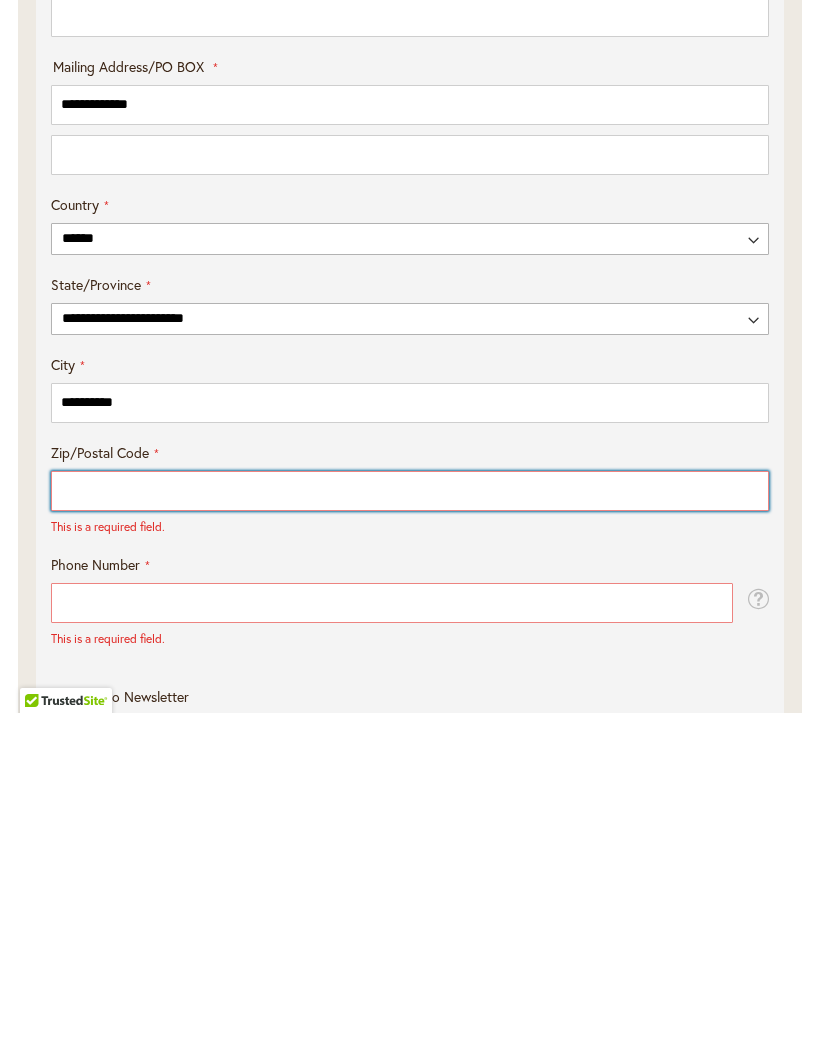 click on "Zip/Postal Code" at bounding box center (410, 828) 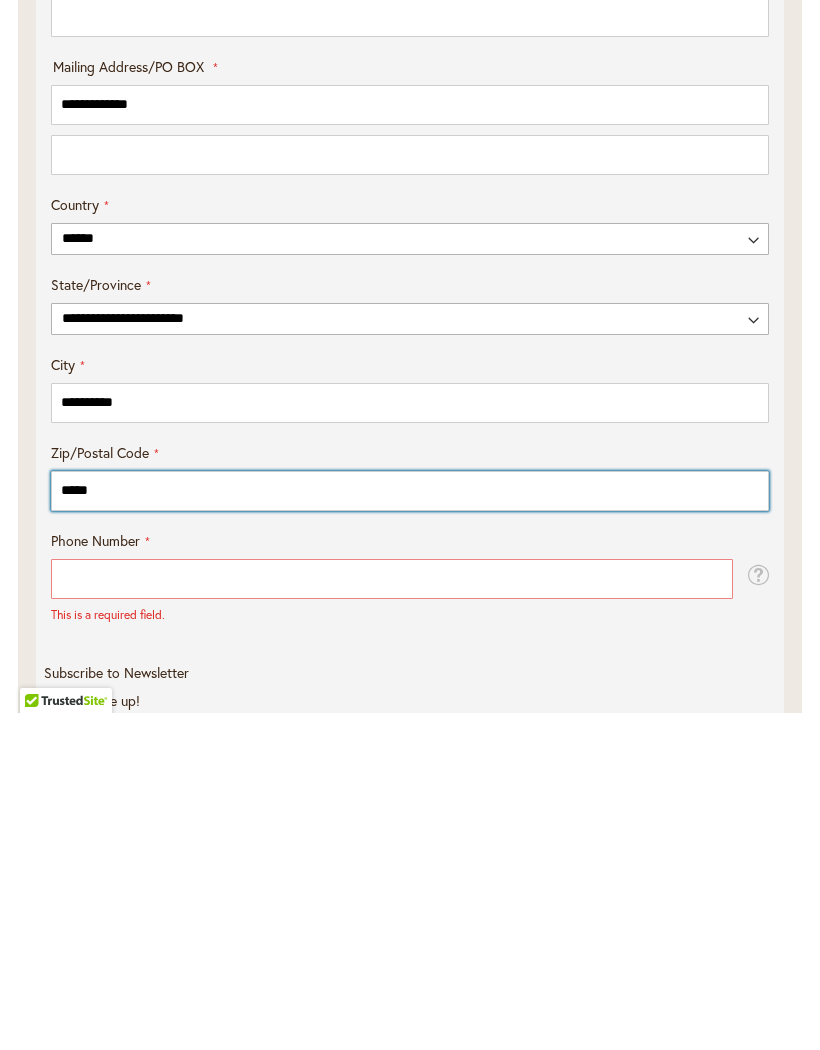 type on "*****" 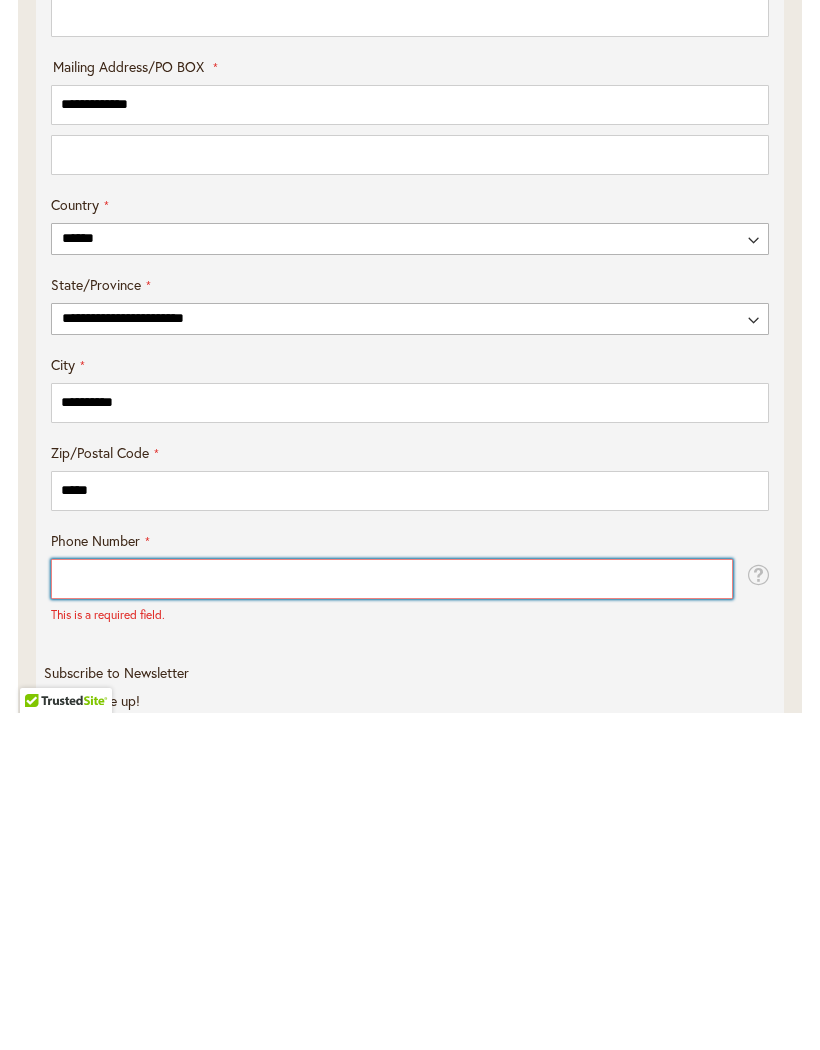 click on "Phone Number" at bounding box center [392, 916] 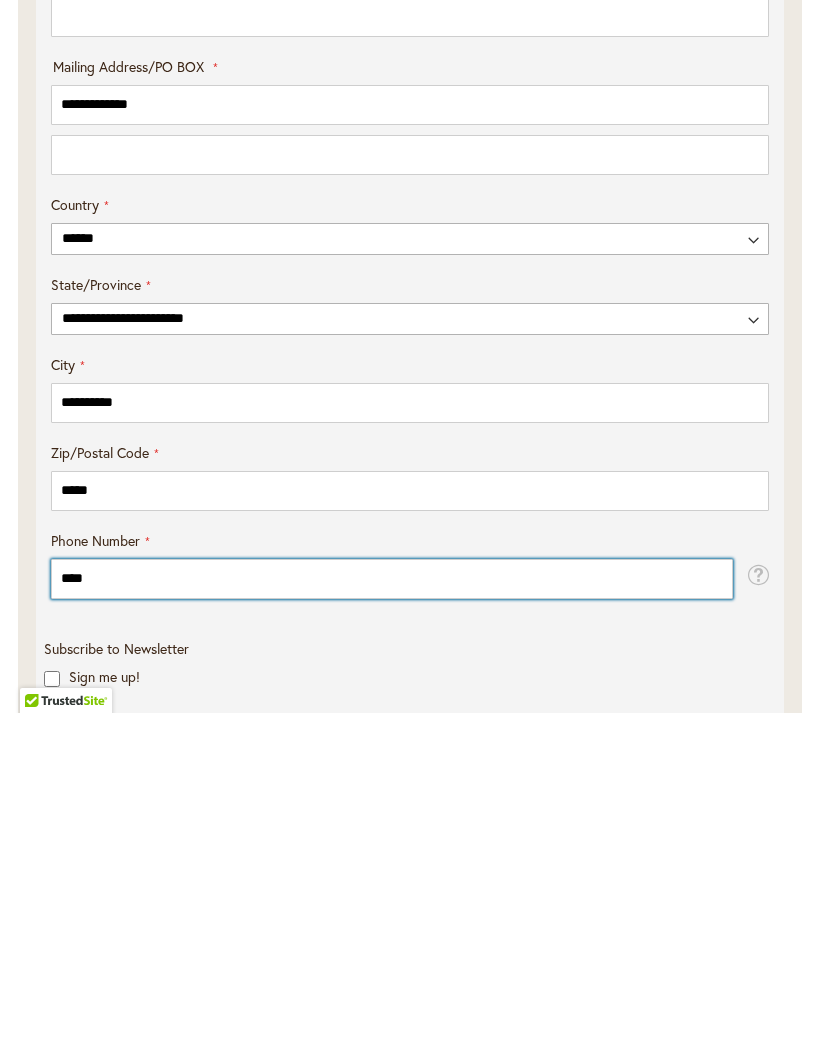 type on "*****" 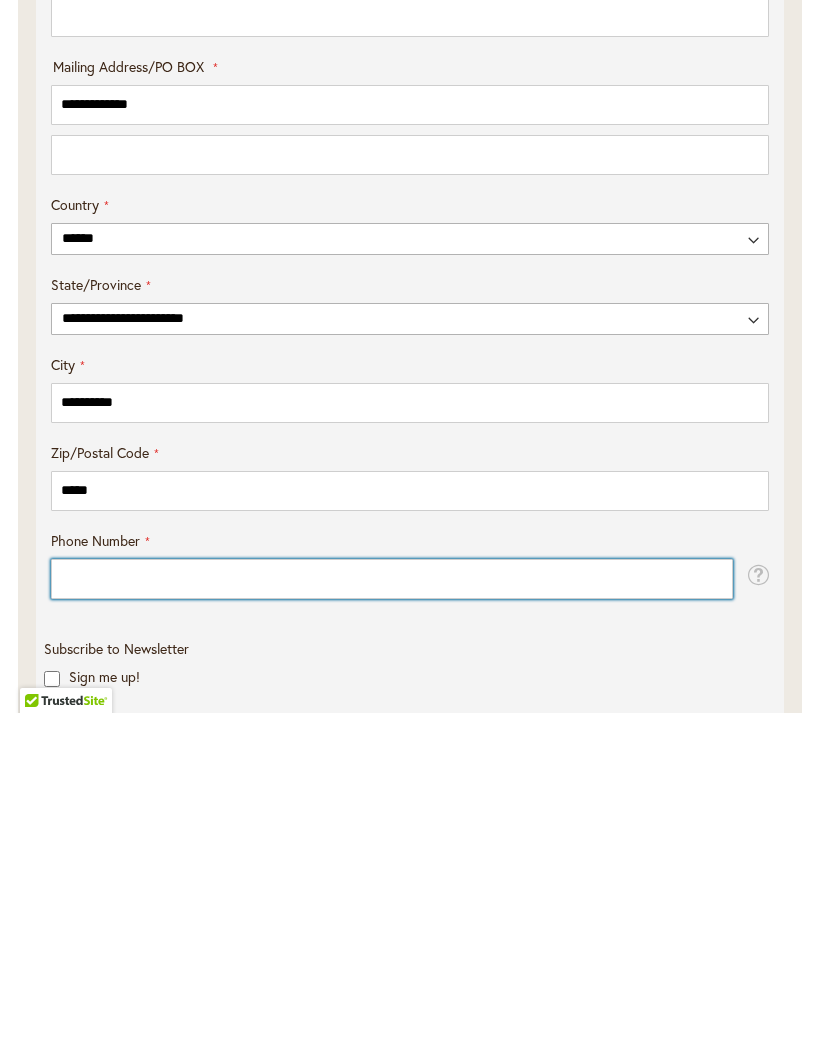 type on "**********" 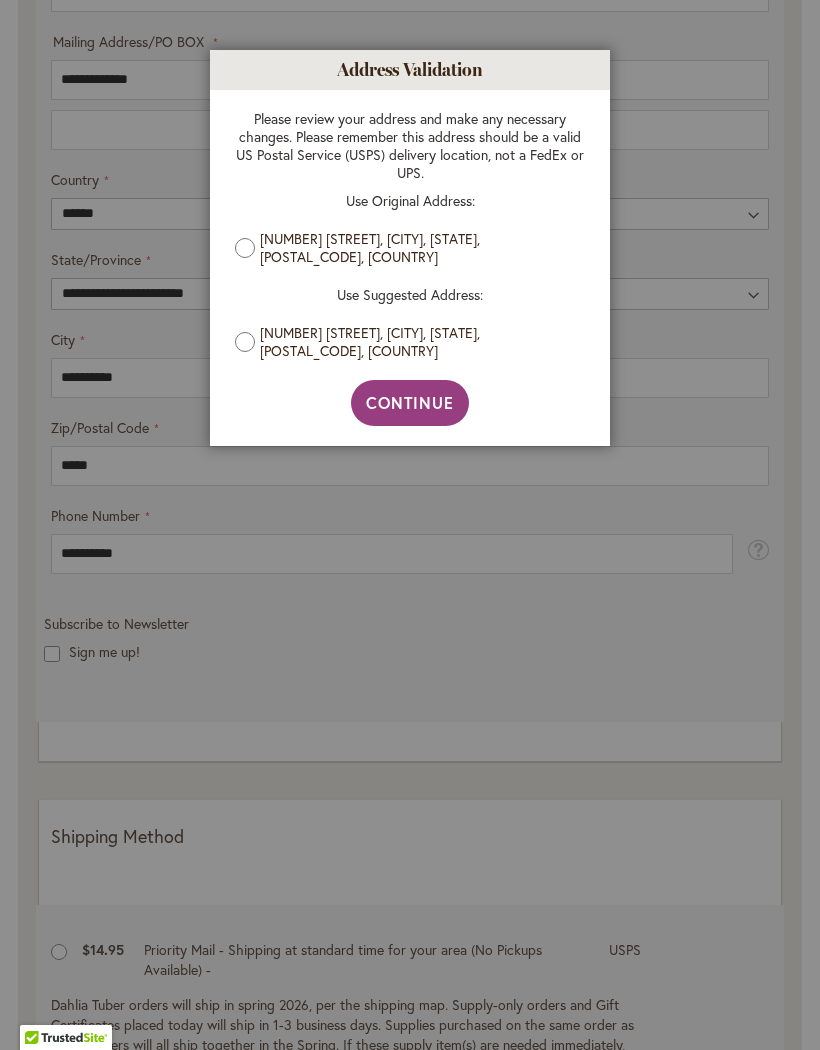 scroll, scrollTop: 925, scrollLeft: 0, axis: vertical 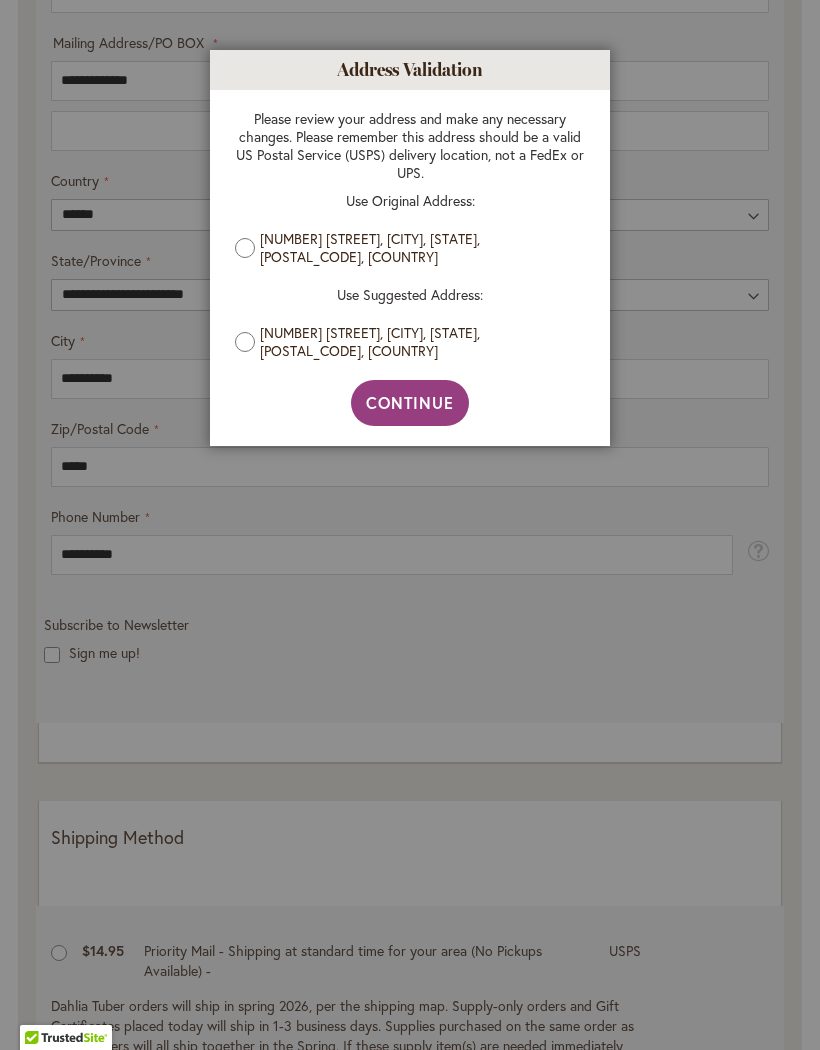 click on "Address Validation
Close
Please review your address and make any necessary changes. Please remember this address should be a valid US Postal Service (USPS) delivery location, not a FedEx or UPS.
Use Original Address:
51 South Lane, Granville, Massachusetts, 01034, United States
Use Suggested Address:
51 SOUTH LN, GRANVILLE, Massachusetts, 01034-9635, United States
Continue" at bounding box center (410, 525) 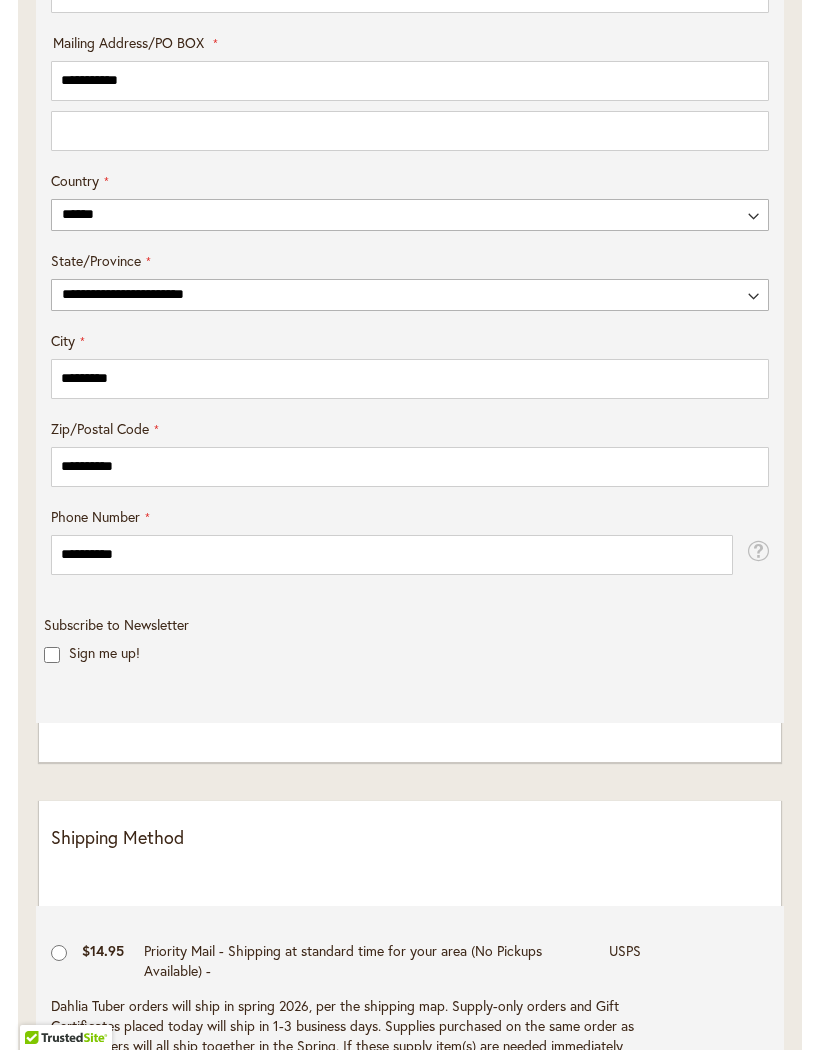 click on "Subscribe to Newsletter
Sign me up!" at bounding box center [410, 649] 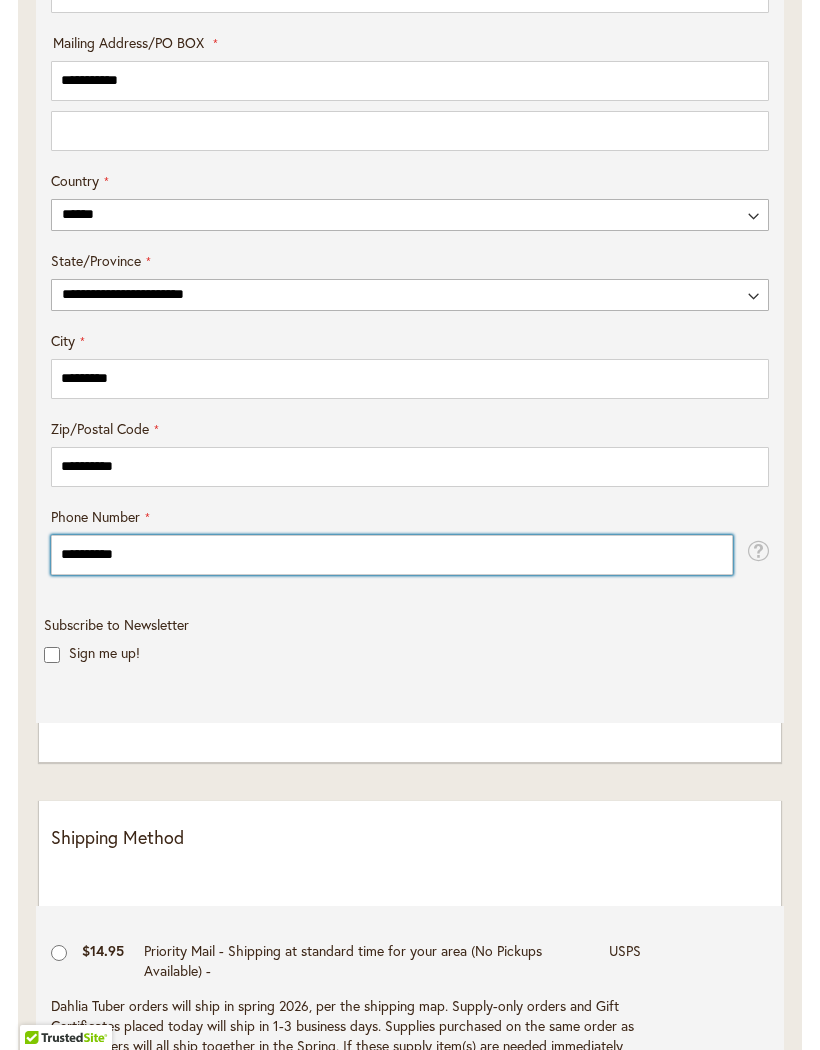 click on "**********" at bounding box center [392, 555] 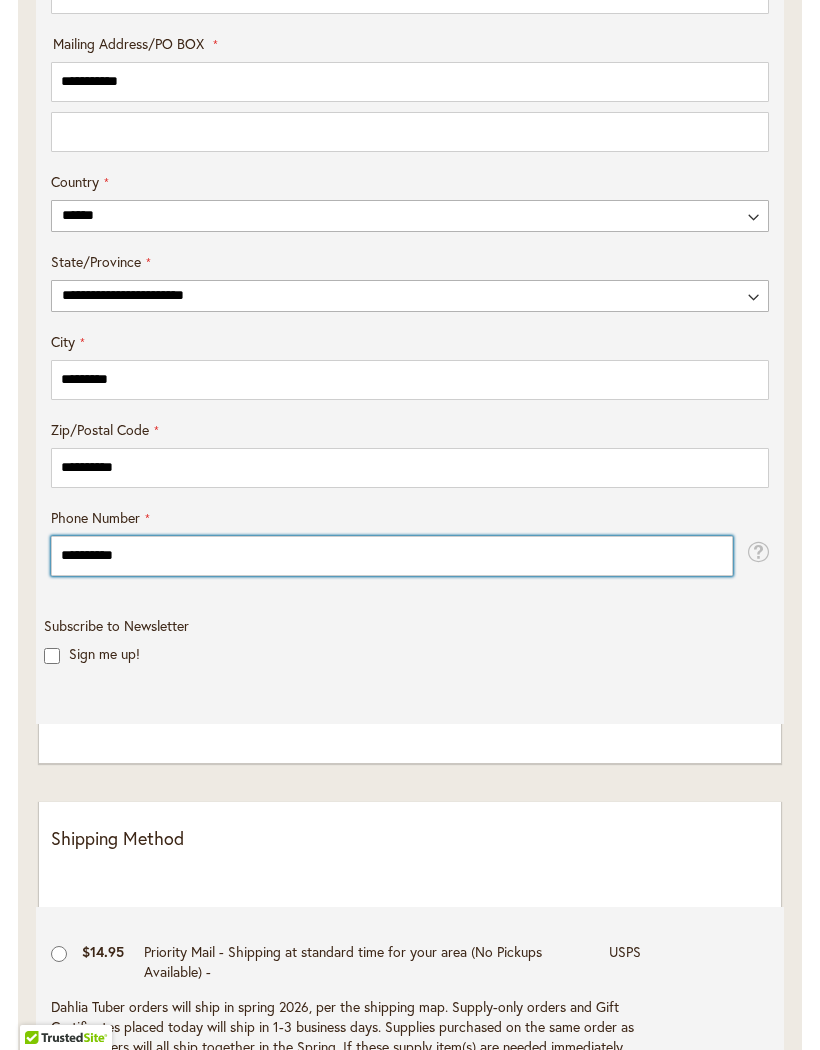 type on "*********" 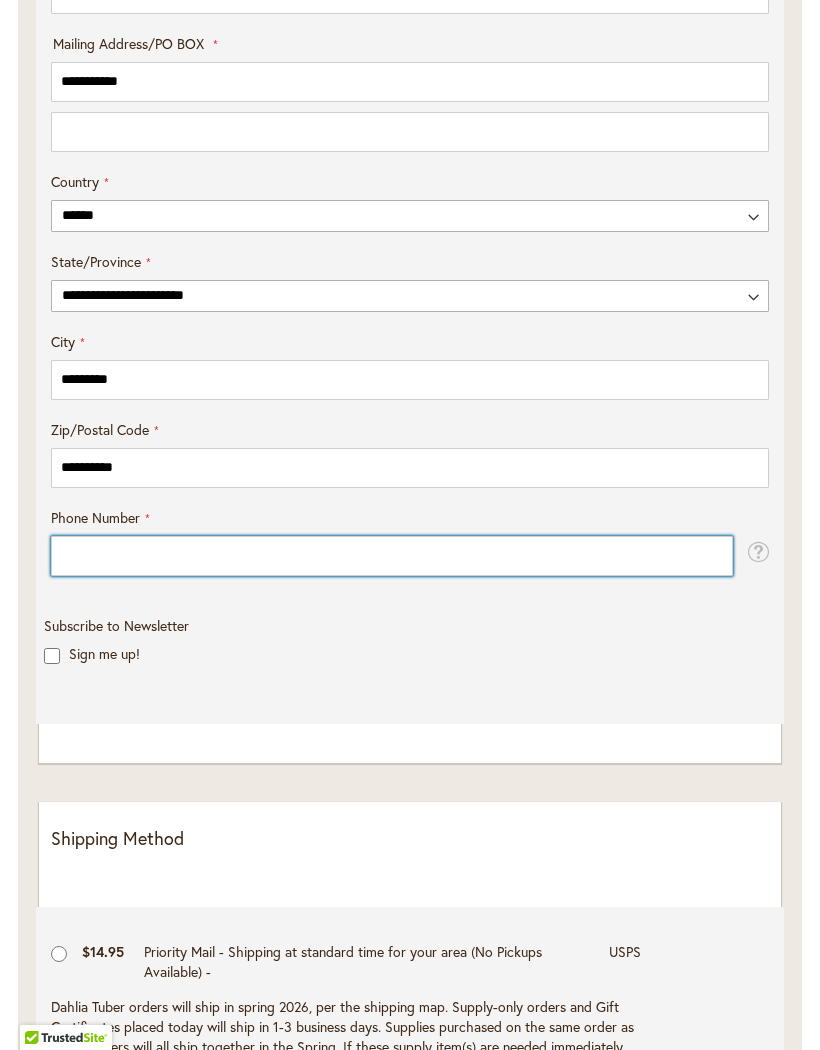type on "**********" 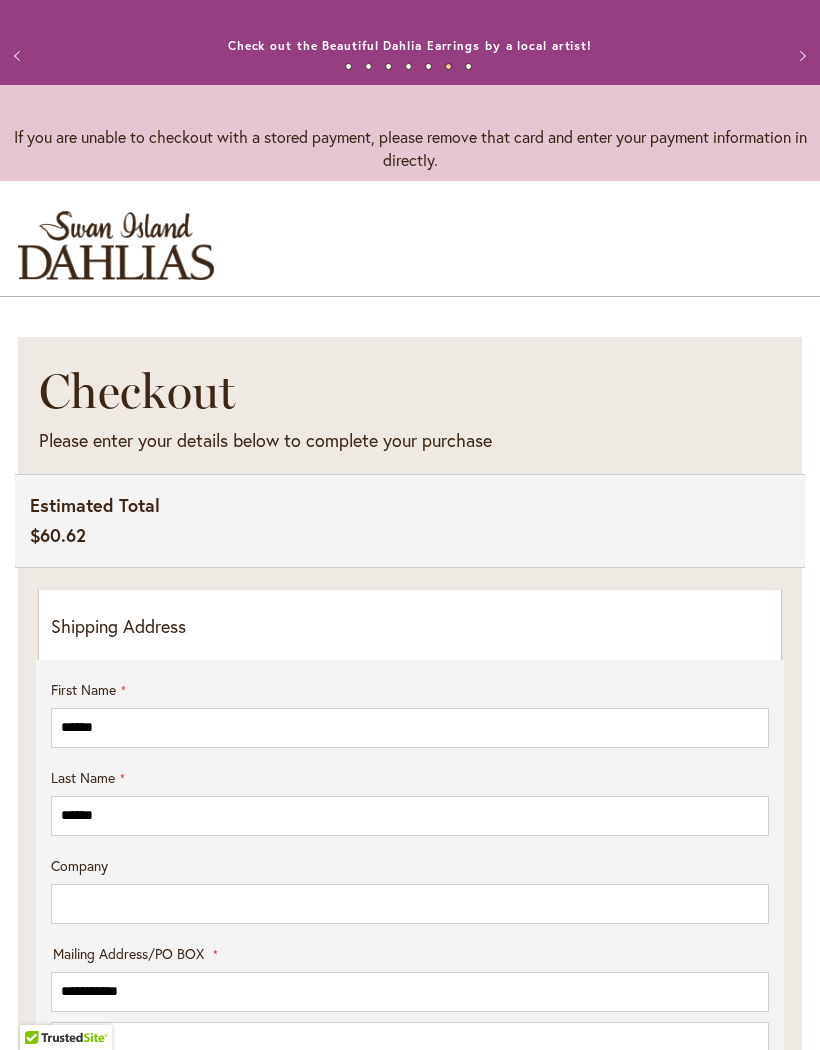 scroll, scrollTop: 0, scrollLeft: 0, axis: both 